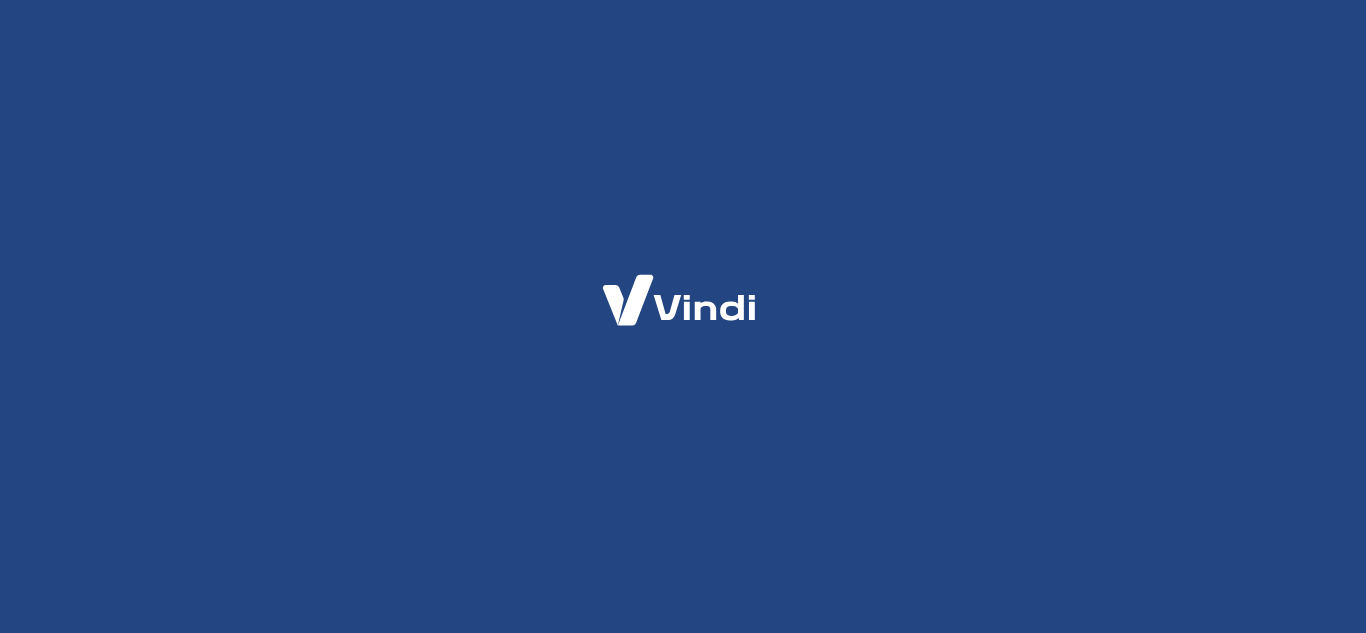 scroll, scrollTop: 0, scrollLeft: 0, axis: both 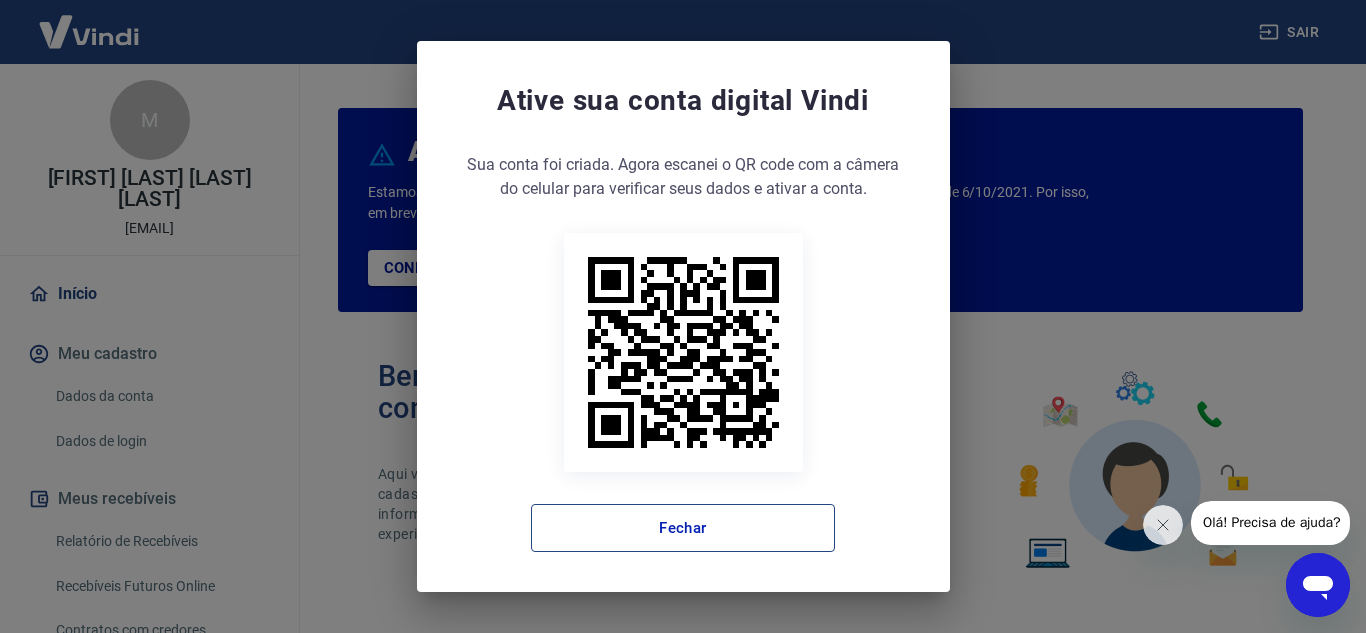 click on "Fechar" at bounding box center [683, 528] 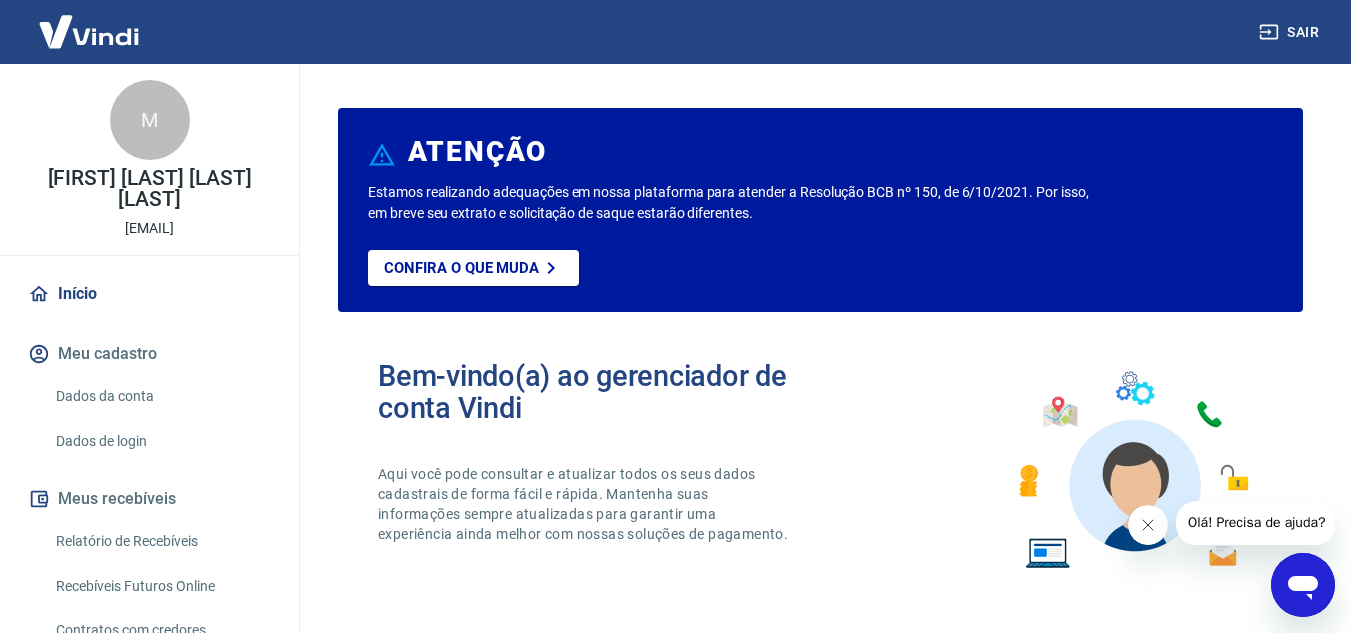 click 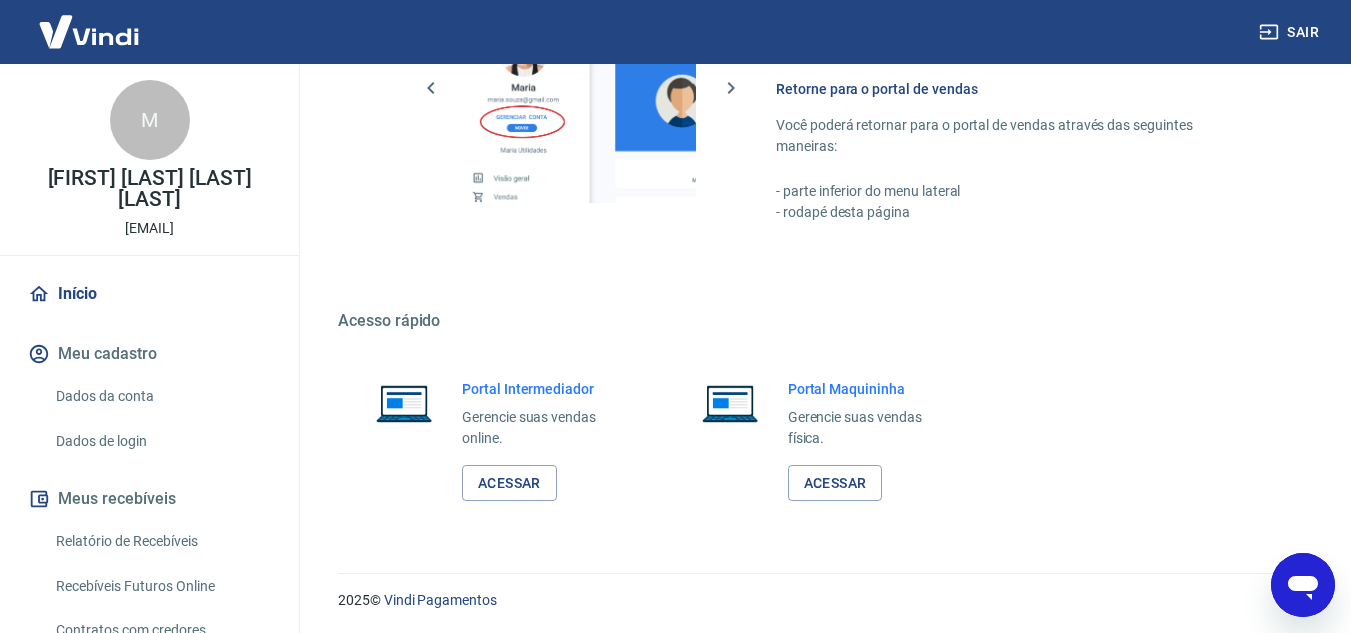 scroll, scrollTop: 1215, scrollLeft: 0, axis: vertical 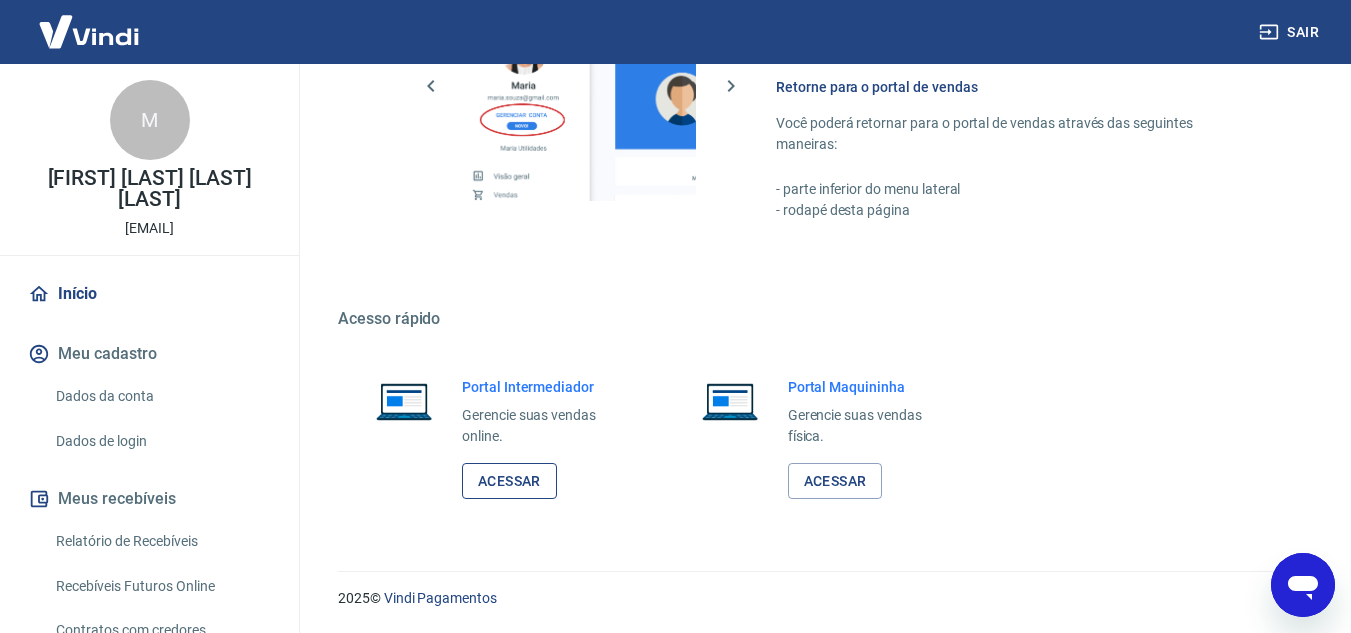 click on "Acessar" at bounding box center [509, 481] 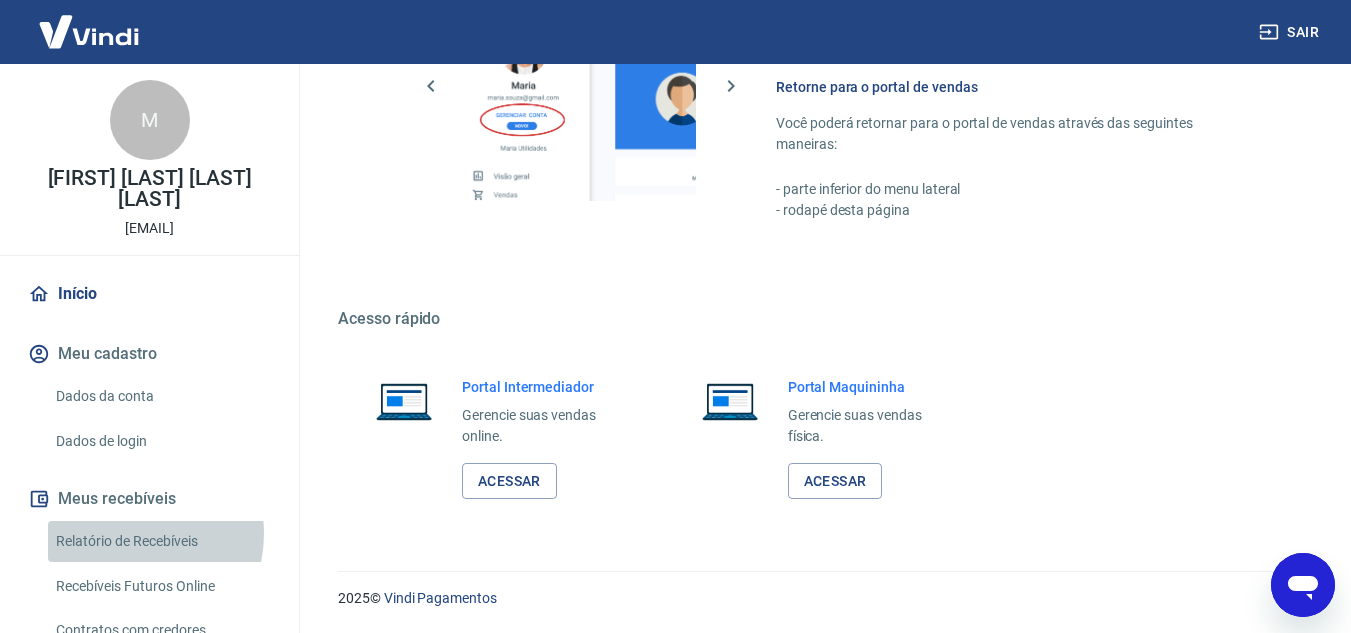 click on "Relatório de Recebíveis" at bounding box center (161, 541) 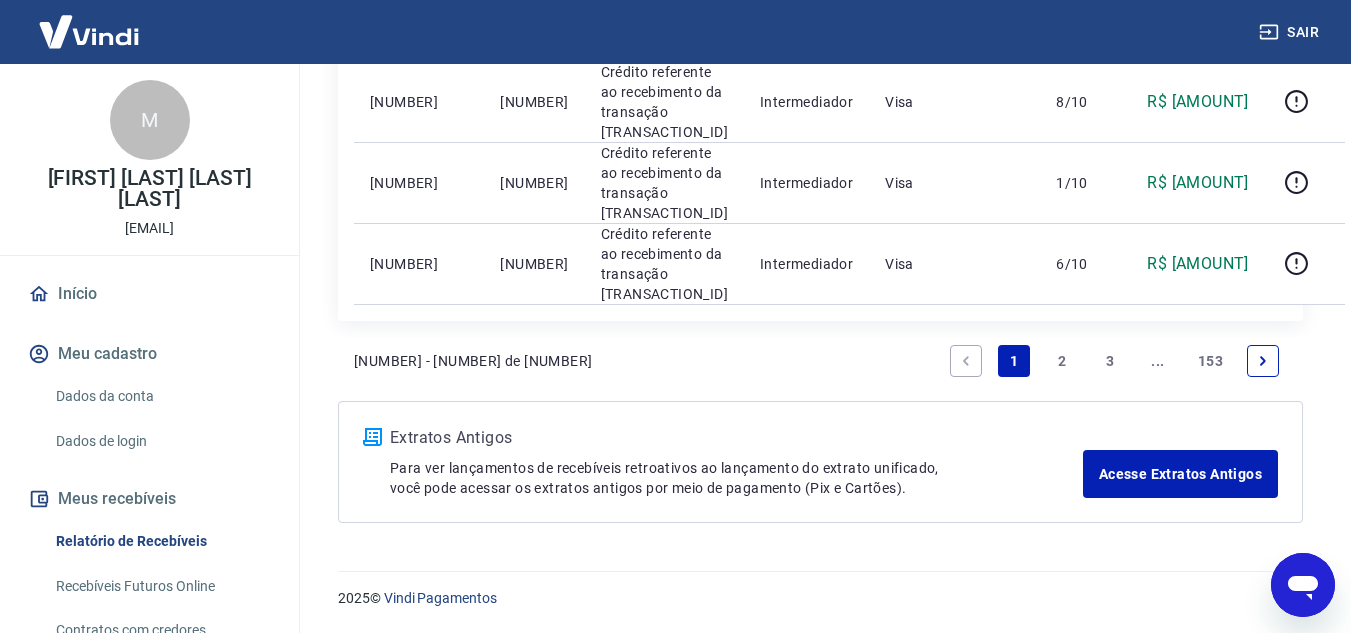 scroll, scrollTop: 2653, scrollLeft: 0, axis: vertical 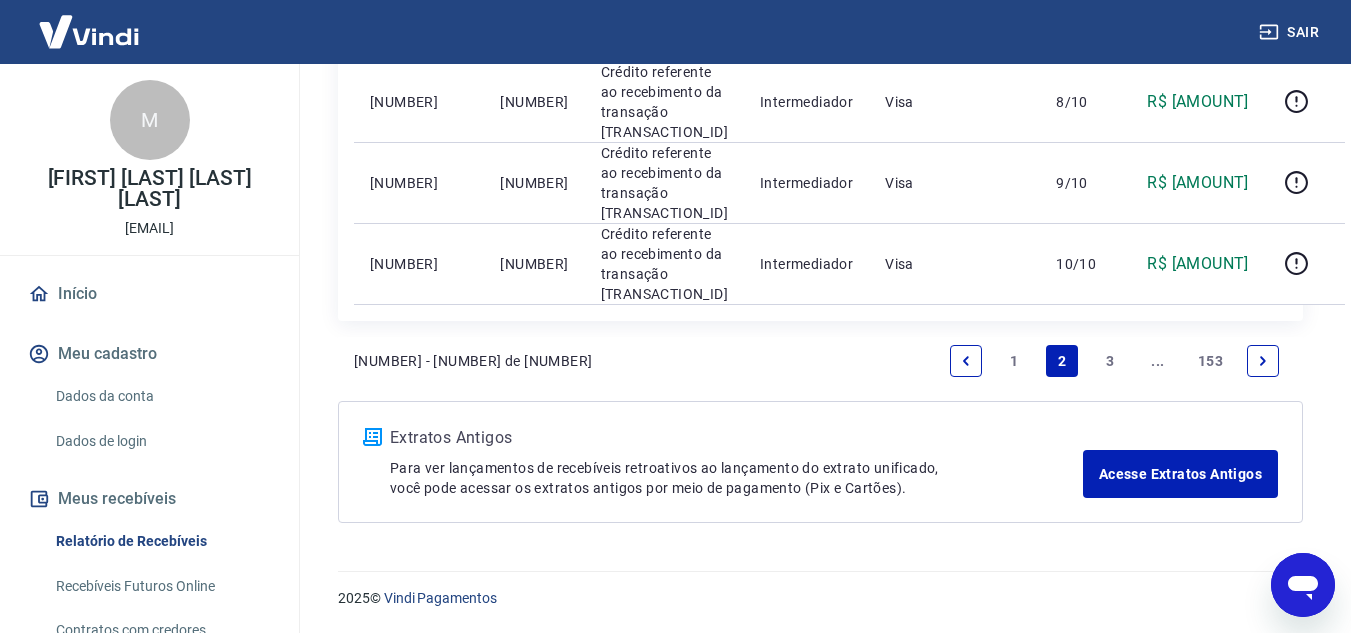 click on "3" at bounding box center (1110, 361) 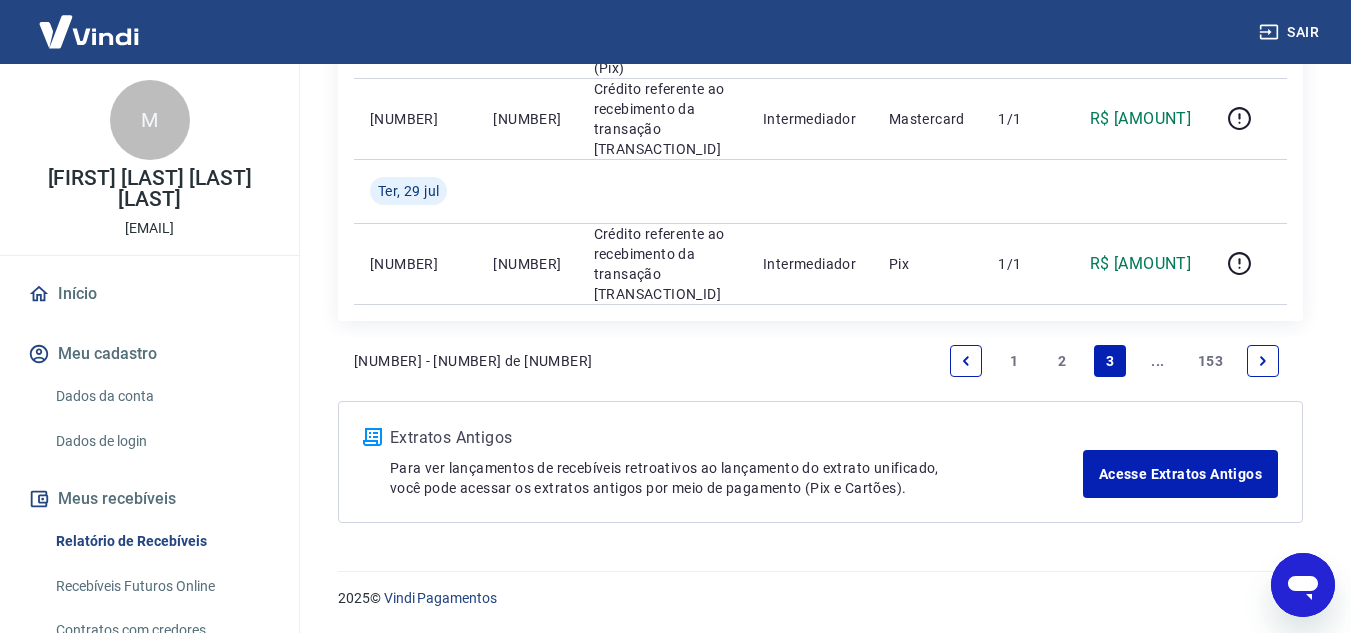 scroll, scrollTop: 2270, scrollLeft: 0, axis: vertical 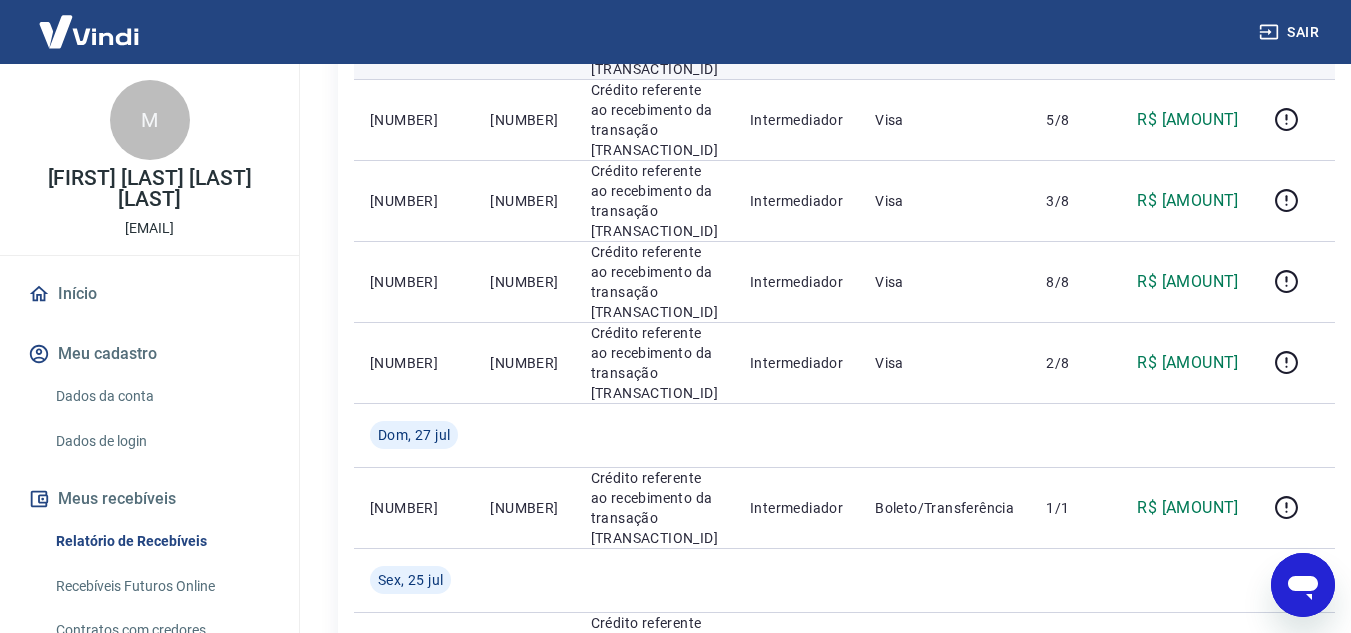 drag, startPoint x: 906, startPoint y: 366, endPoint x: 791, endPoint y: 389, distance: 117.27745 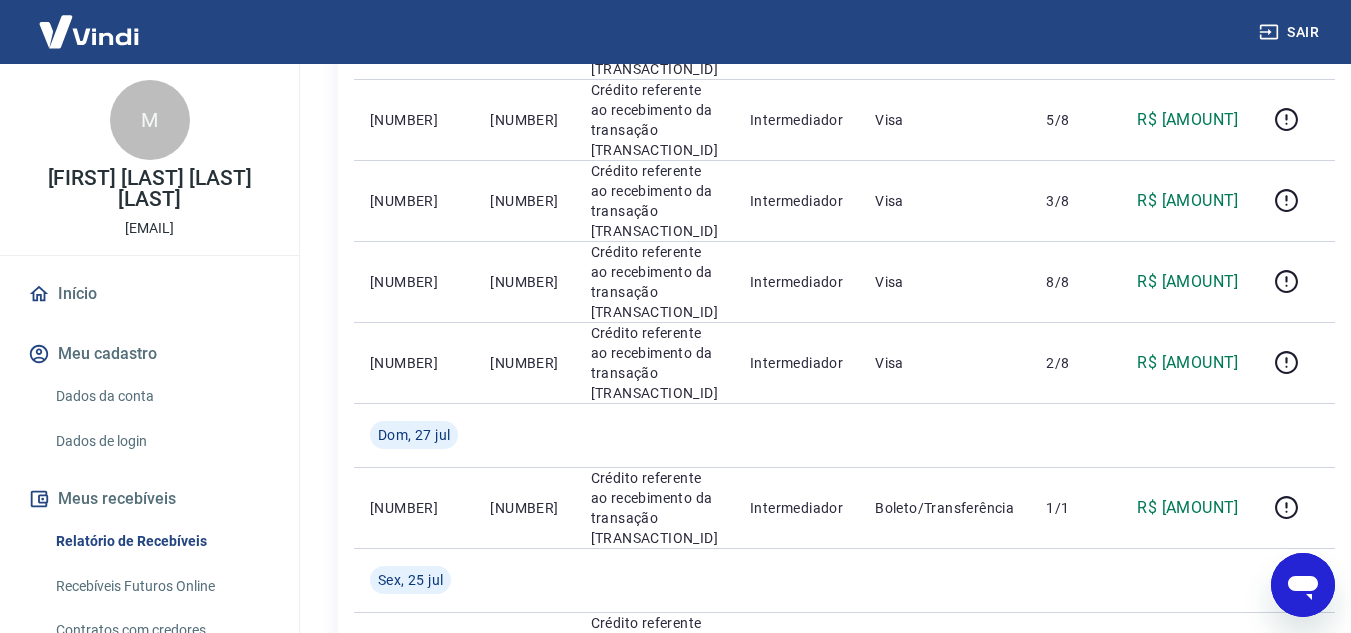 copy on "17535686511276" 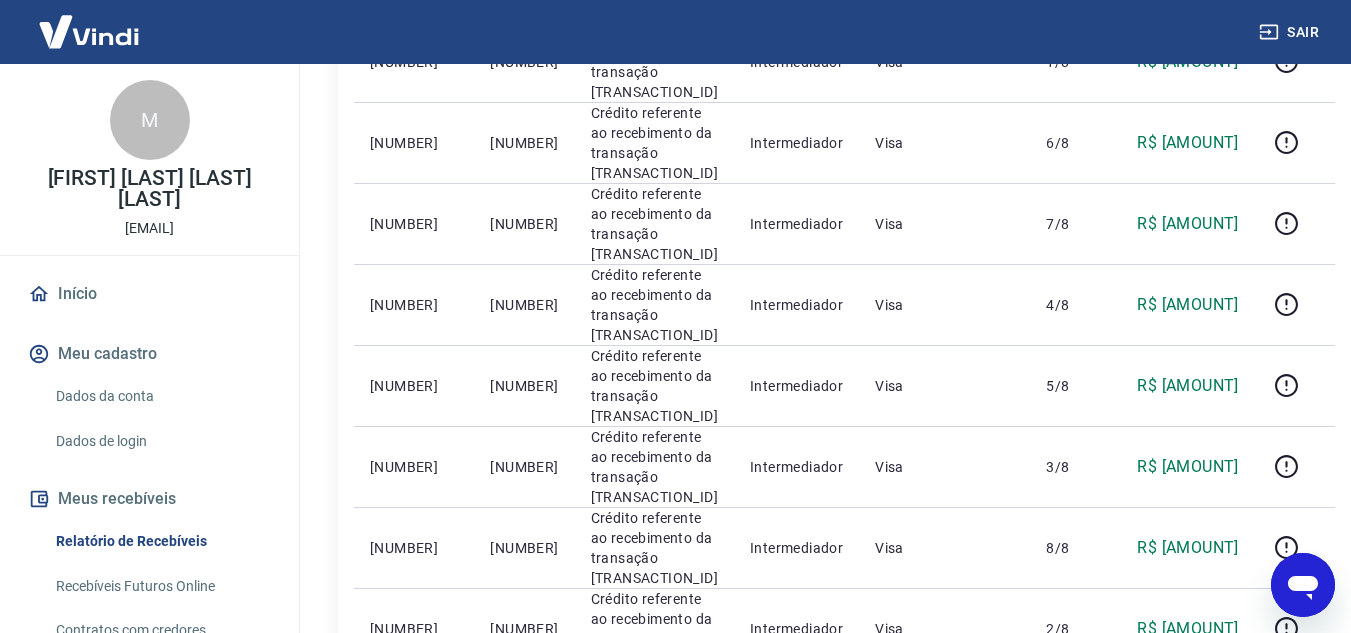 scroll, scrollTop: 800, scrollLeft: 0, axis: vertical 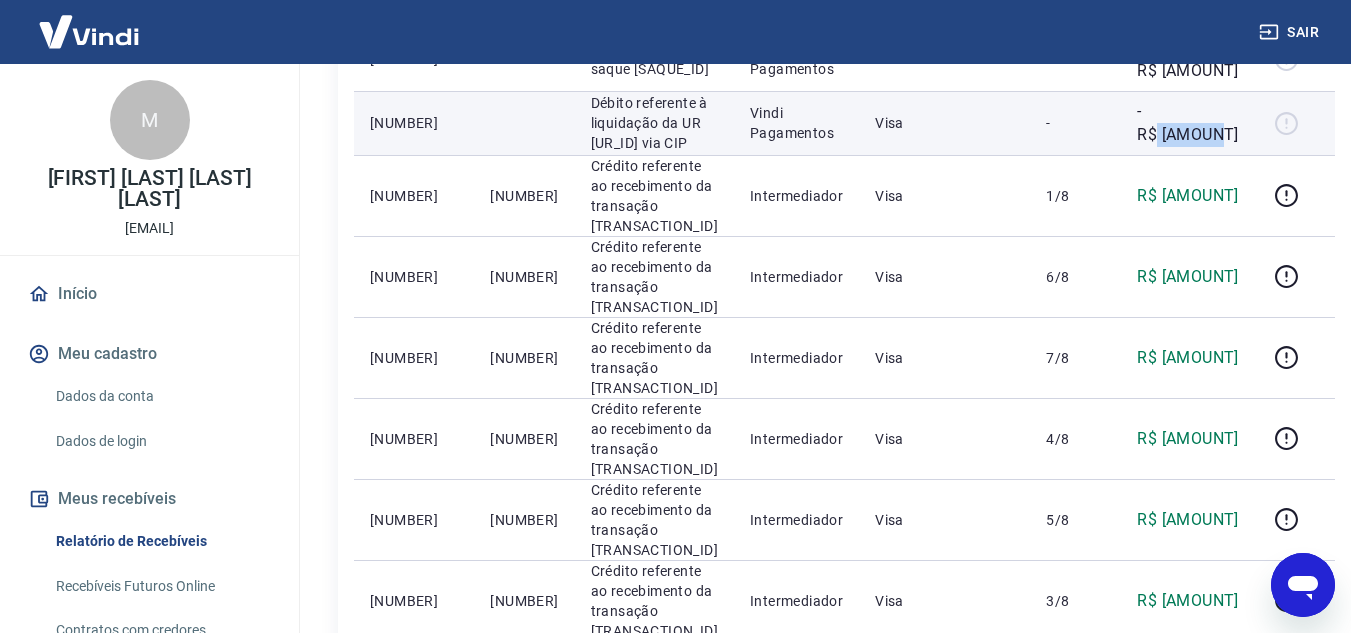 drag, startPoint x: 1226, startPoint y: 282, endPoint x: 1172, endPoint y: 277, distance: 54.230988 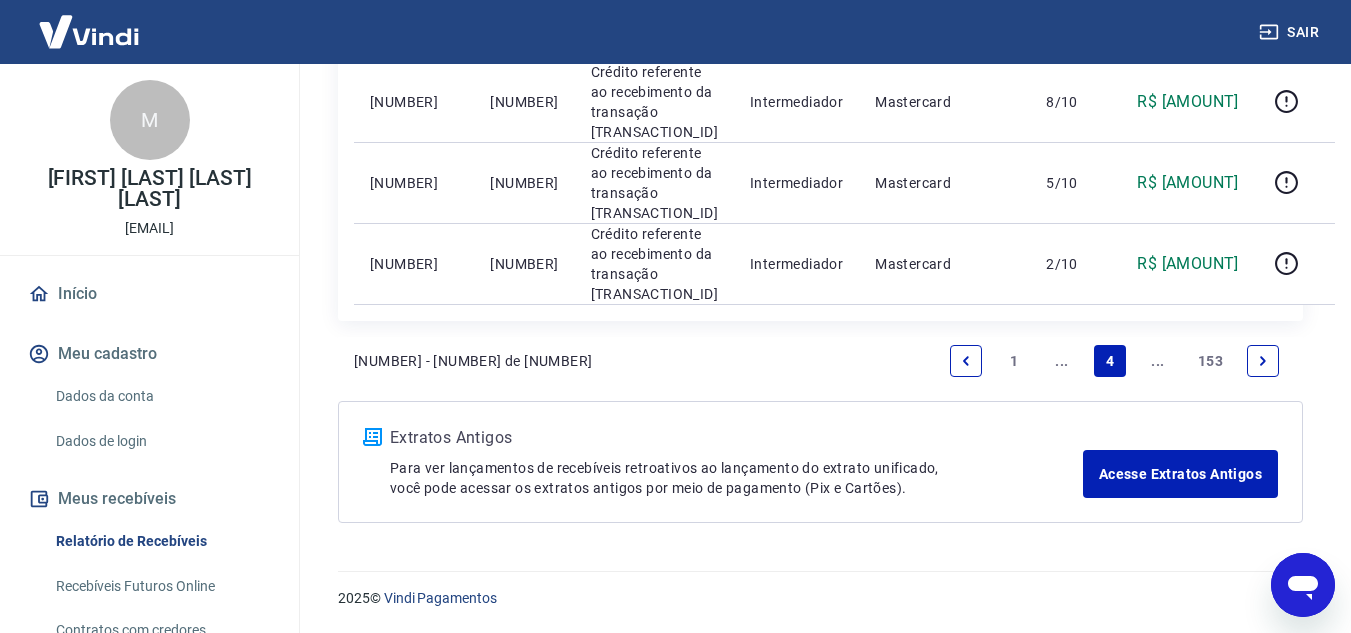 scroll, scrollTop: 2000, scrollLeft: 0, axis: vertical 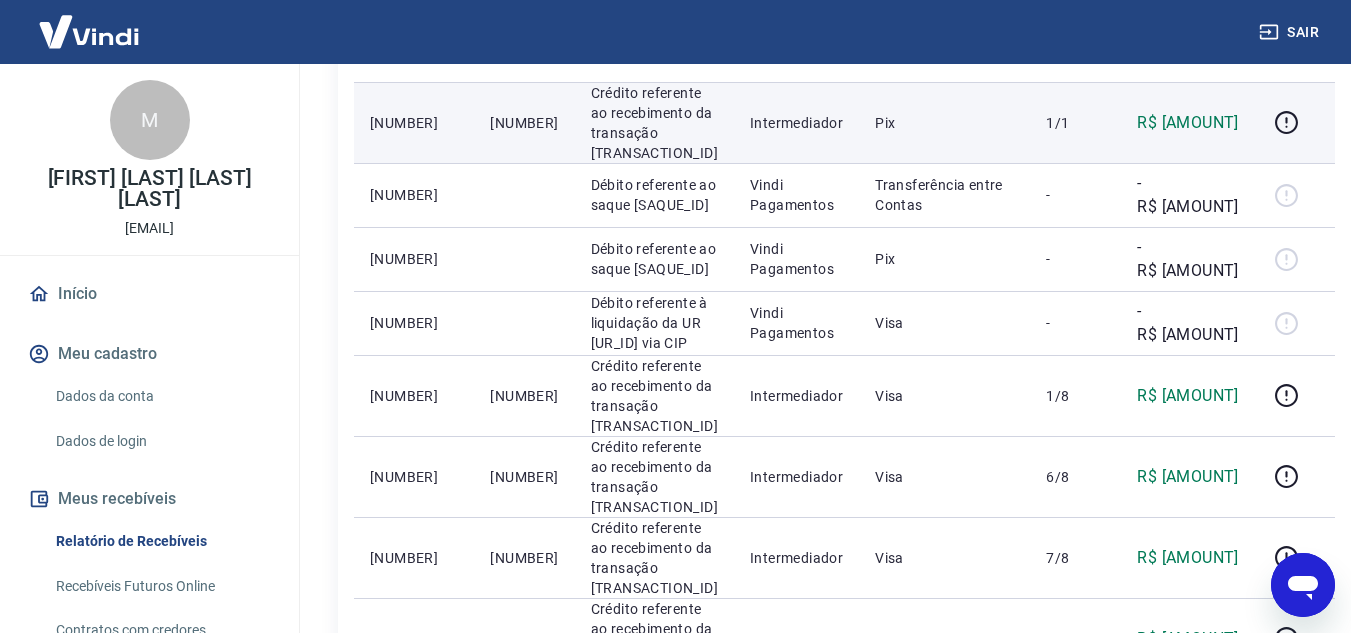 drag, startPoint x: 476, startPoint y: 195, endPoint x: 621, endPoint y: 200, distance: 145.08618 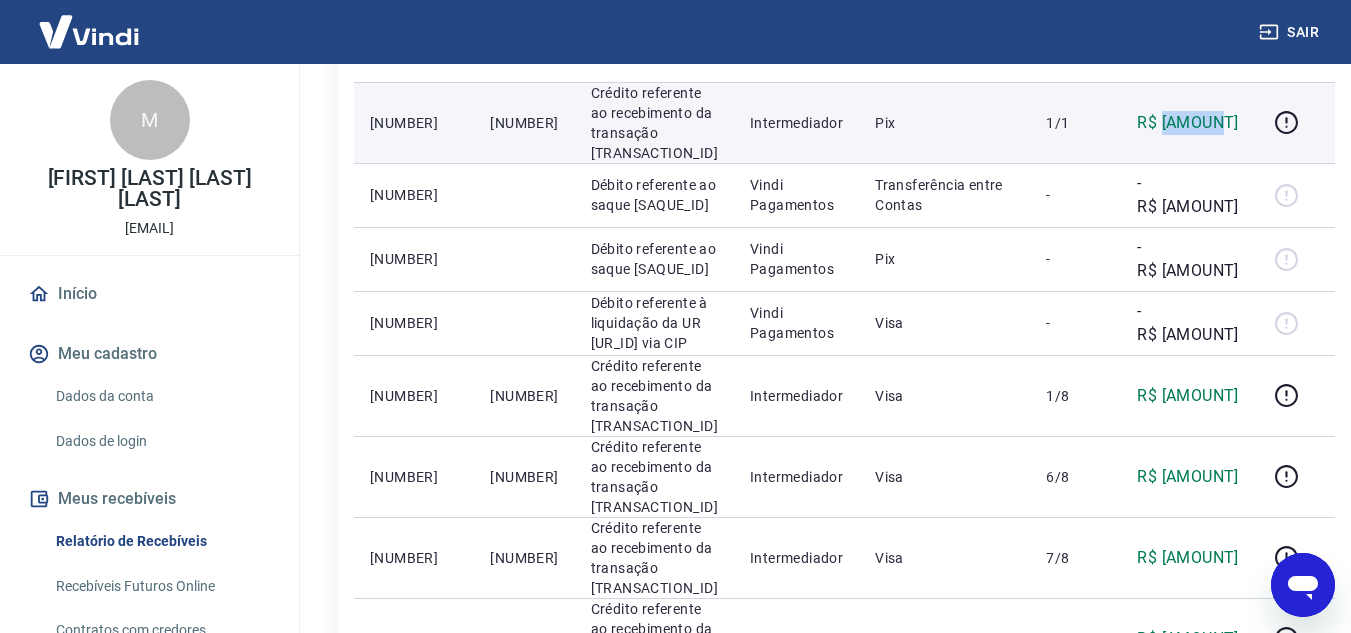 drag, startPoint x: 1225, startPoint y: 197, endPoint x: 1178, endPoint y: 205, distance: 47.67599 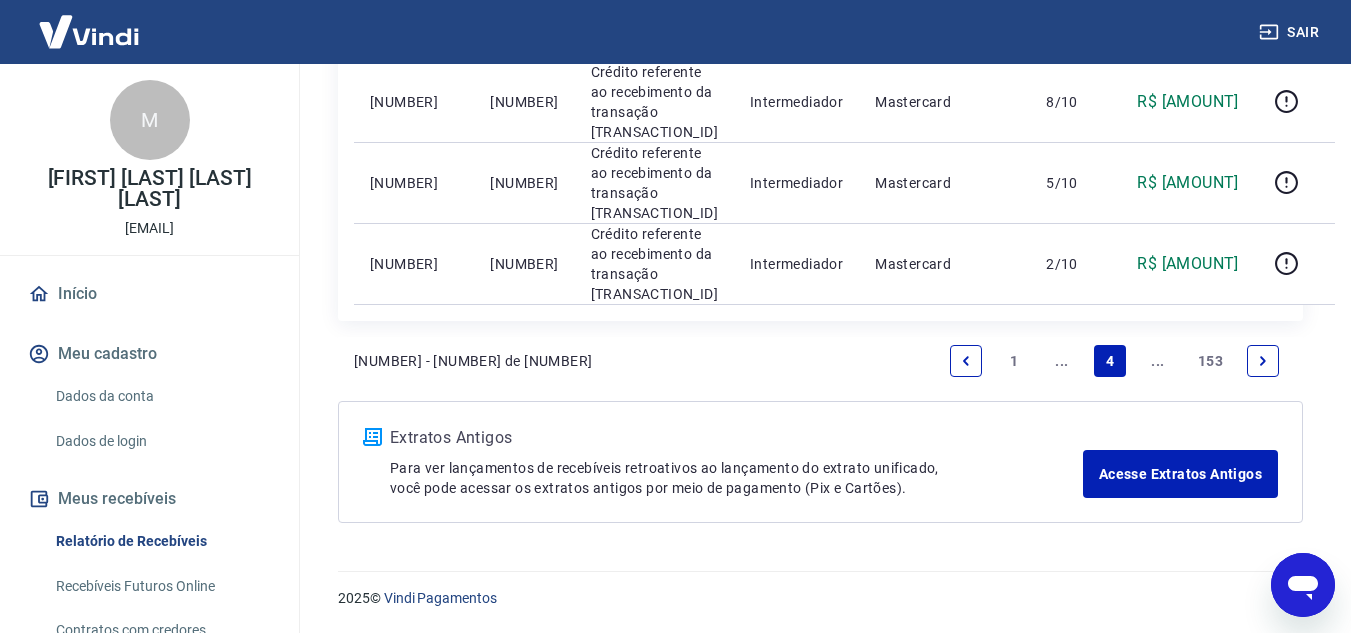 scroll, scrollTop: 2725, scrollLeft: 0, axis: vertical 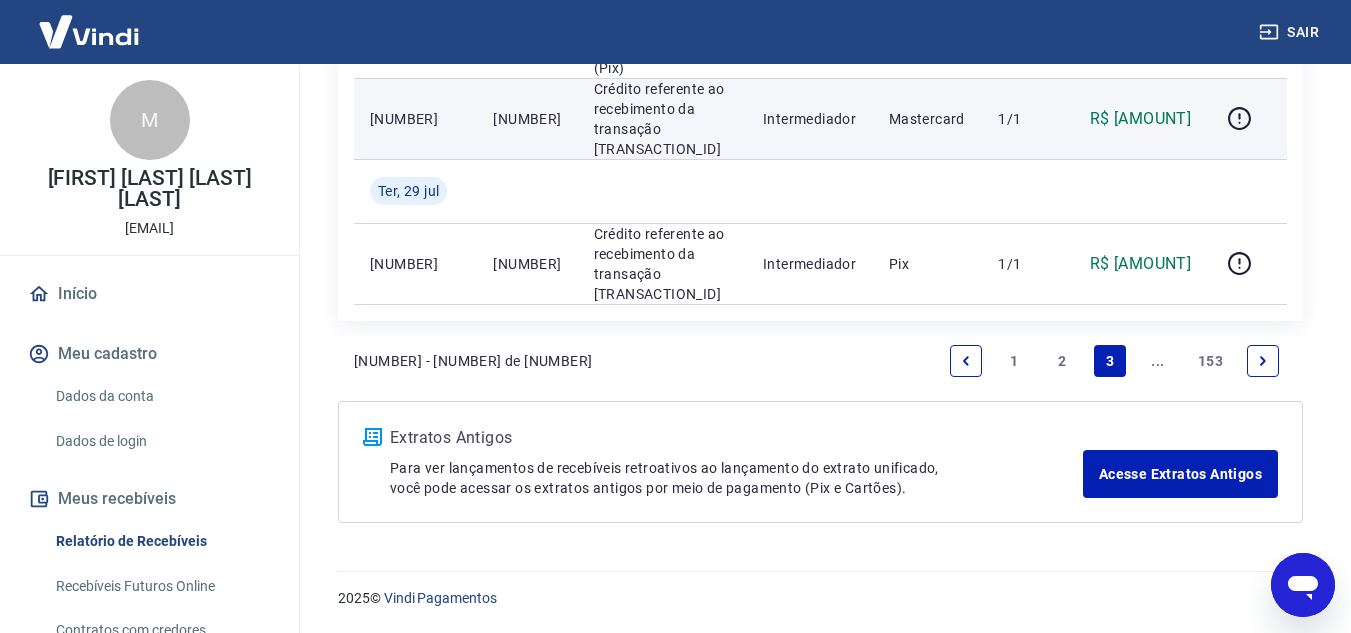 click on "[NUMBER]" at bounding box center (527, 118) 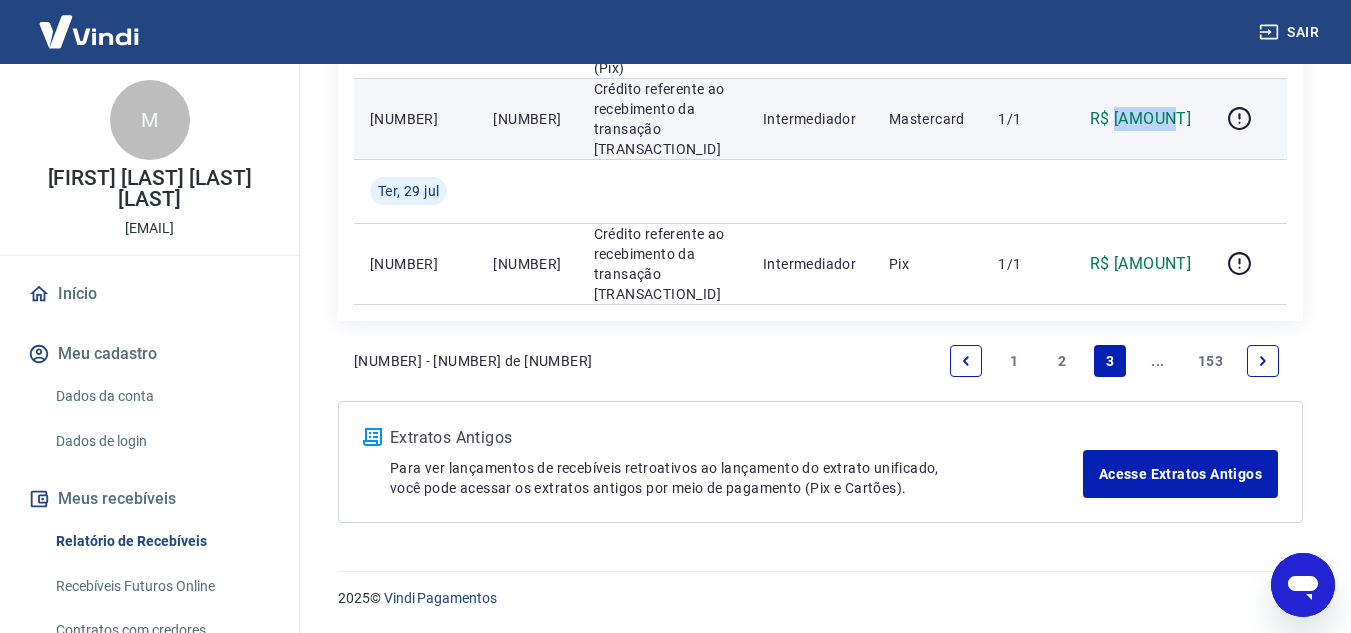 drag, startPoint x: 1197, startPoint y: 393, endPoint x: 1142, endPoint y: 390, distance: 55.081757 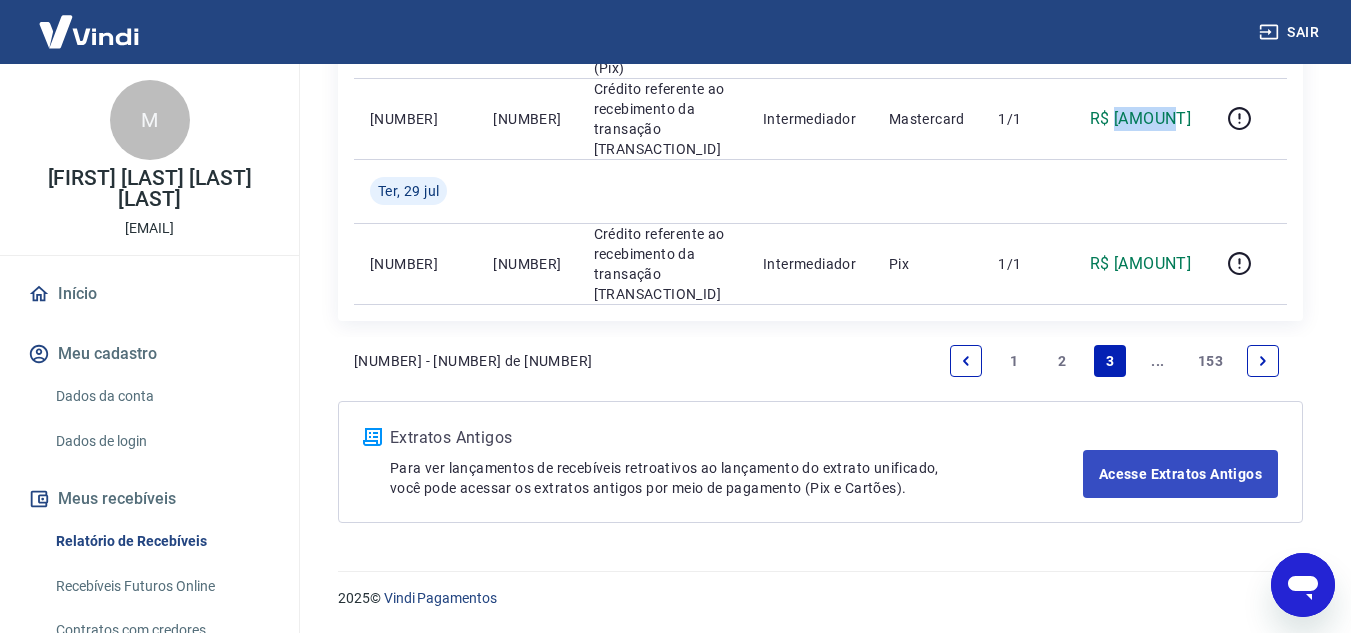 scroll, scrollTop: 2270, scrollLeft: 0, axis: vertical 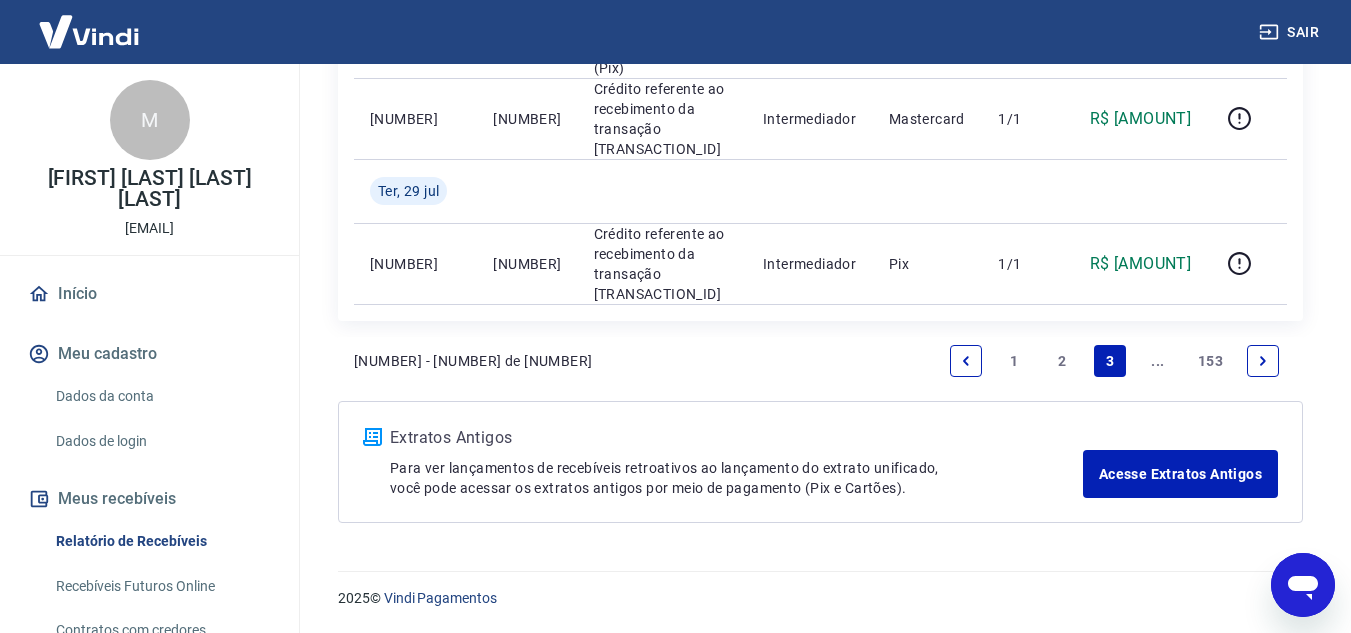 click 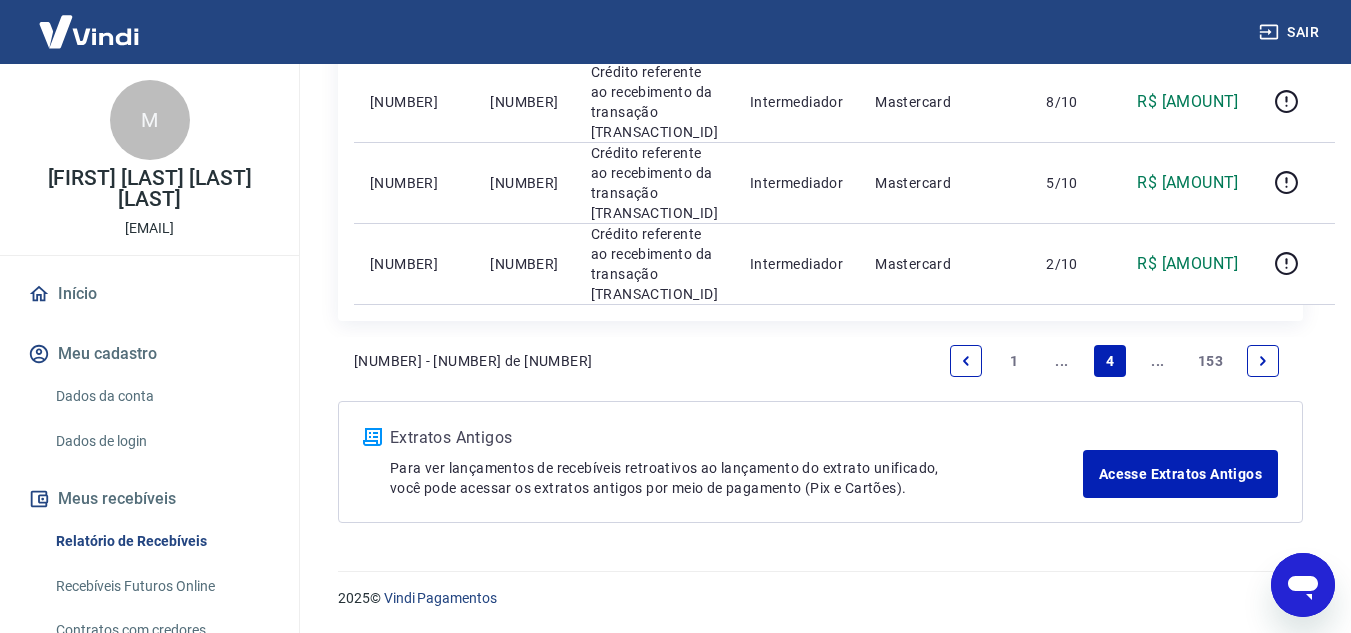 scroll, scrollTop: 2700, scrollLeft: 0, axis: vertical 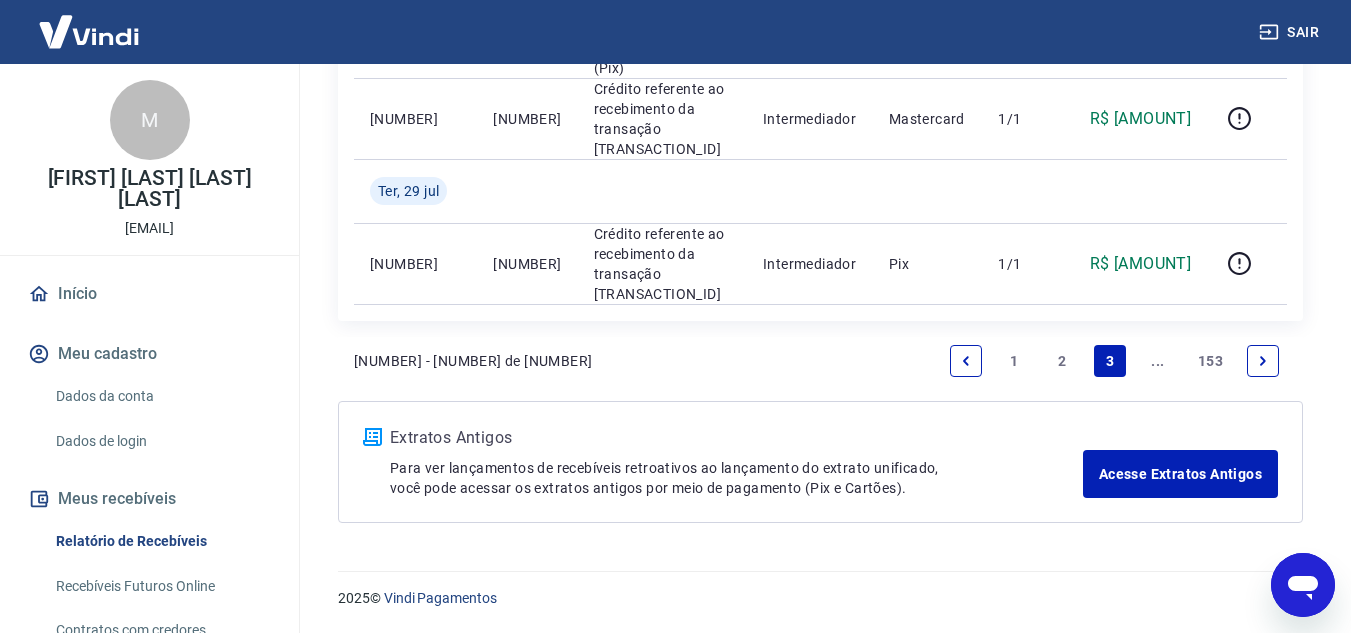 click at bounding box center (1263, 361) 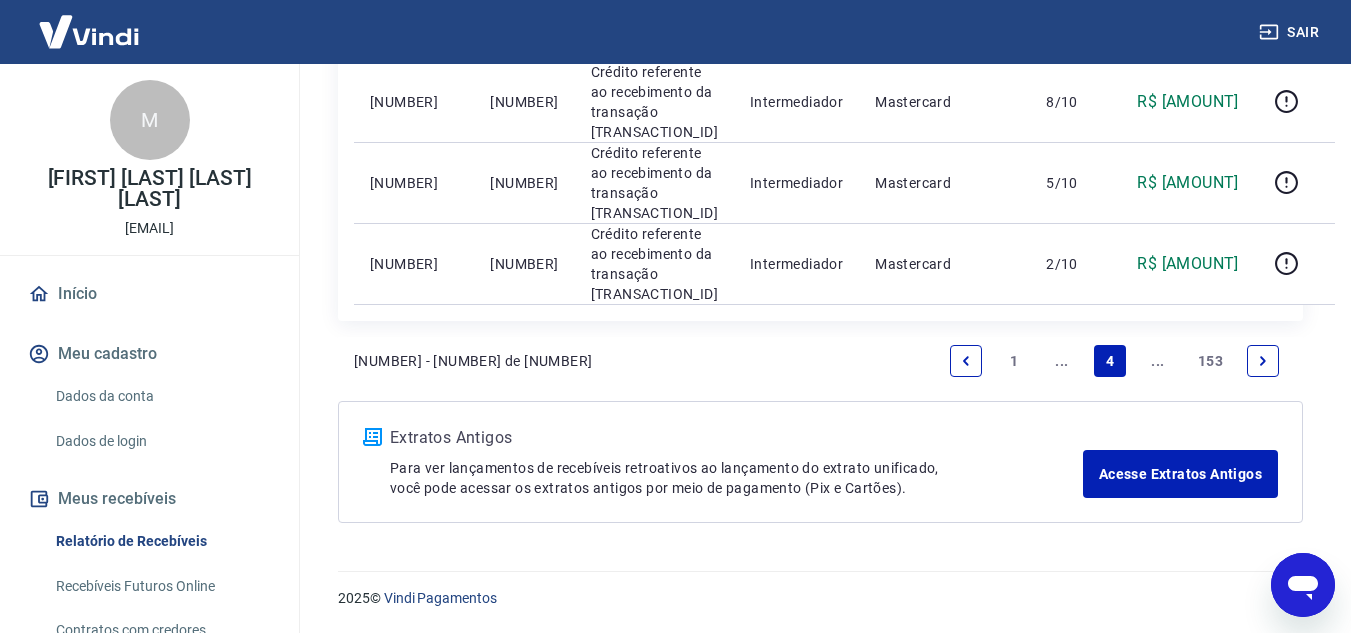 scroll, scrollTop: 2600, scrollLeft: 0, axis: vertical 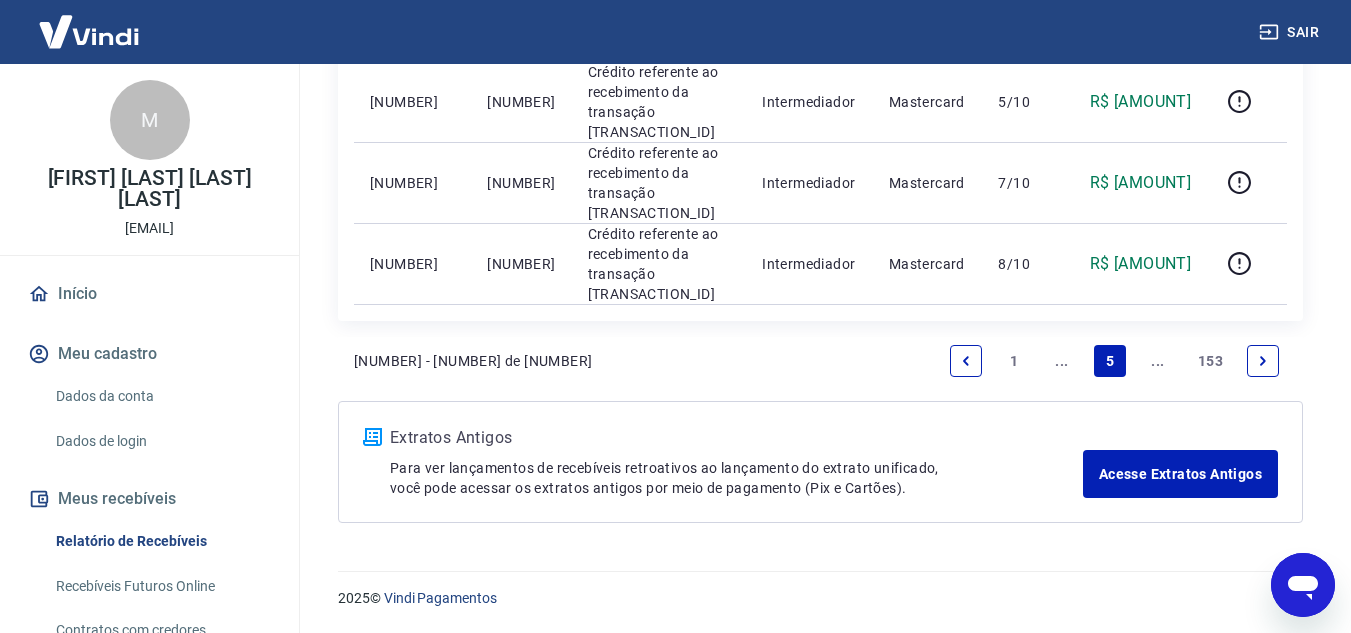 click at bounding box center (966, 361) 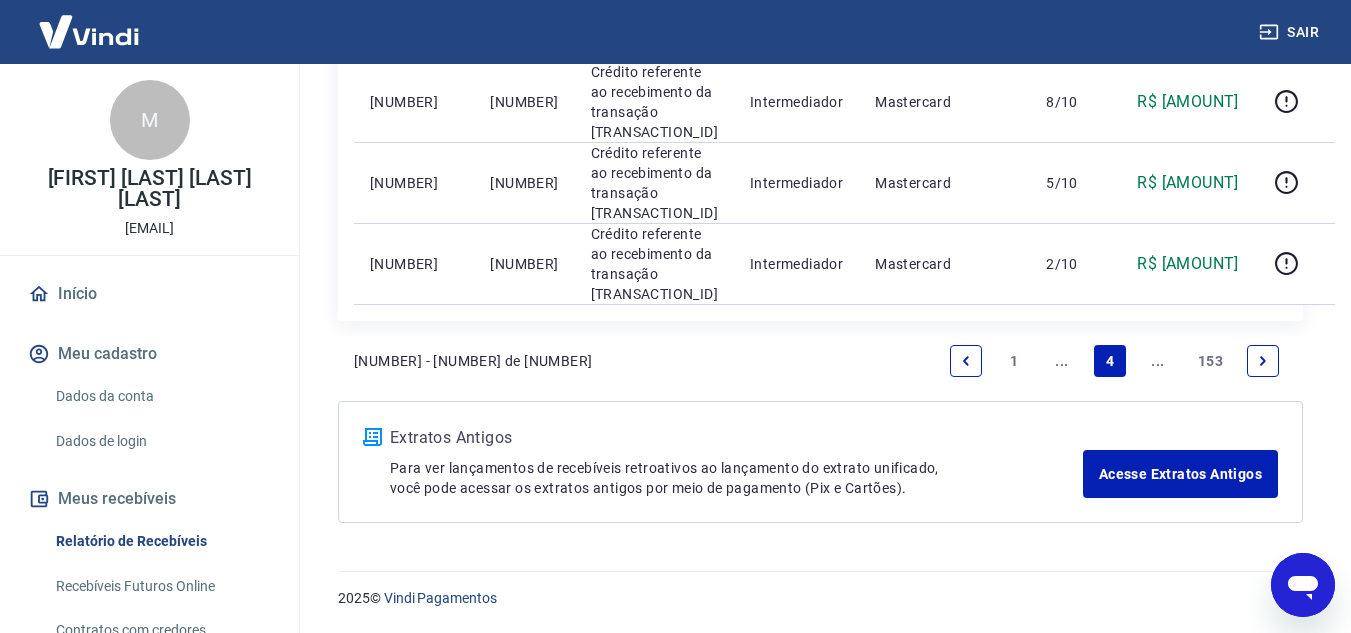 scroll, scrollTop: 2725, scrollLeft: 0, axis: vertical 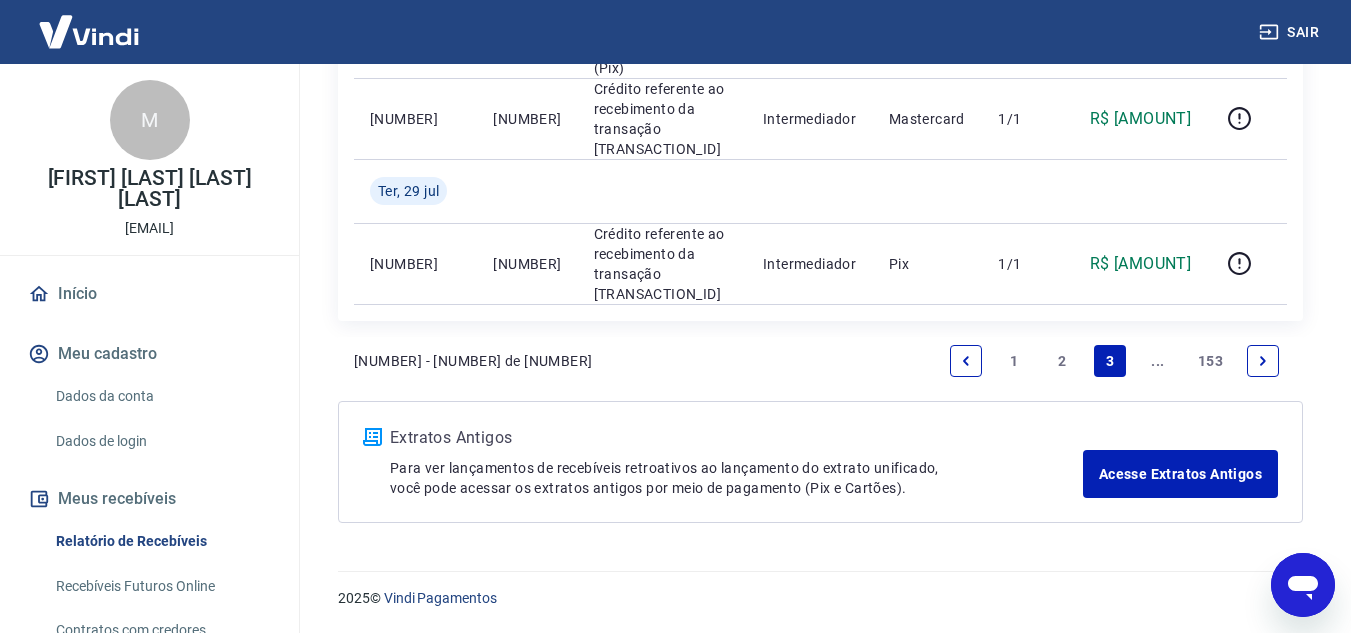 click at bounding box center (1263, 361) 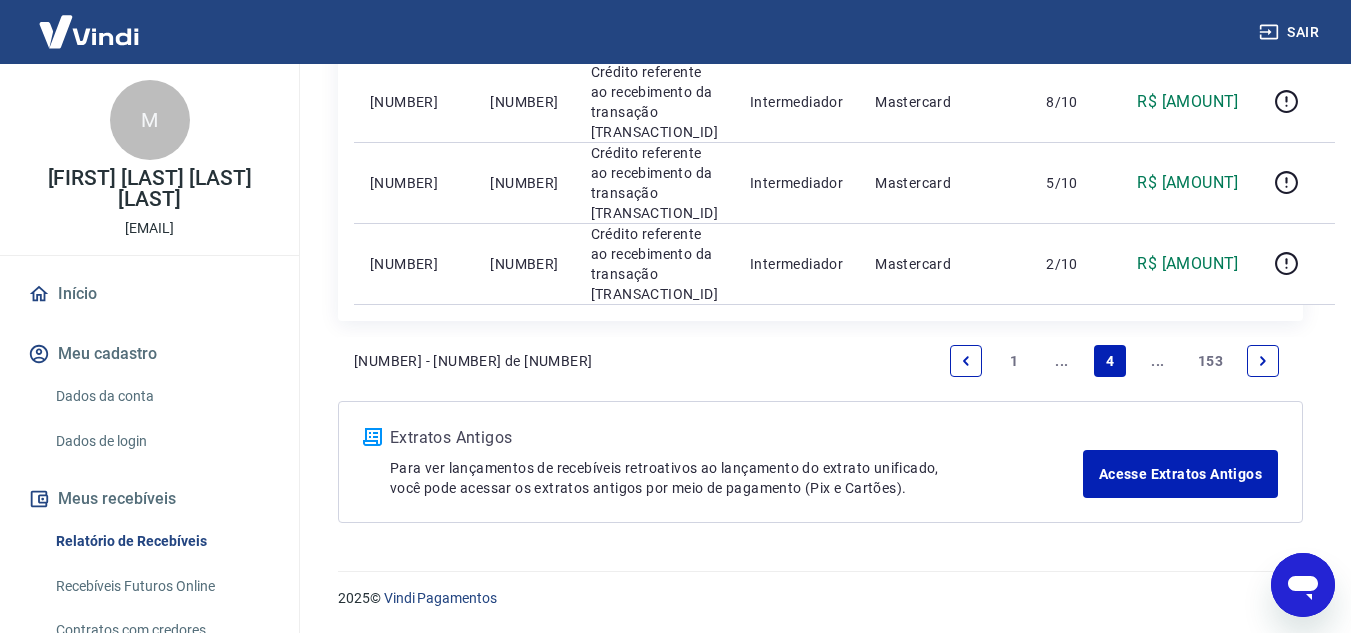 scroll, scrollTop: 2725, scrollLeft: 0, axis: vertical 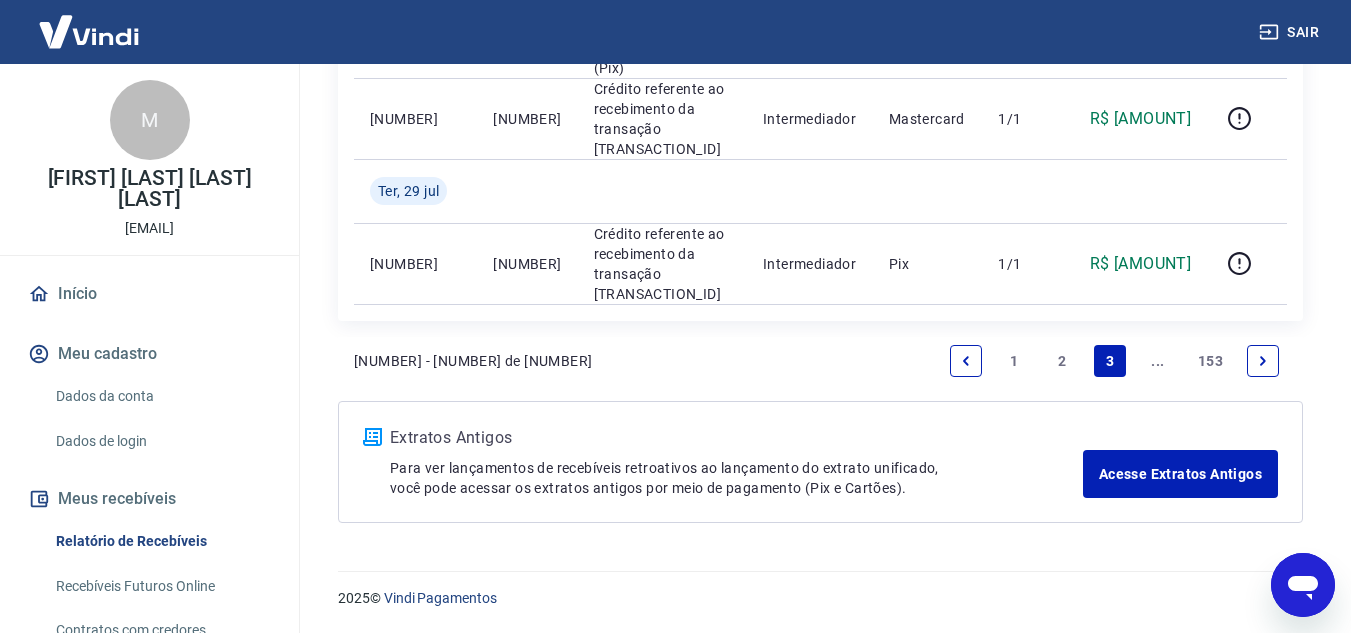click at bounding box center (1263, 361) 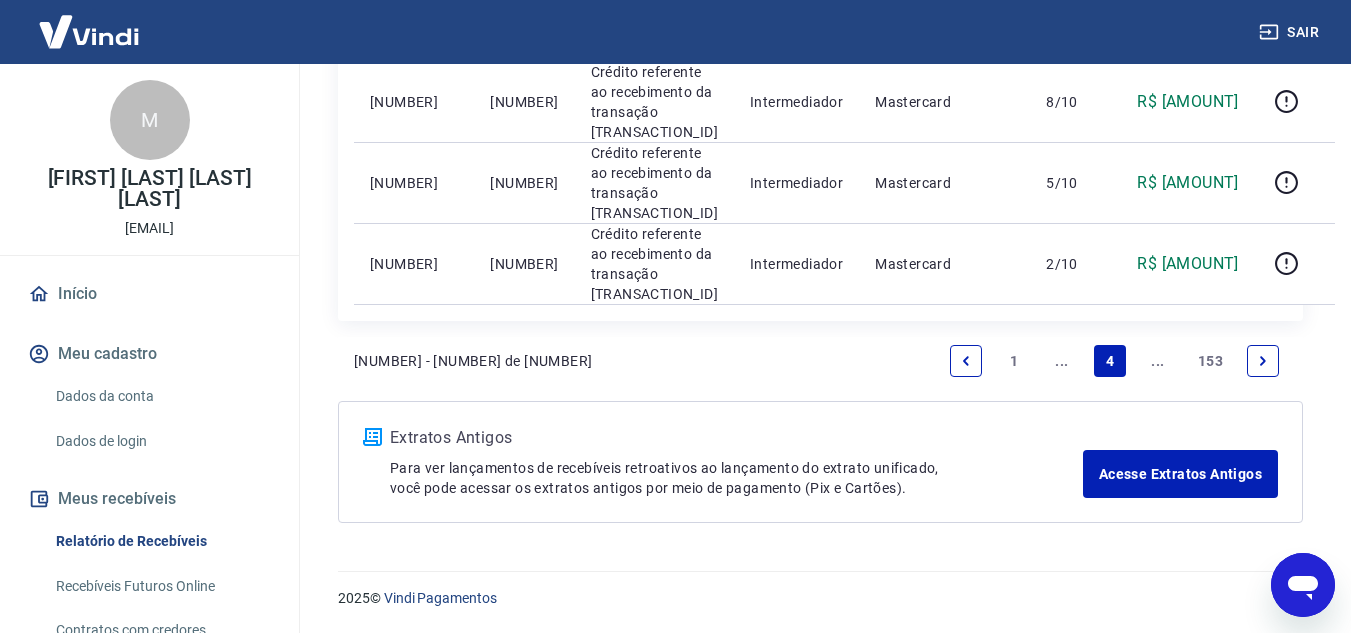 scroll, scrollTop: 2725, scrollLeft: 0, axis: vertical 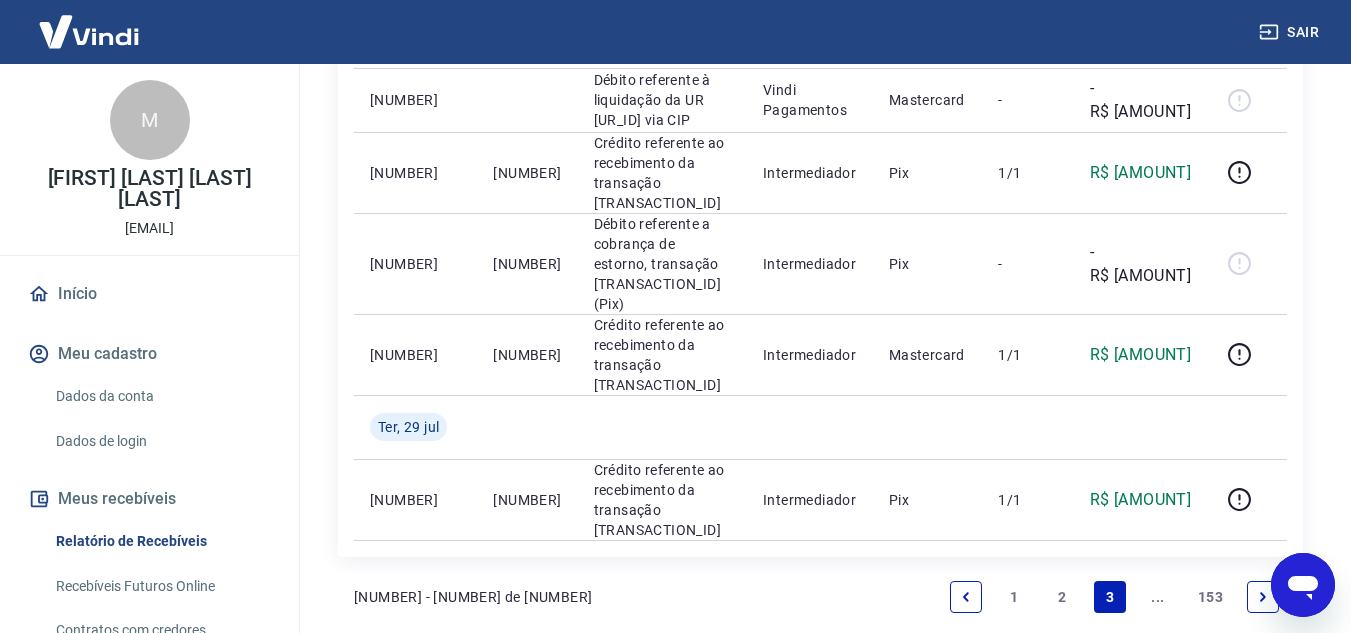 click 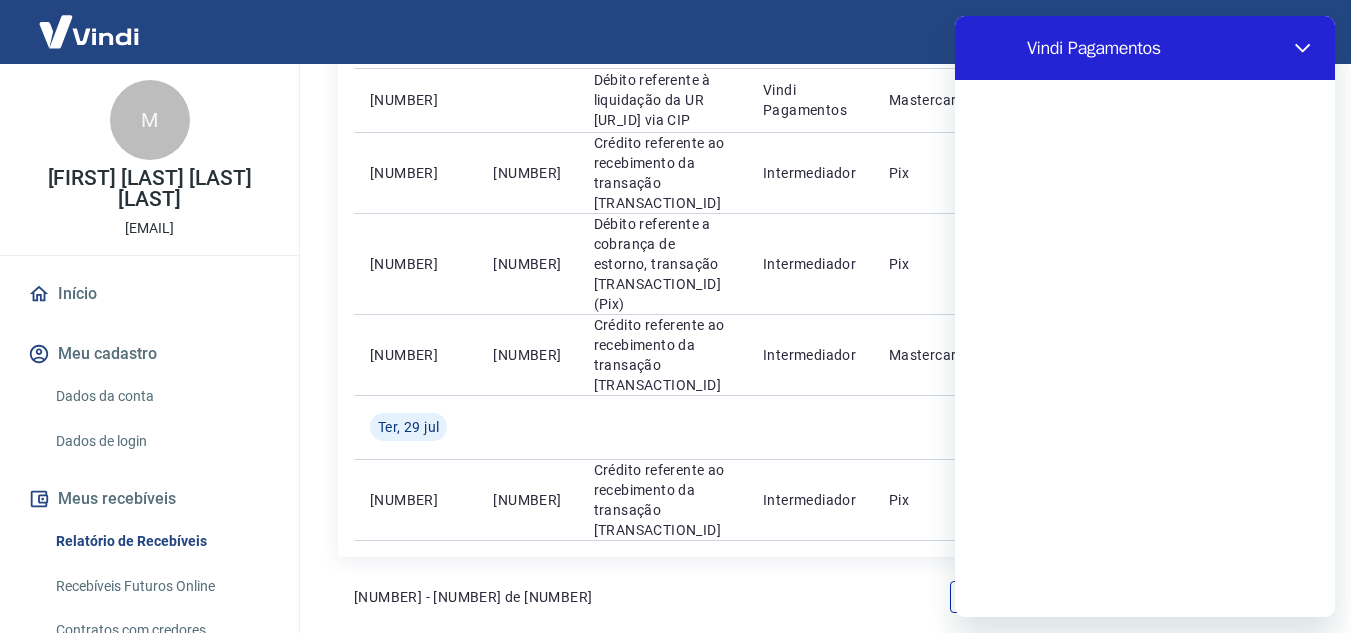 scroll, scrollTop: 0, scrollLeft: 0, axis: both 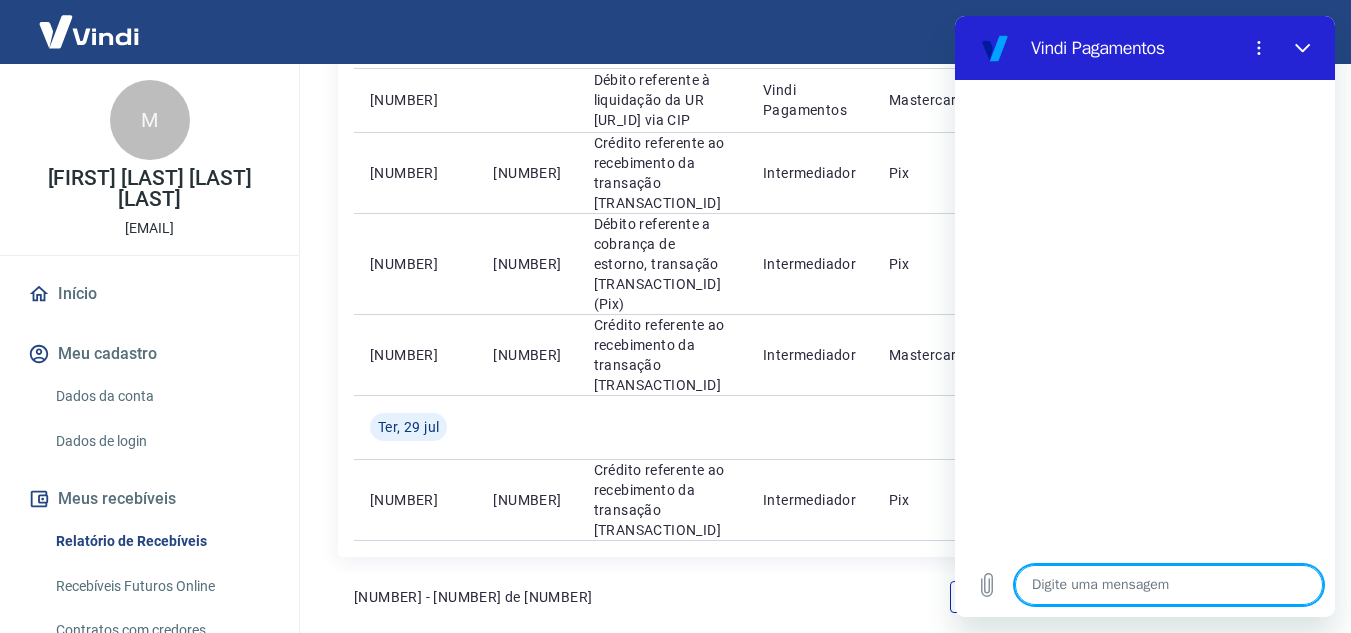 type on "b" 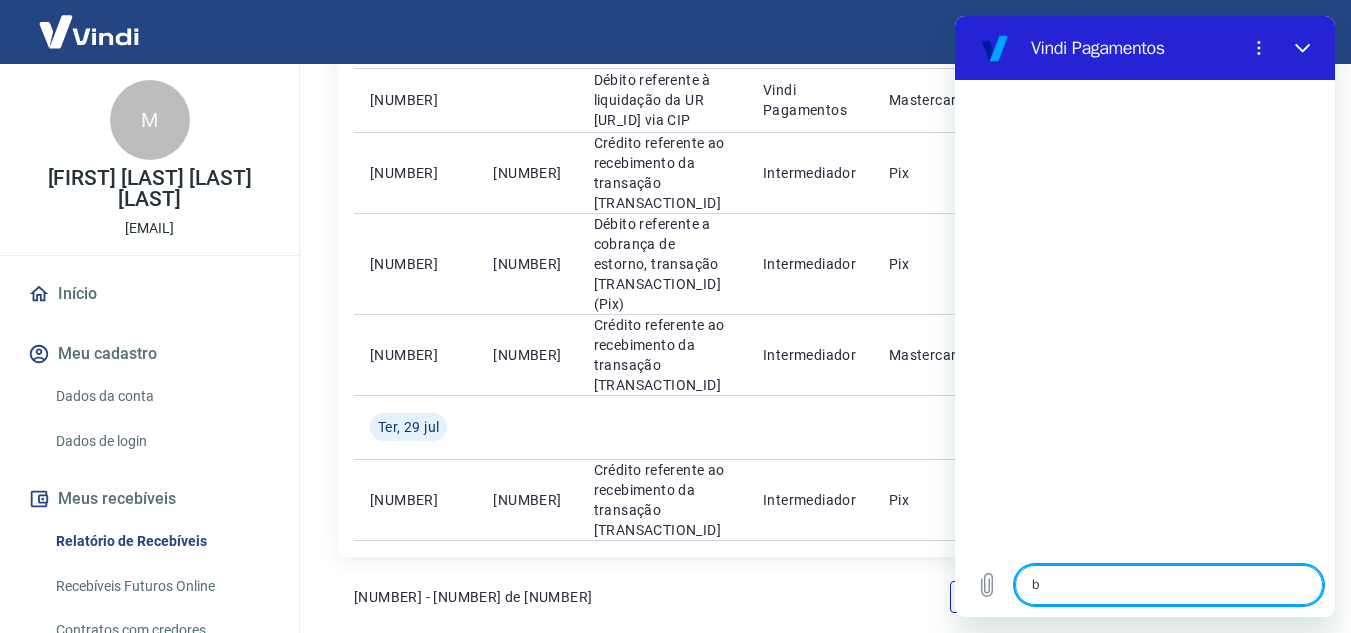 type on "x" 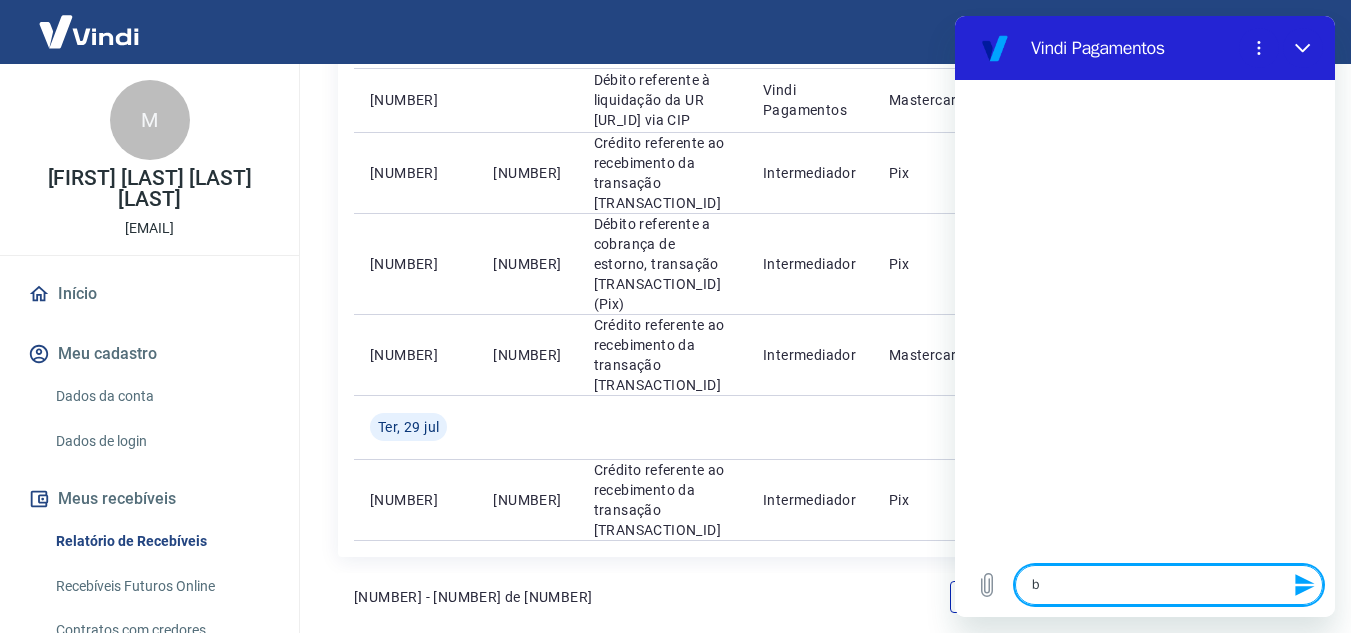 type on "bo" 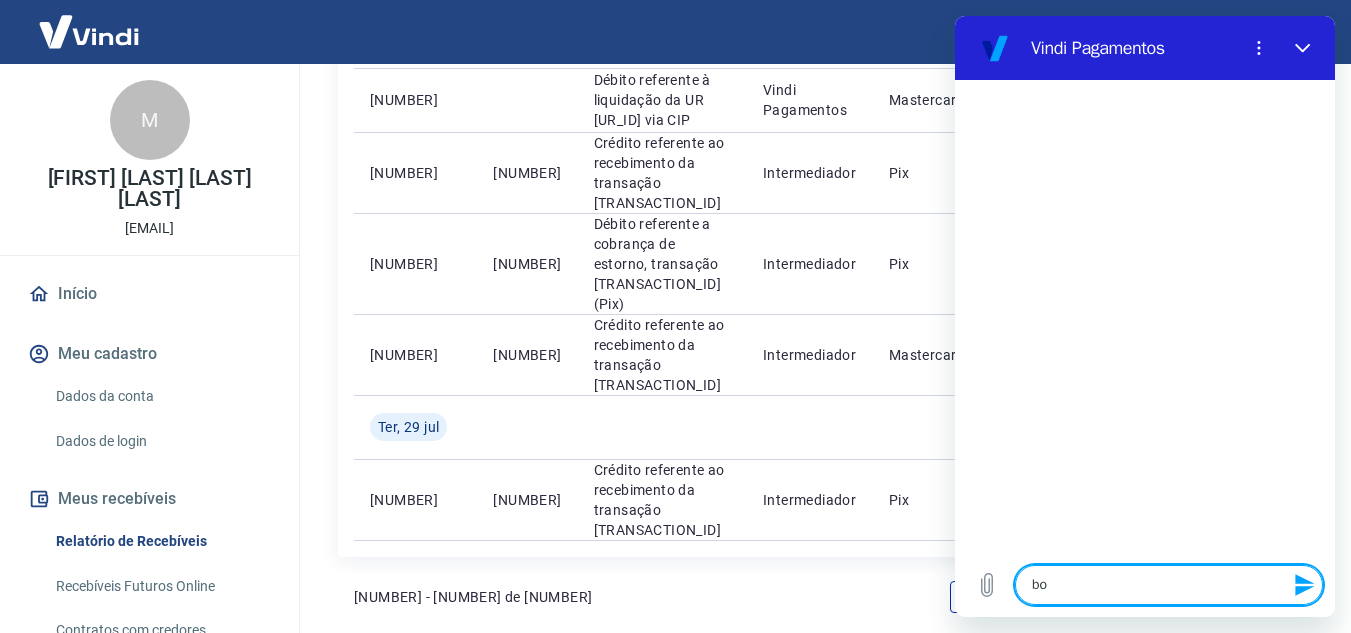 type on "bom" 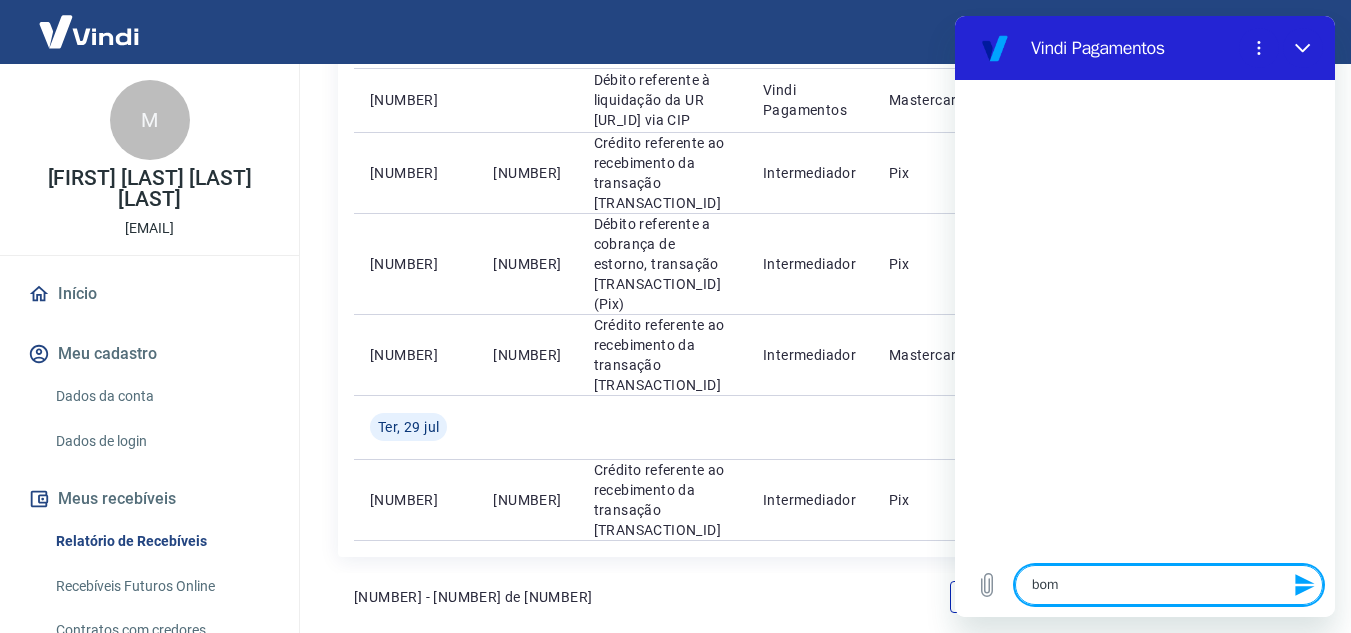 type on "bom" 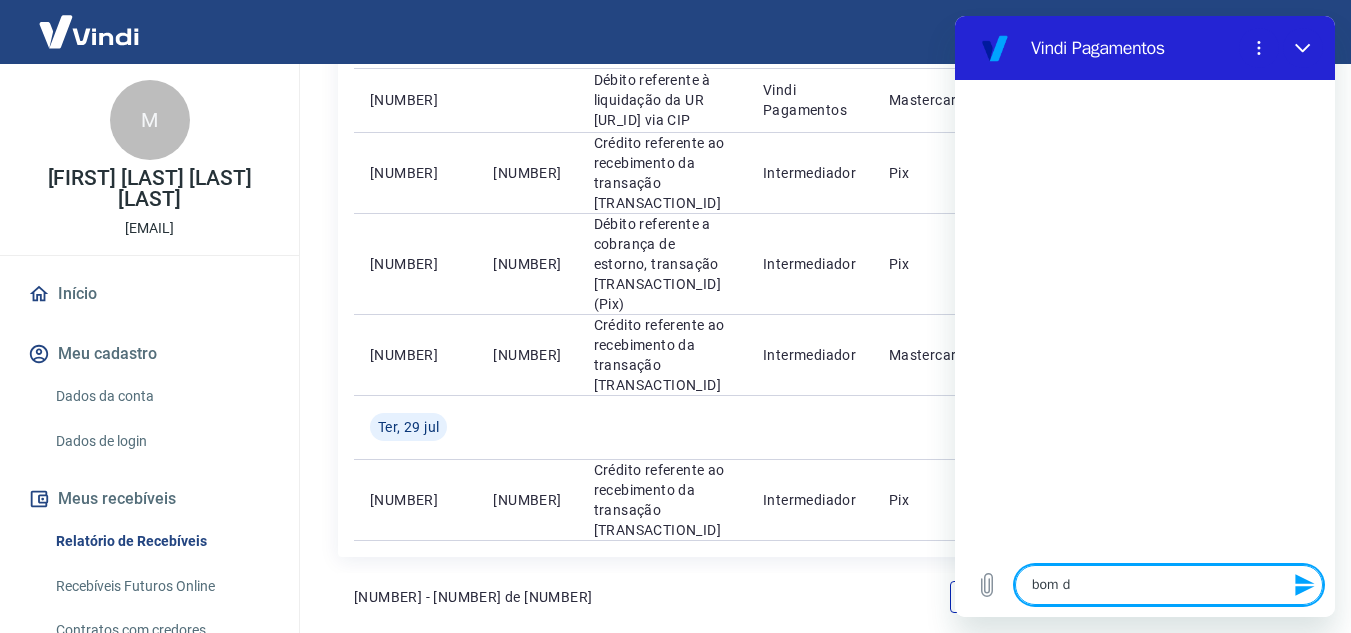 type on "bom di" 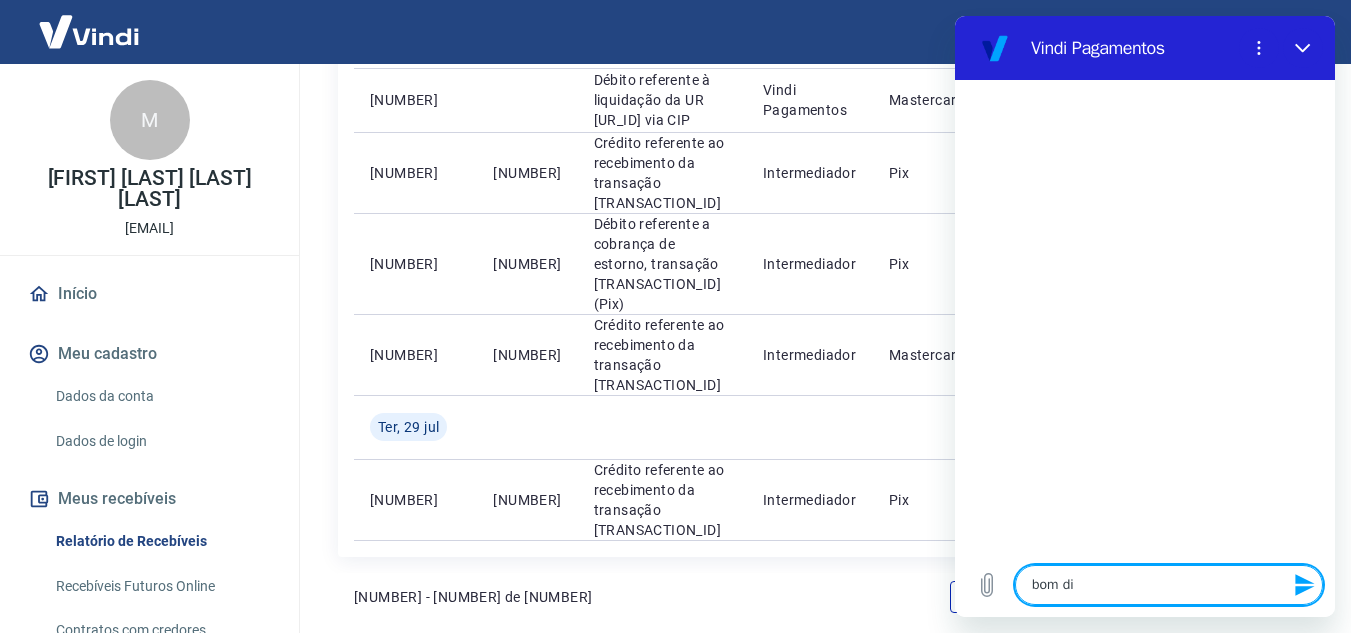 type on "bom dia" 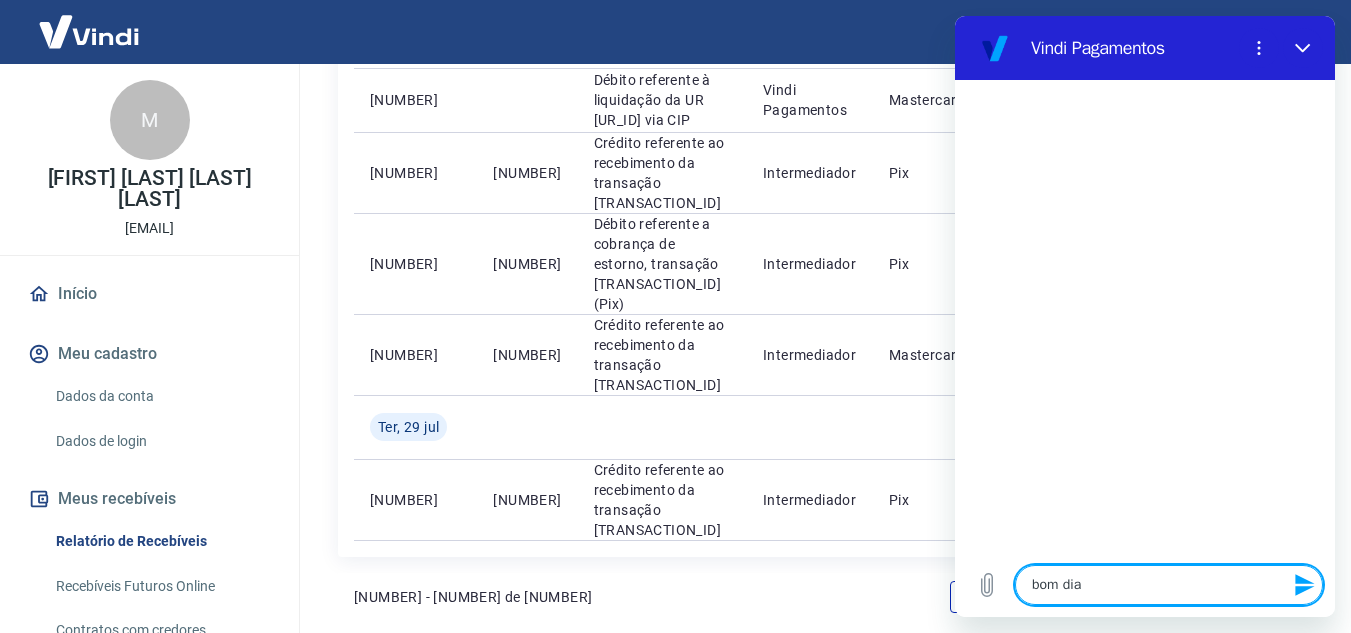 type 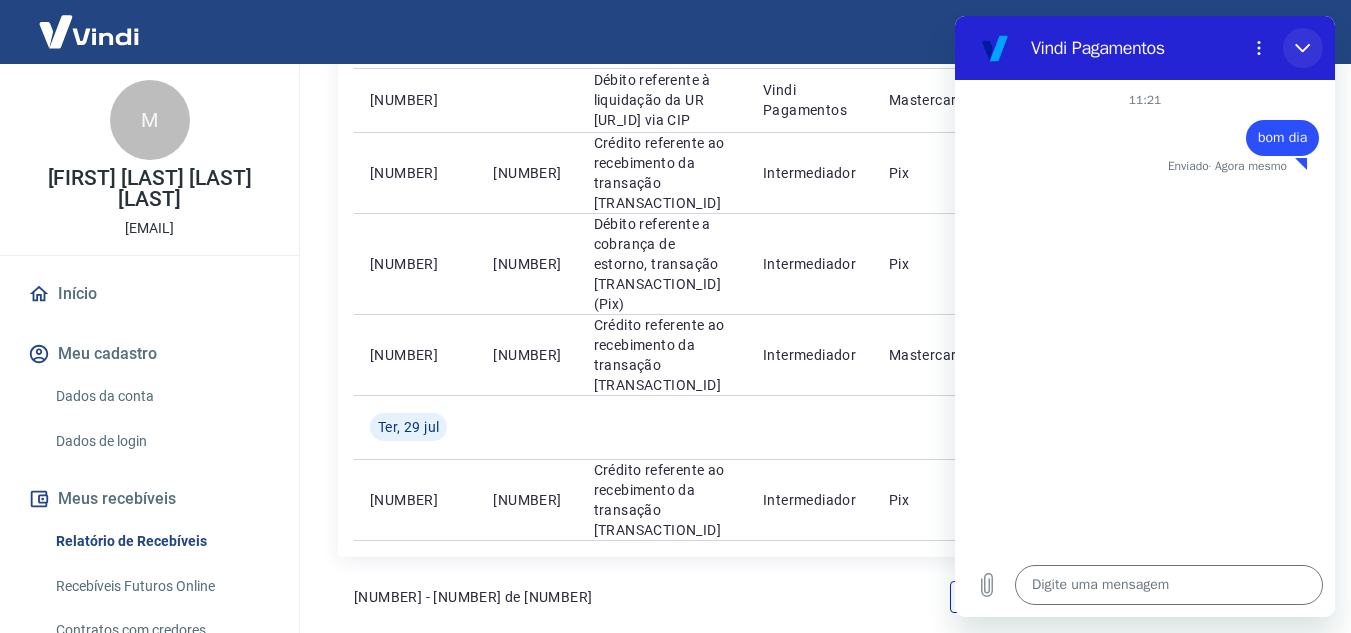 drag, startPoint x: 1304, startPoint y: 39, endPoint x: 2217, endPoint y: 122, distance: 916.76495 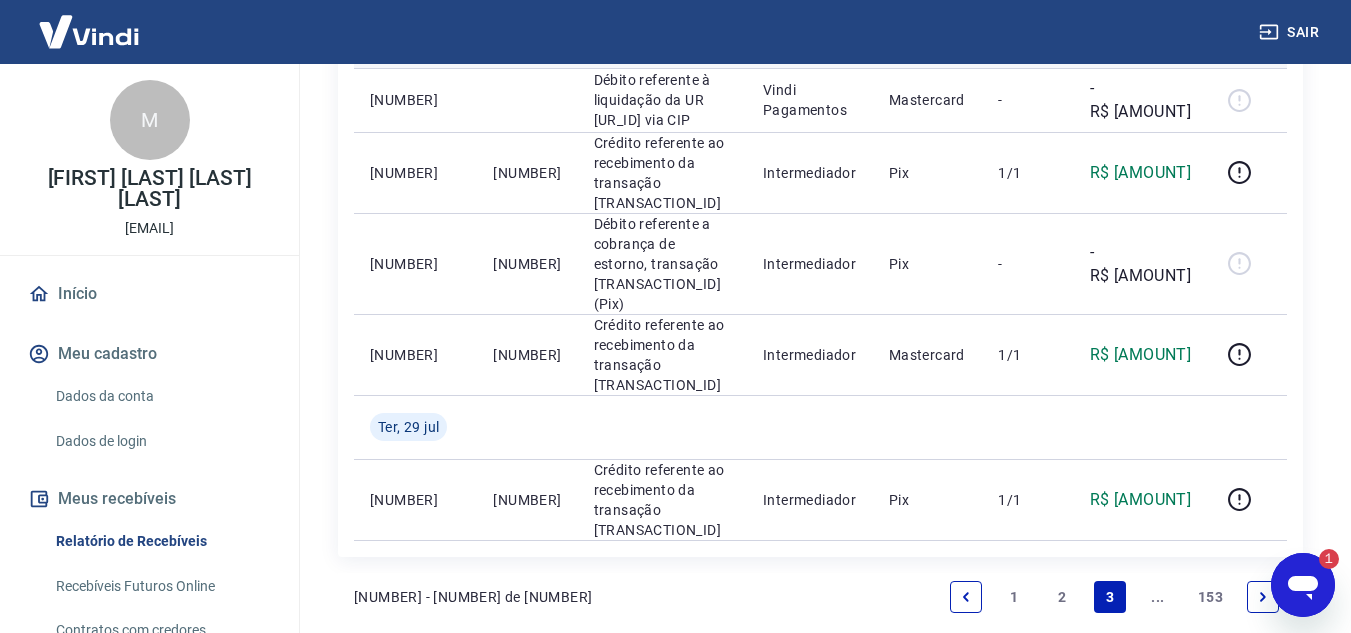 scroll, scrollTop: 0, scrollLeft: 0, axis: both 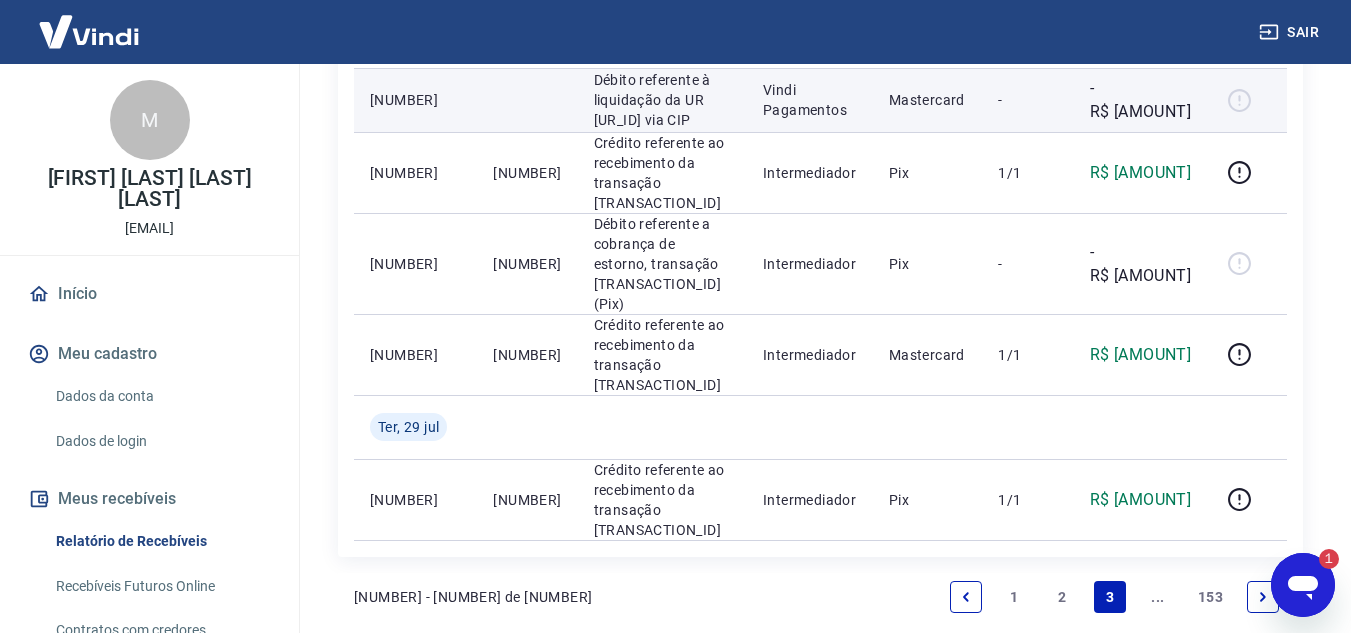 copy on "Débito referente ao saque 6662017 Vindi Pagamentos Pix - -R$ 697,65" 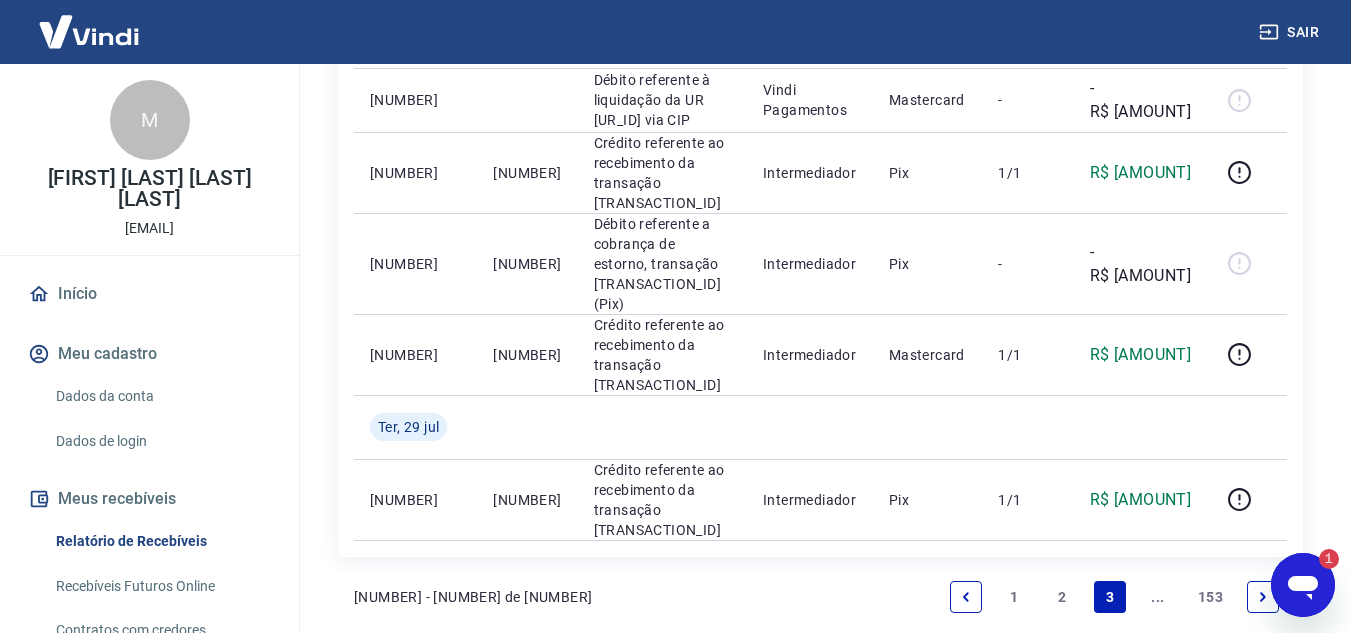 drag, startPoint x: 1306, startPoint y: 573, endPoint x: 1572, endPoint y: 1080, distance: 572.5426 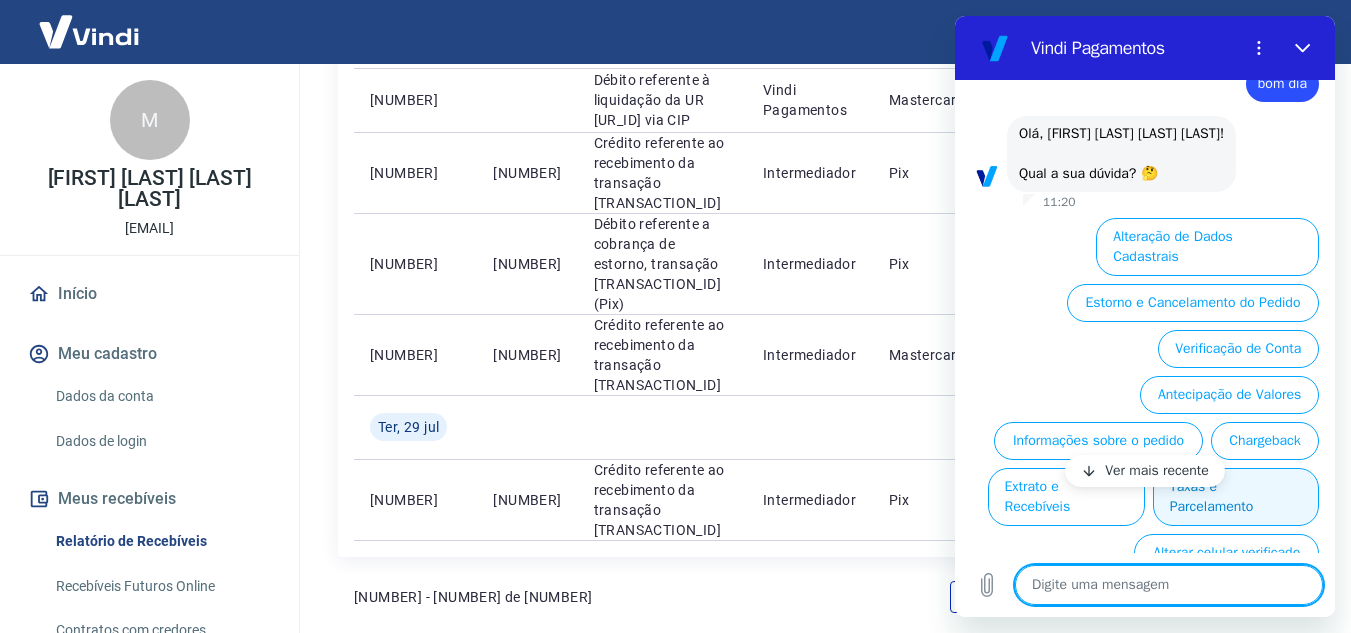 type on "x" 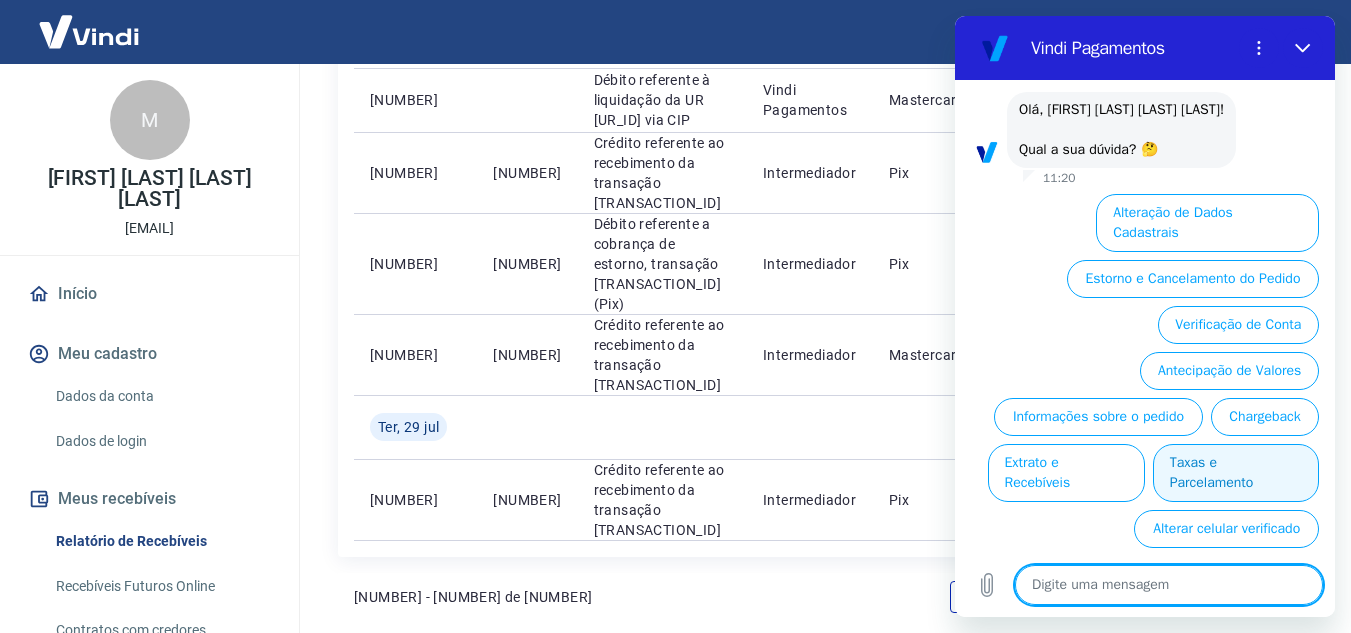 scroll, scrollTop: 104, scrollLeft: 0, axis: vertical 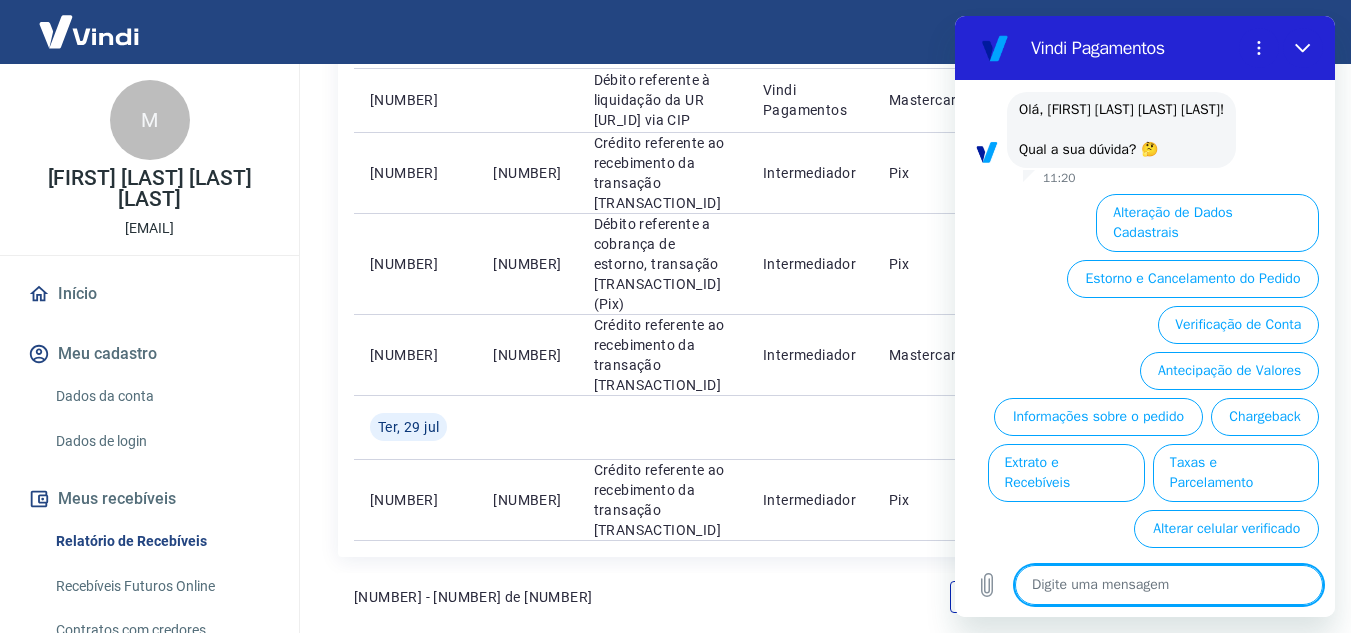 type on "f" 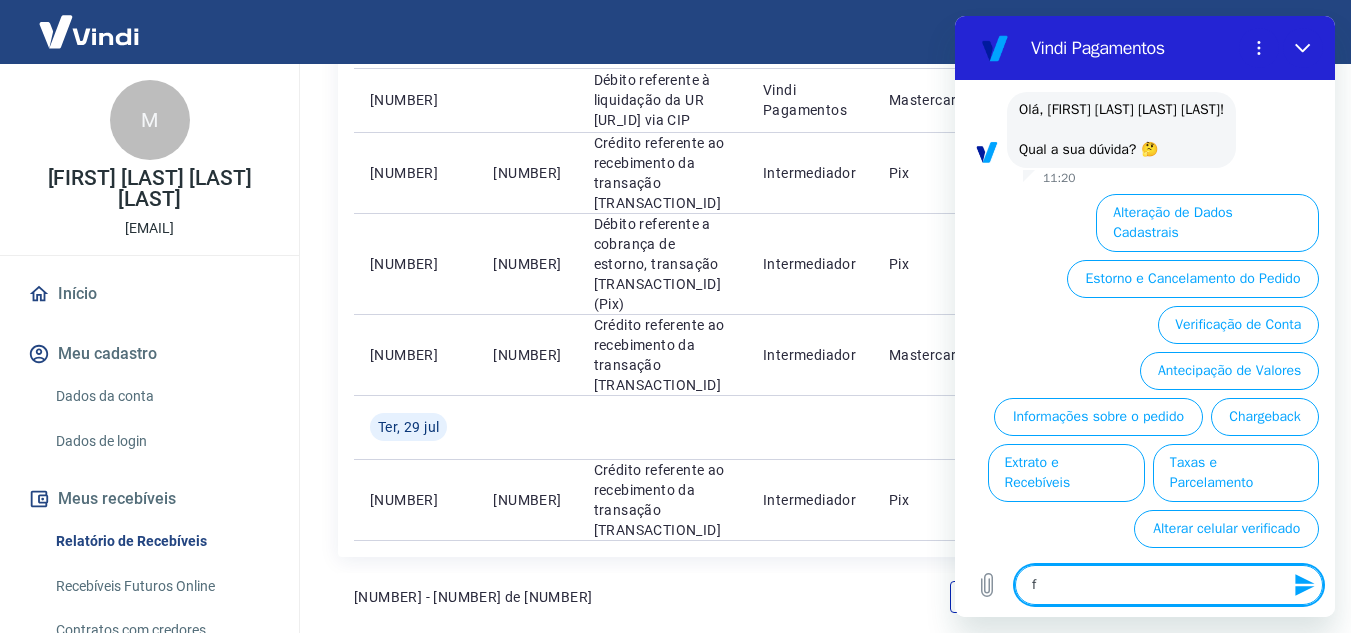 type on "fa" 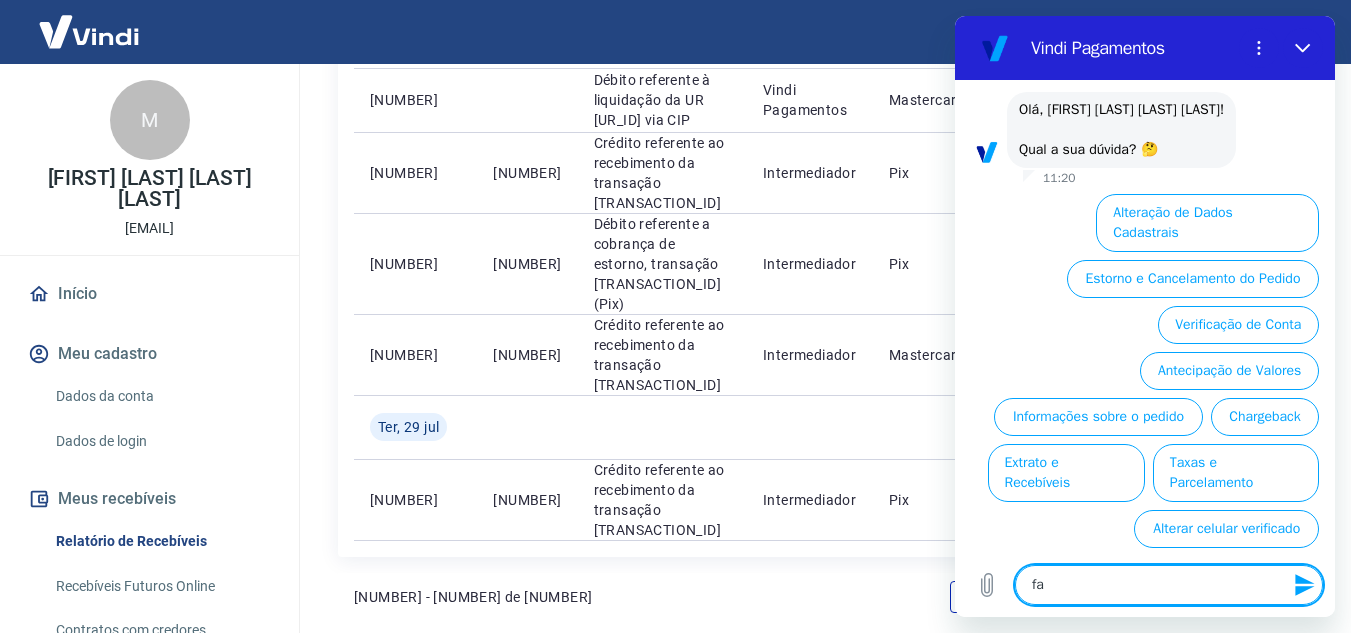 type on "fal" 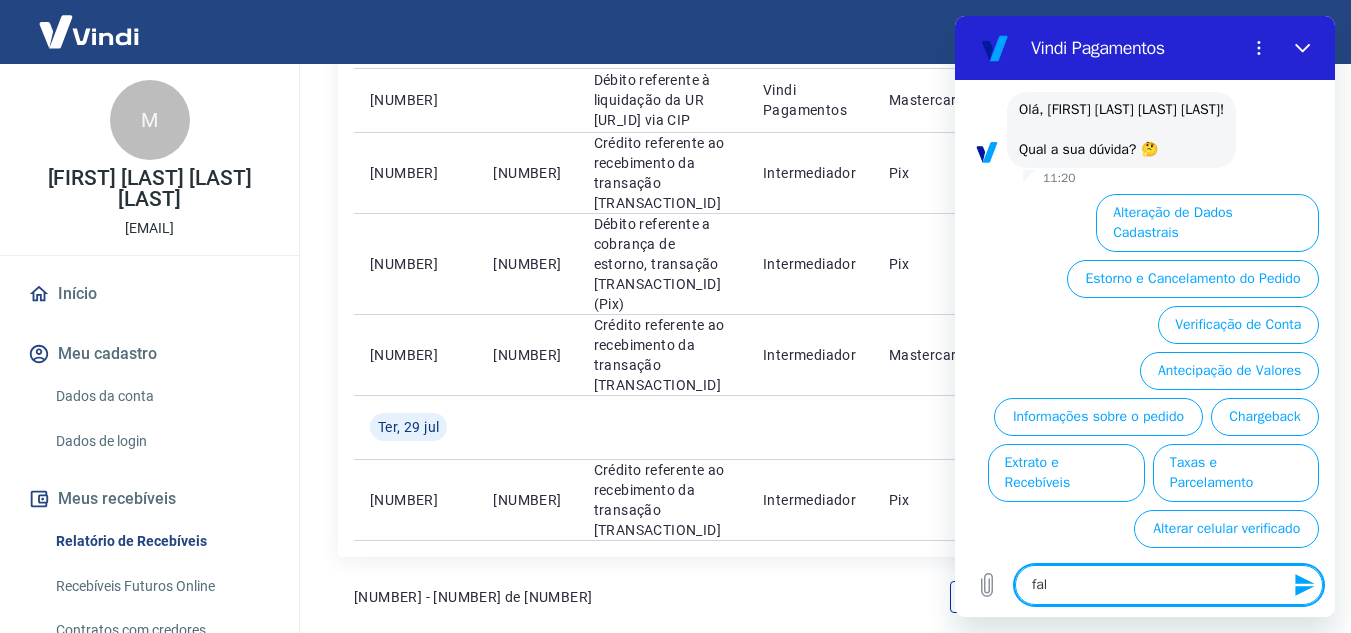 type on "fala" 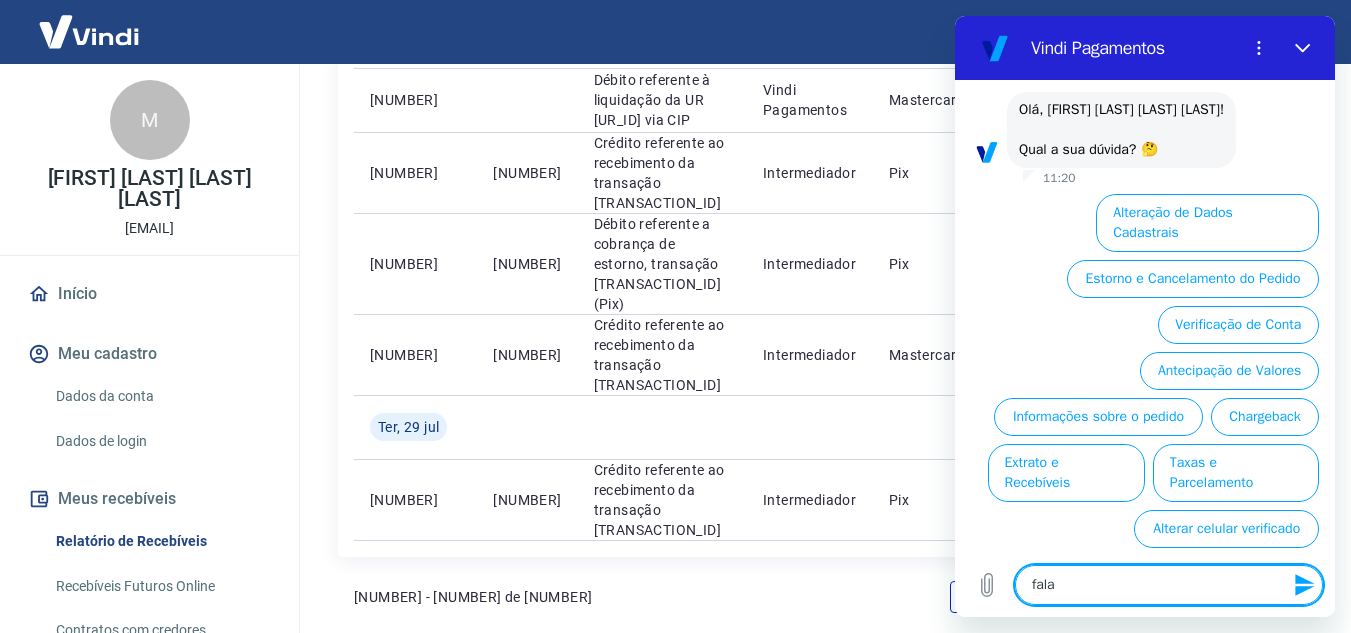 type on "falar" 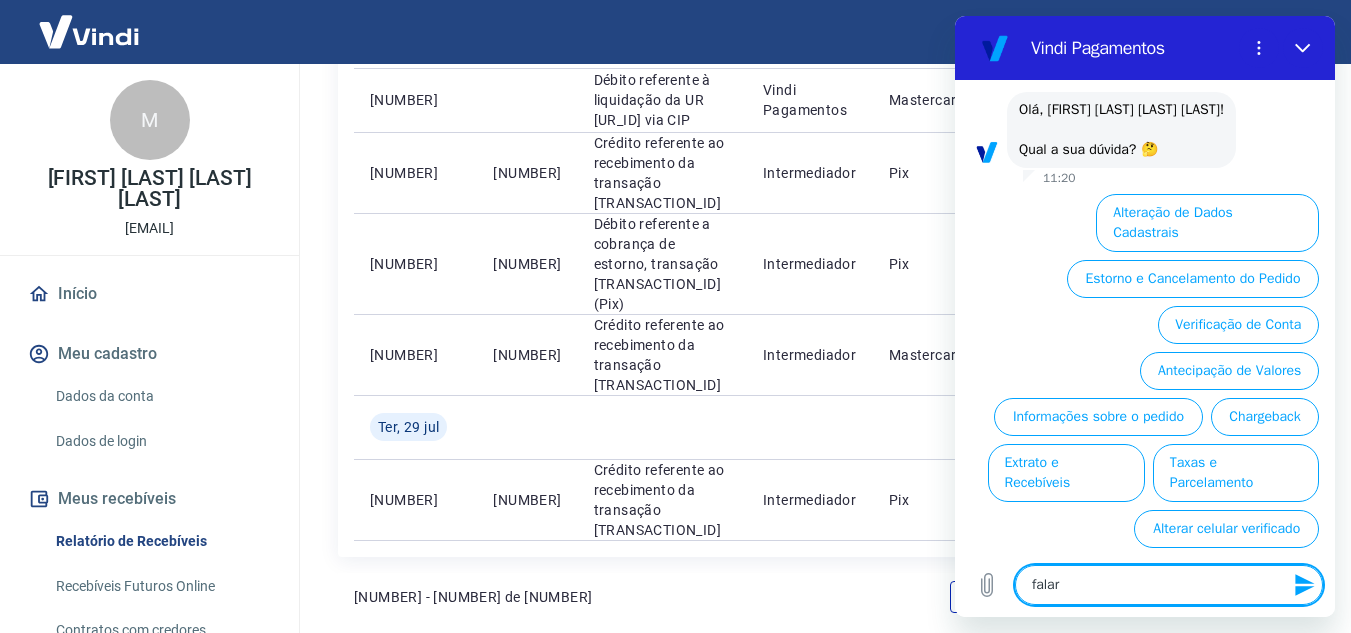 type on "falar" 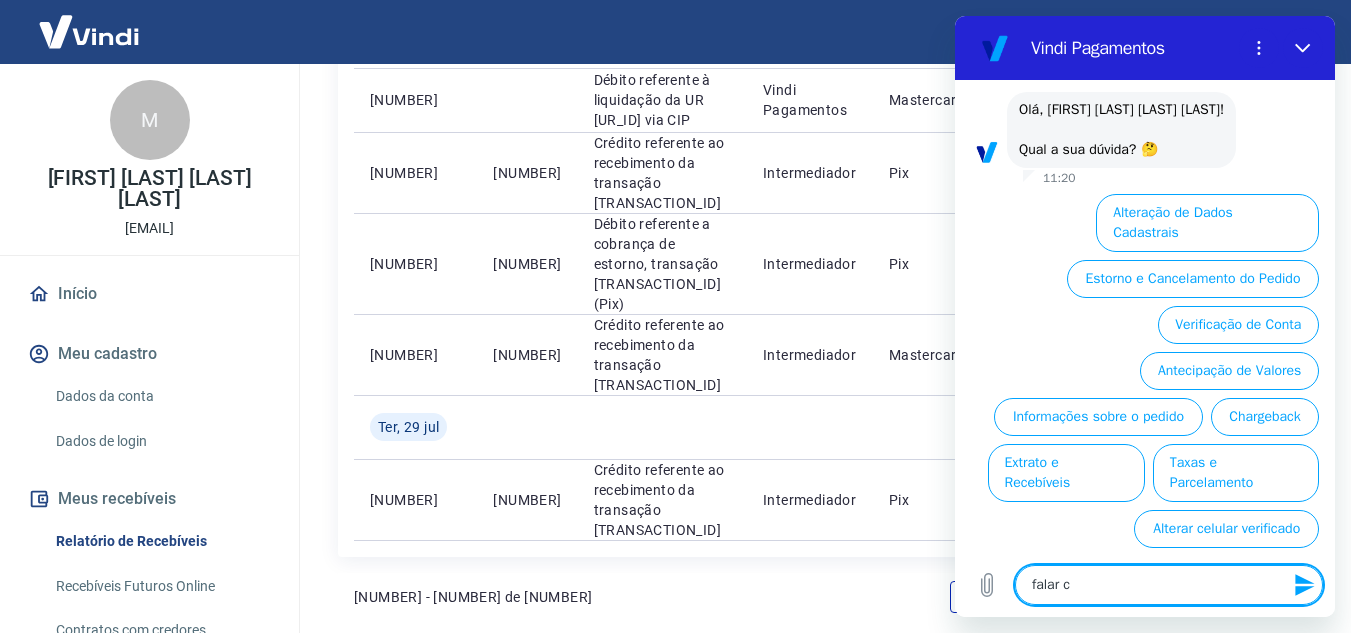 type on "falar co" 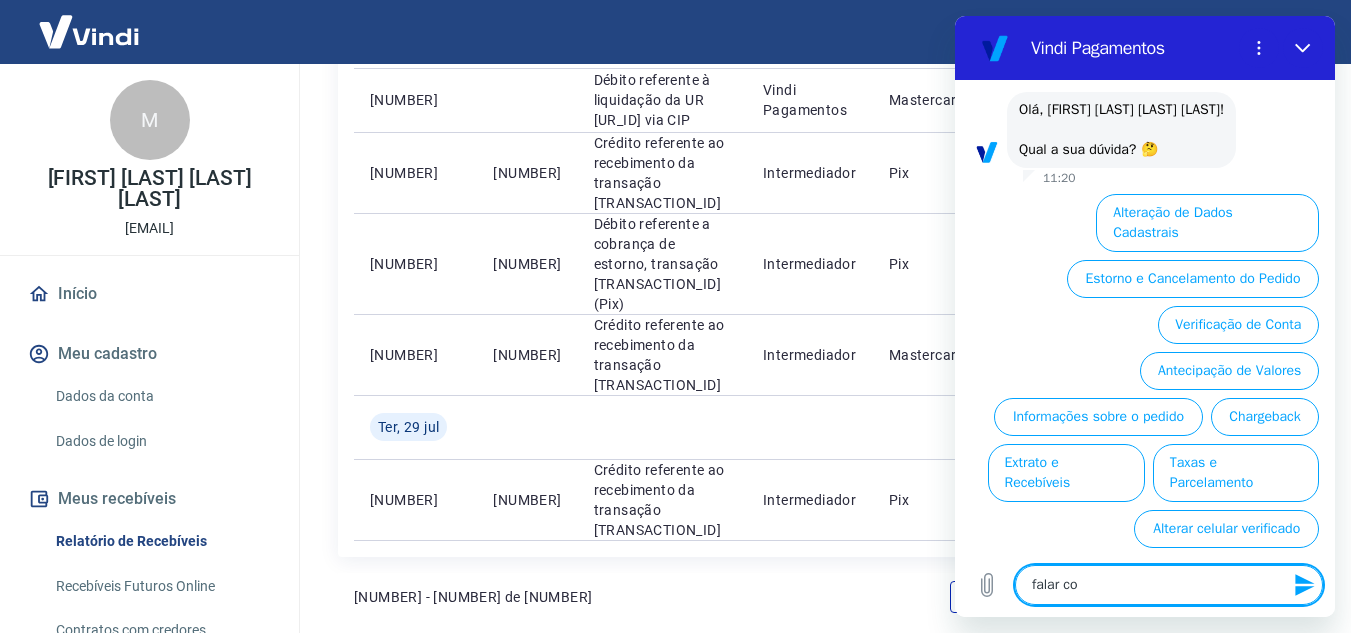 type on "falar com" 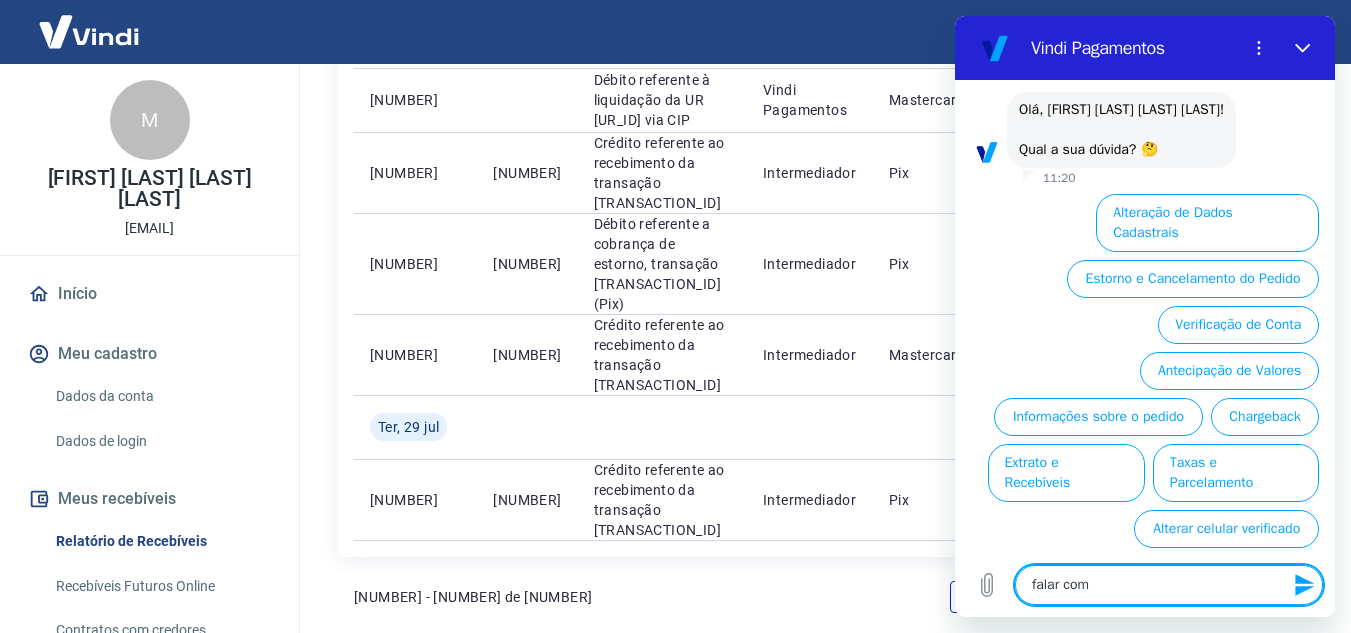 type on "falar com" 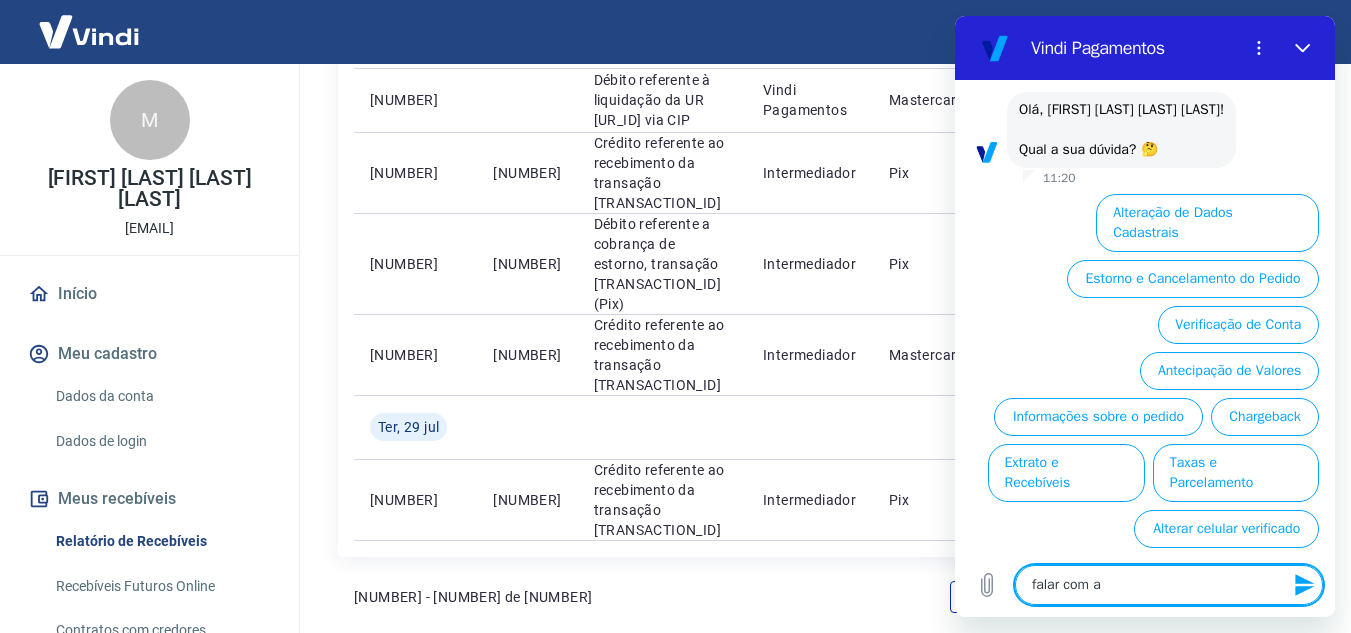 type on "falar com at" 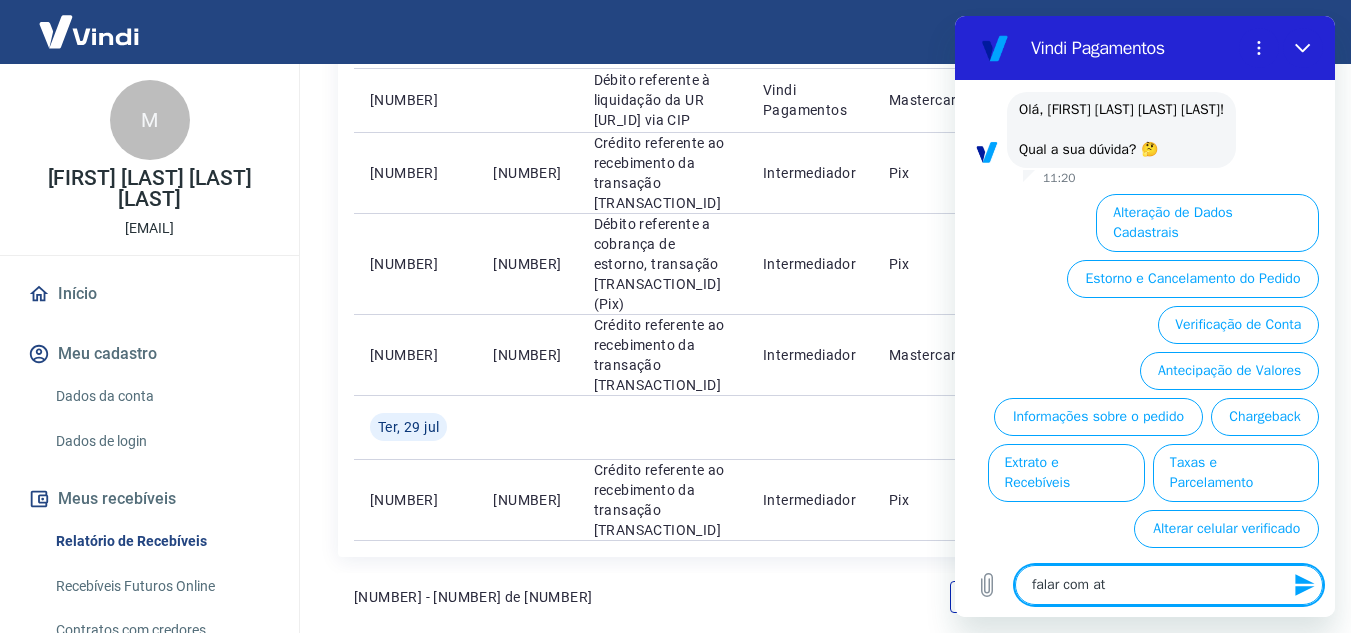 type on "falar com ate" 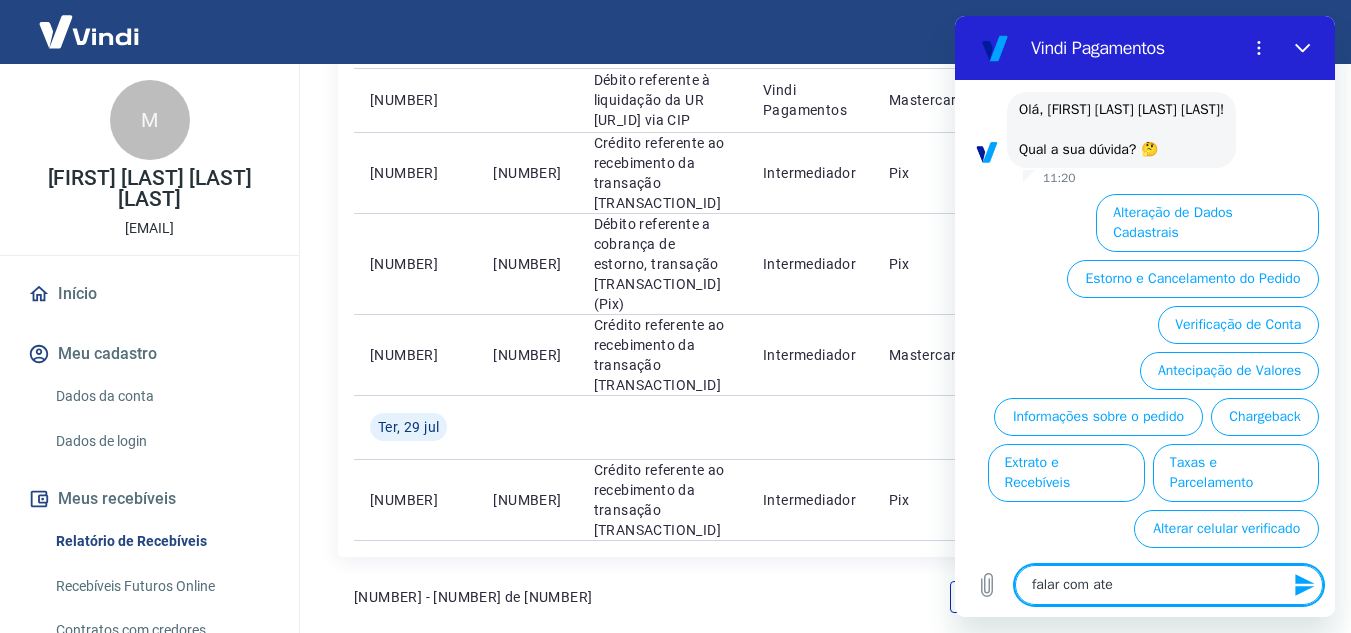 type on "falar com aten" 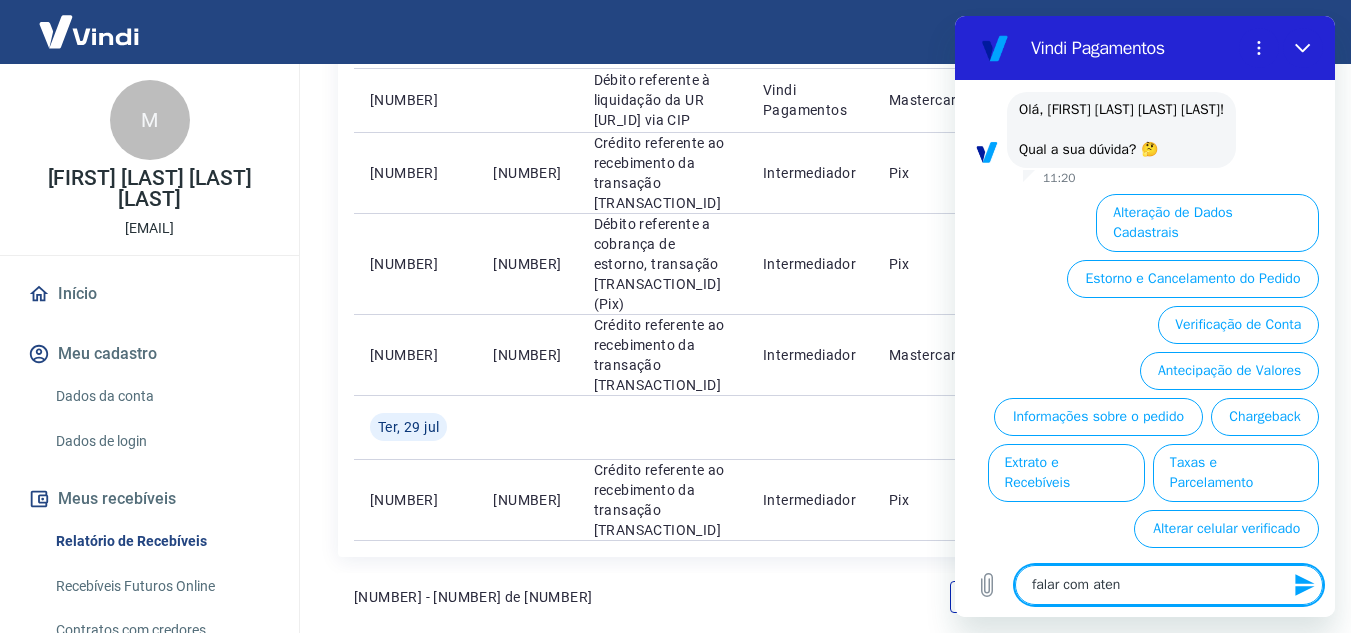 type on "falar com atend" 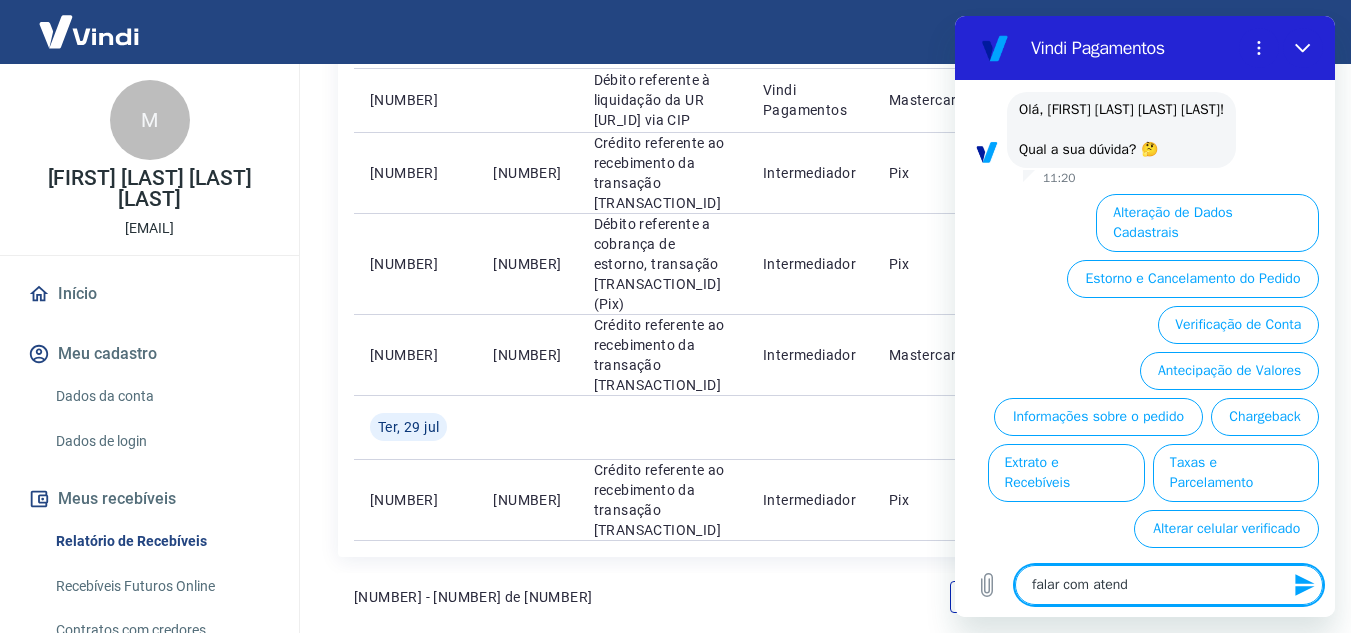 type on "falar com atende" 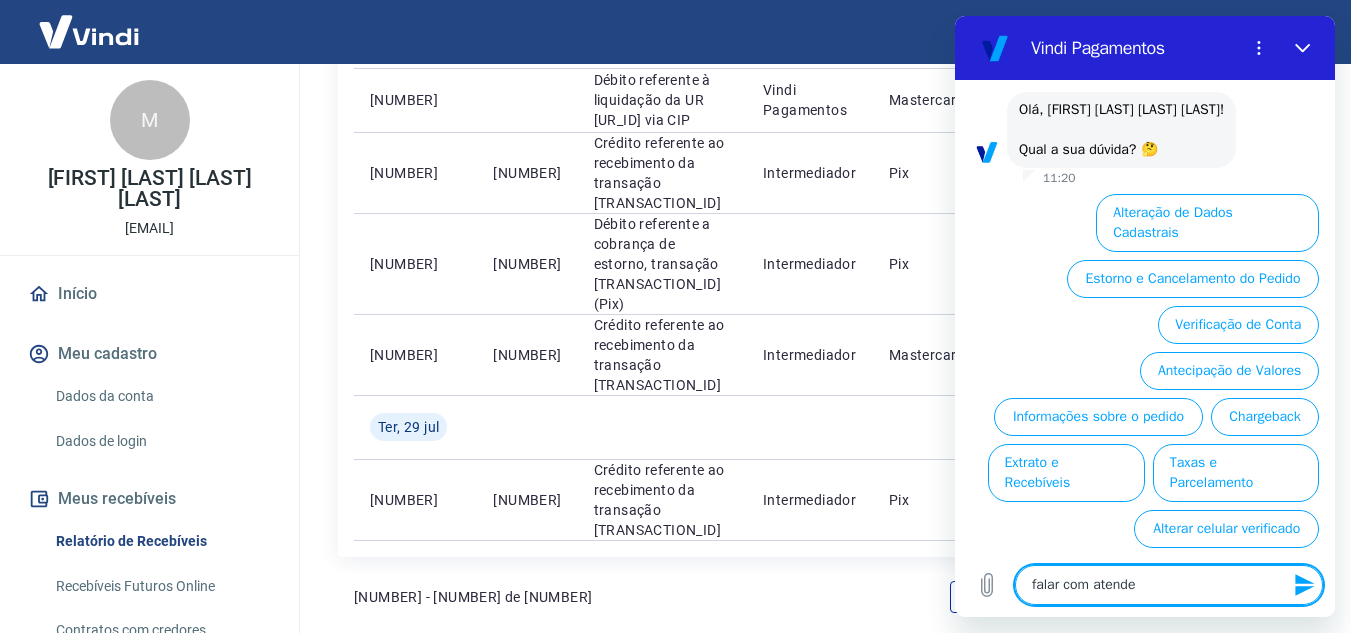 type on "falar com atenden" 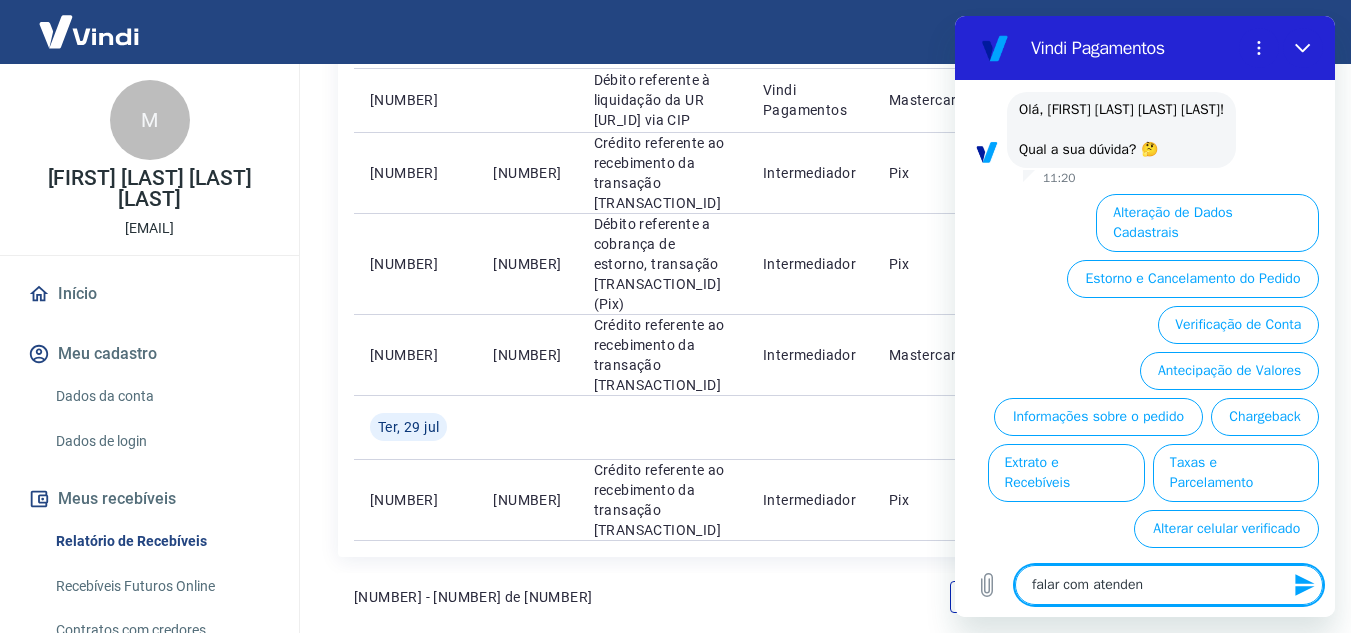type on "falar com atendent" 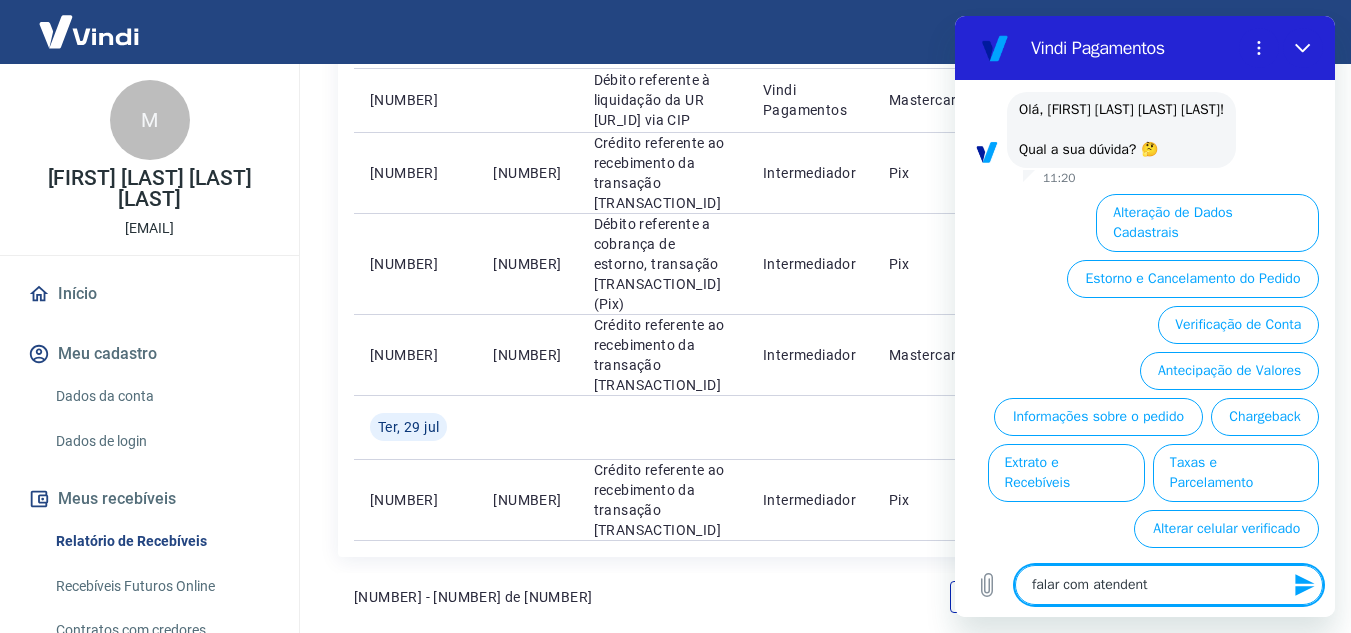 type on "x" 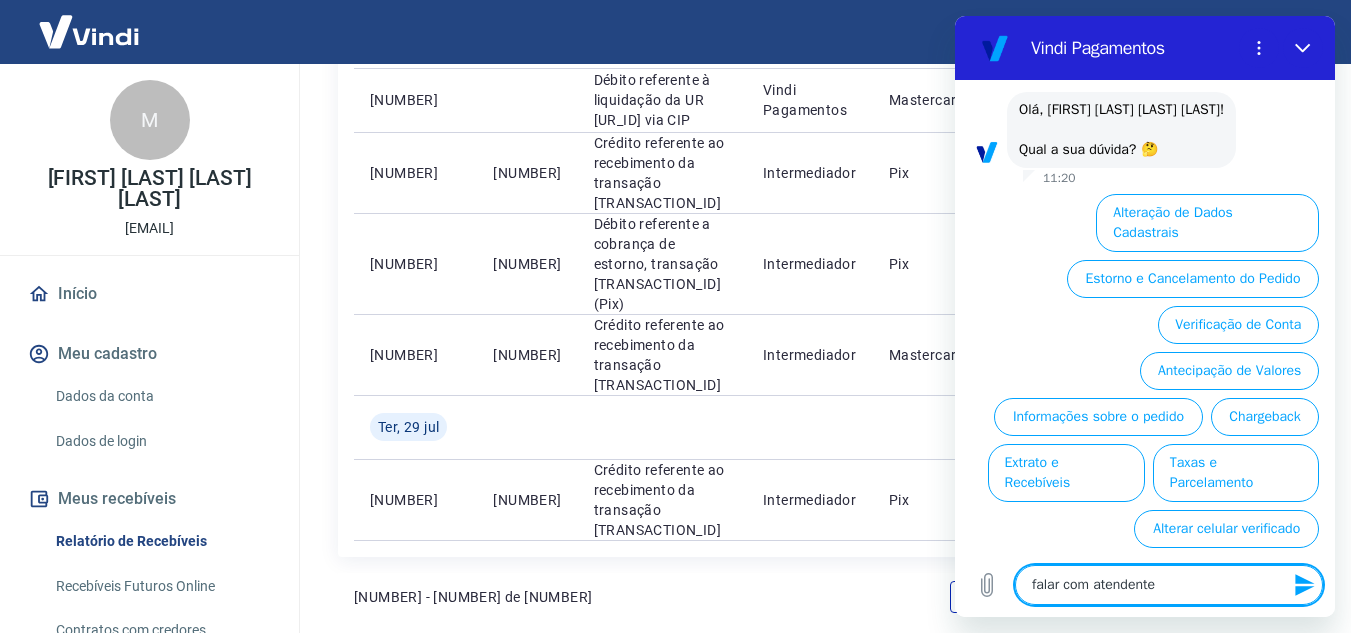 type 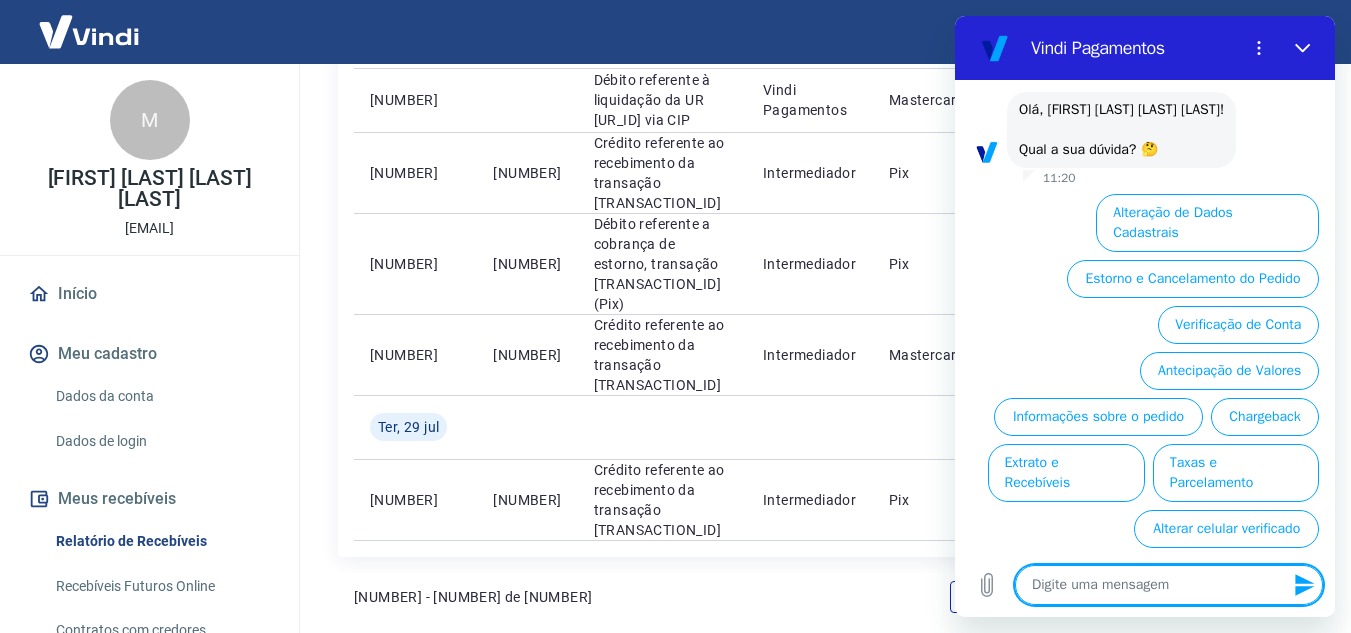 scroll, scrollTop: 0, scrollLeft: 0, axis: both 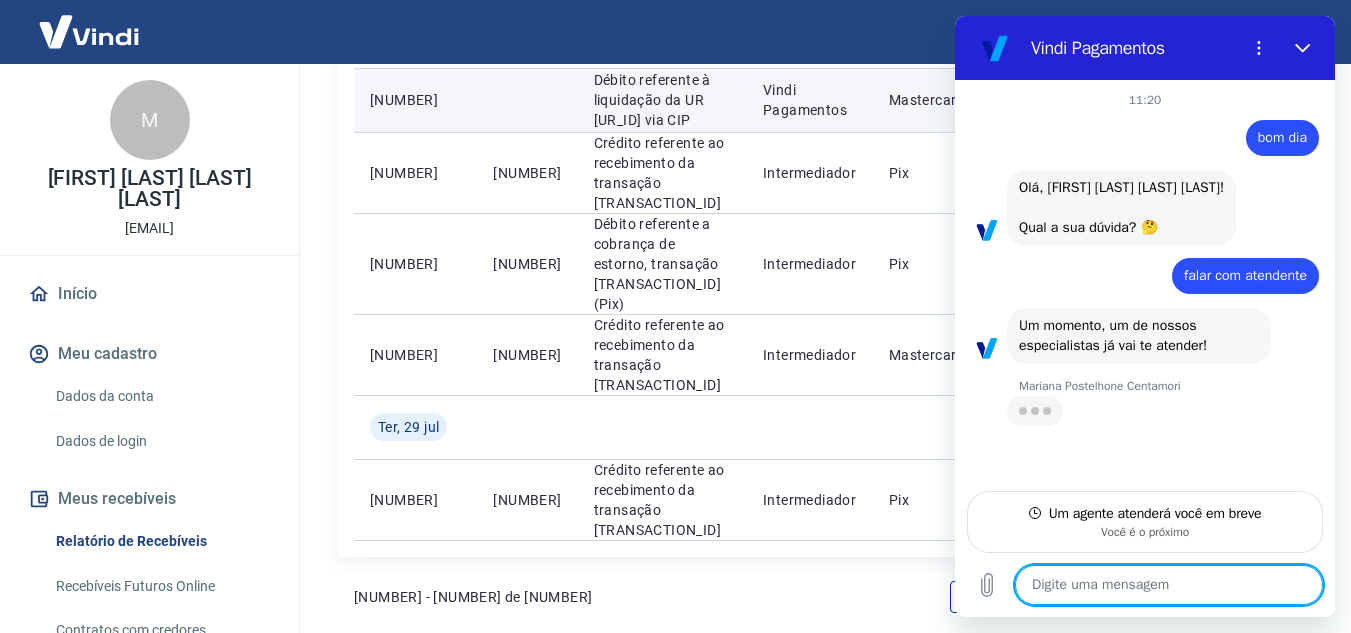 type on "x" 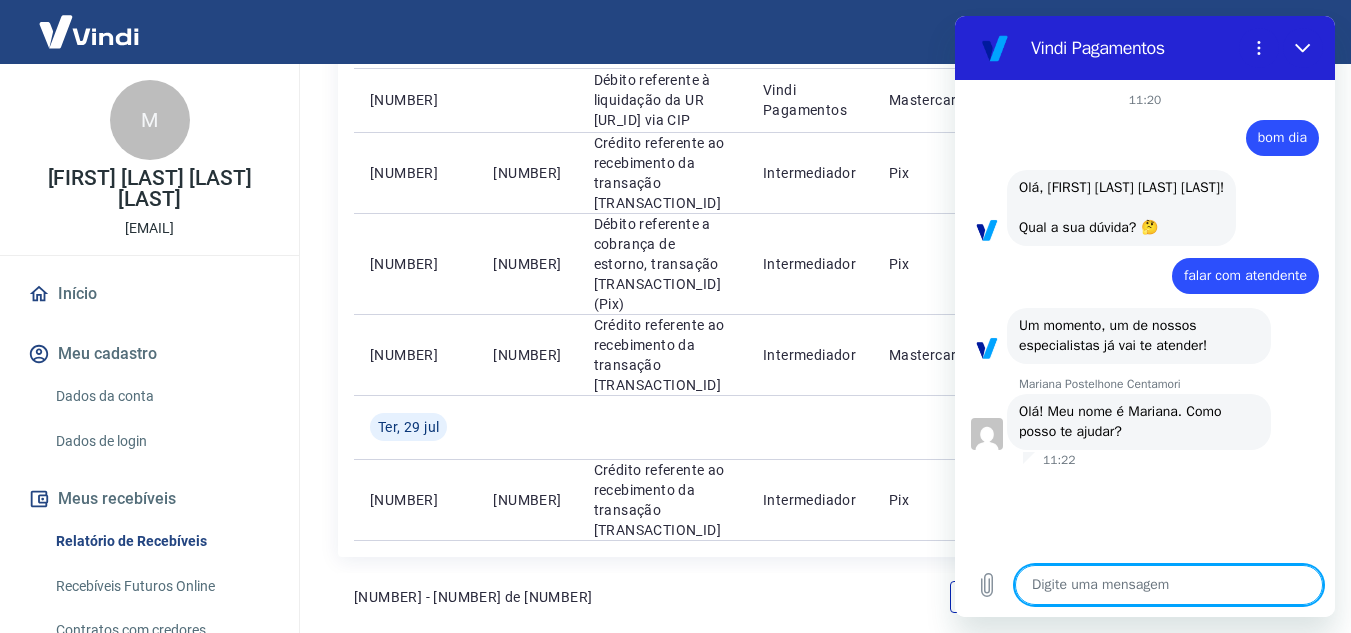 click at bounding box center [1169, 585] 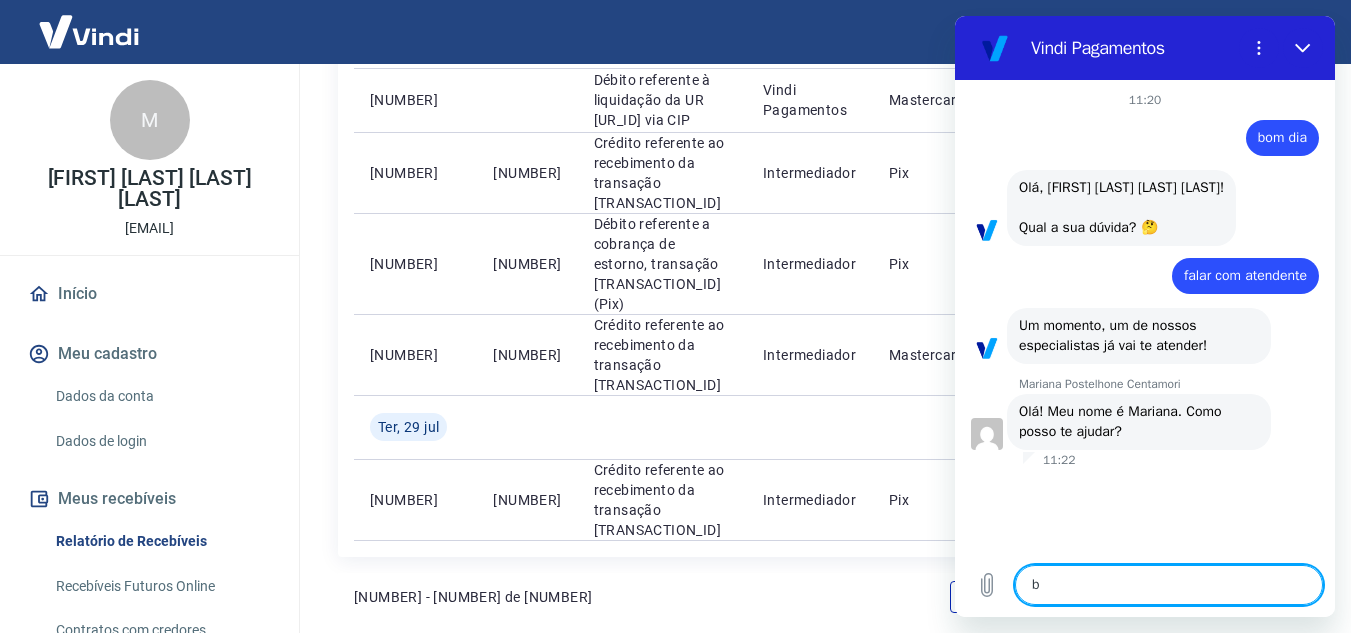 type on "bo" 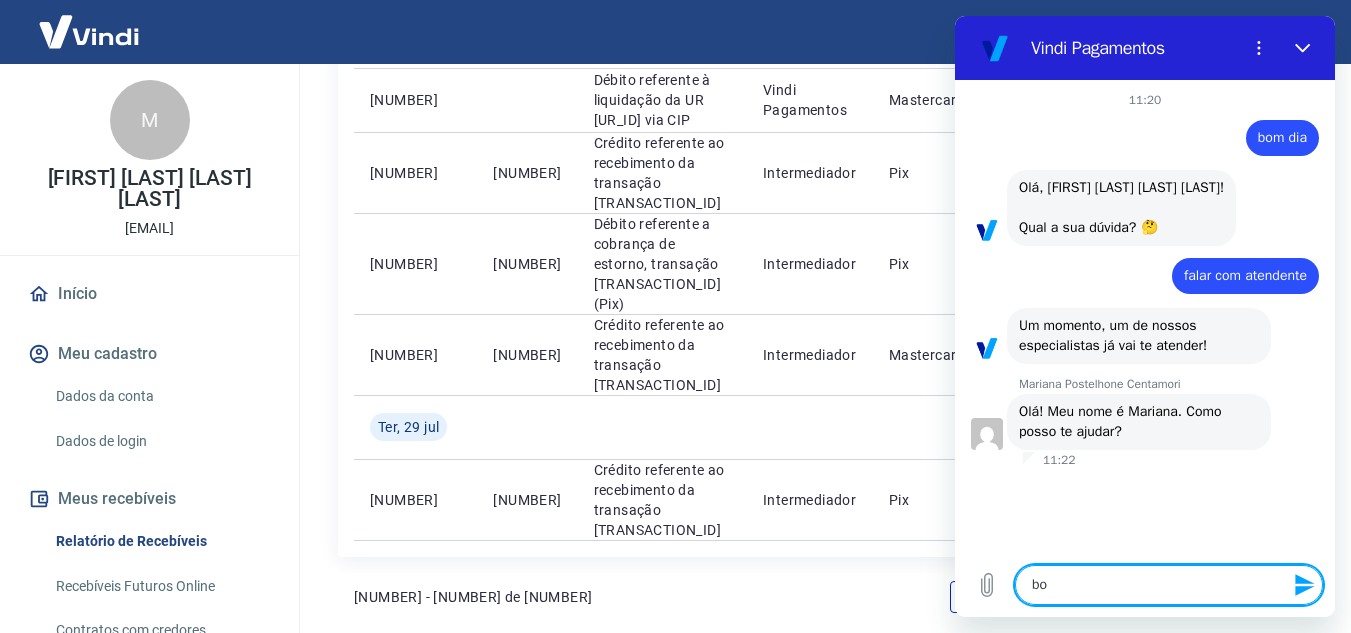 type on "bom" 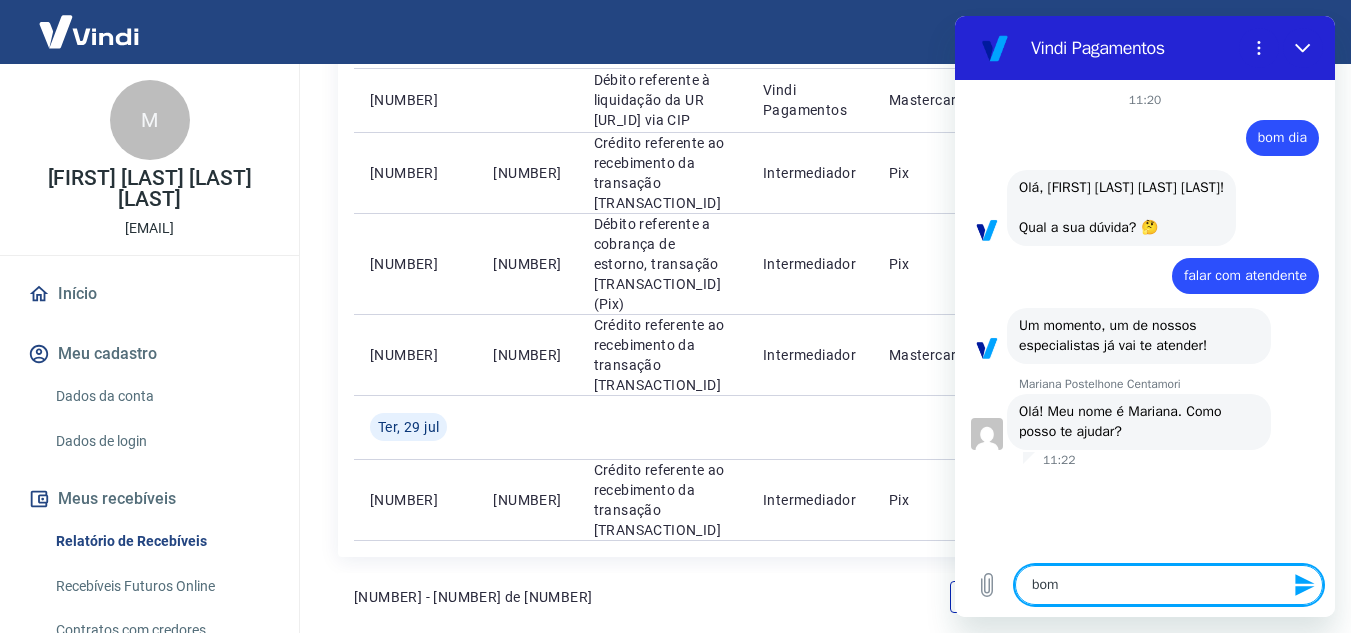 type on "bom" 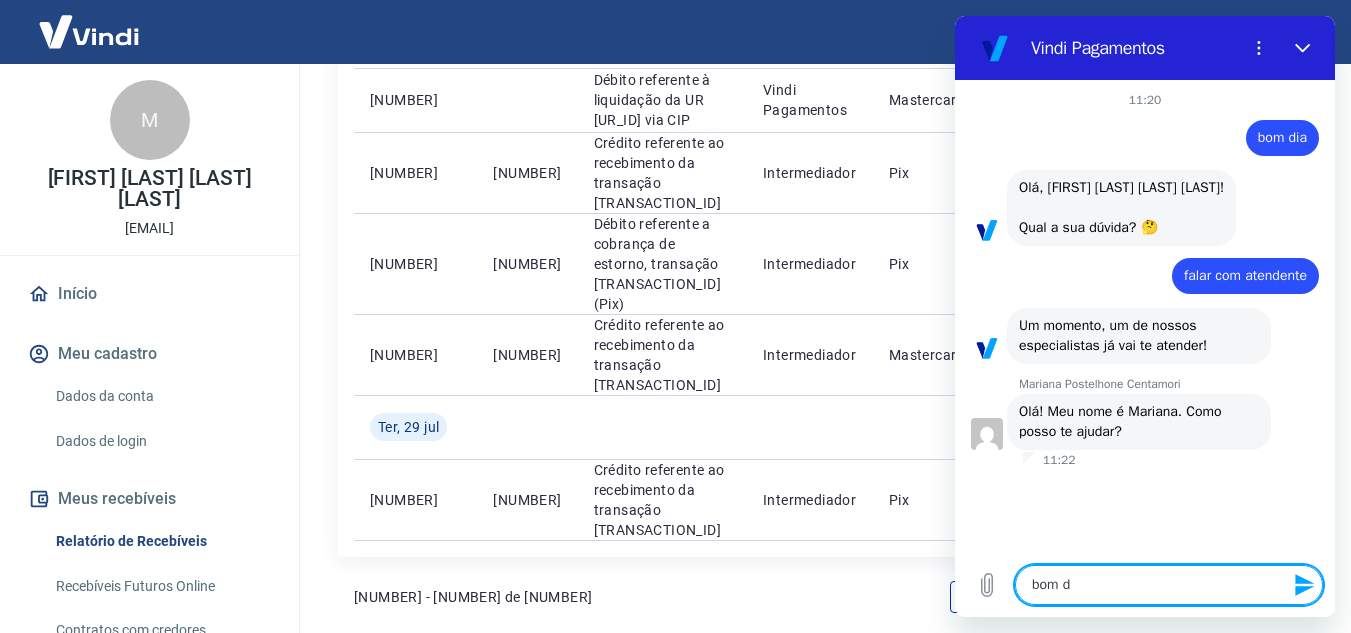 type on "bom di" 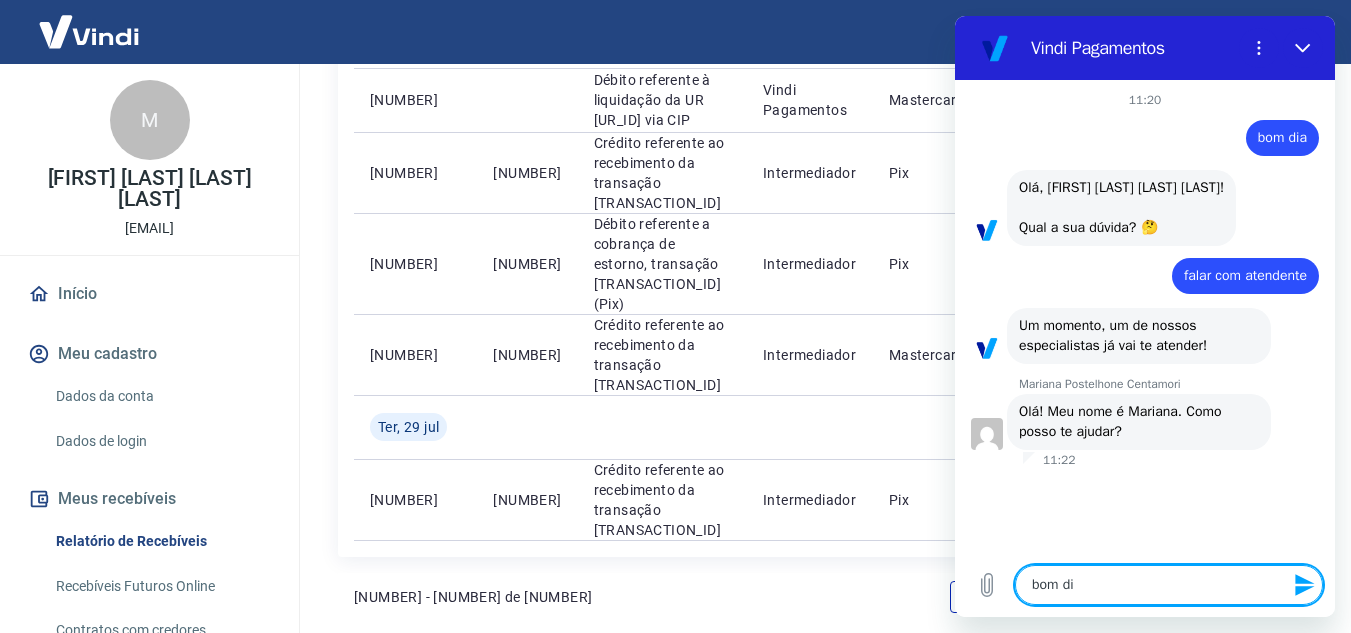 type on "bom dia" 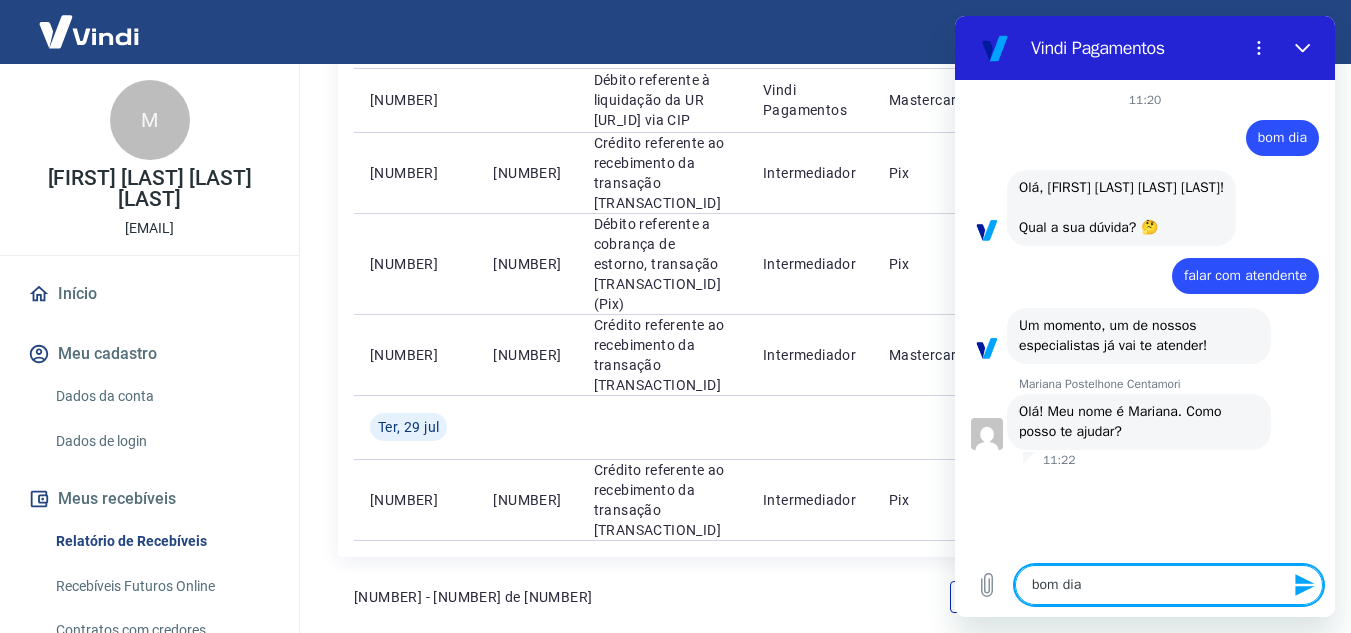 type 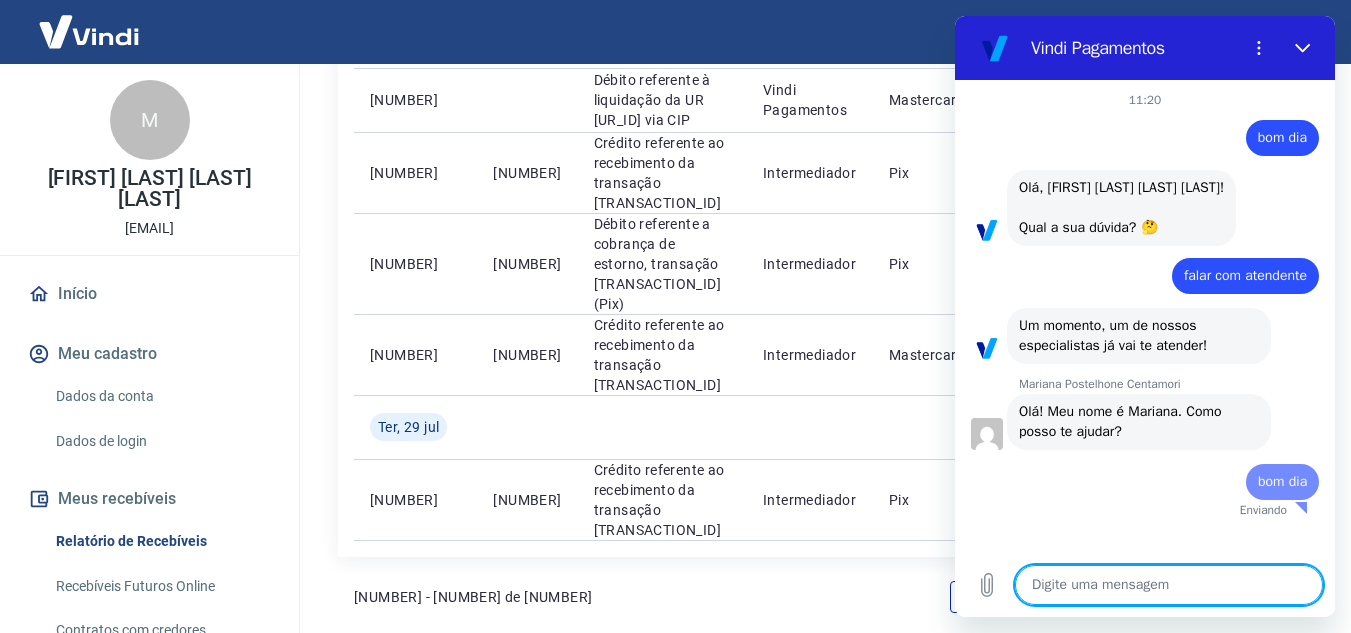 type on "x" 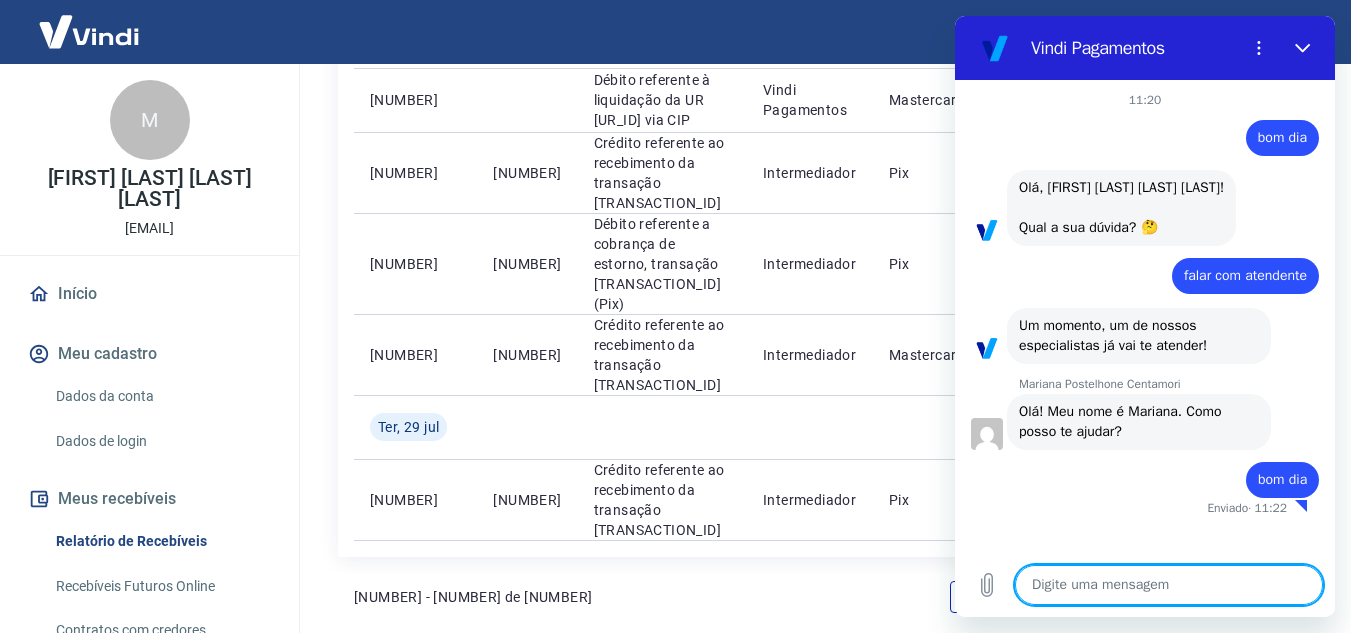 type on "p" 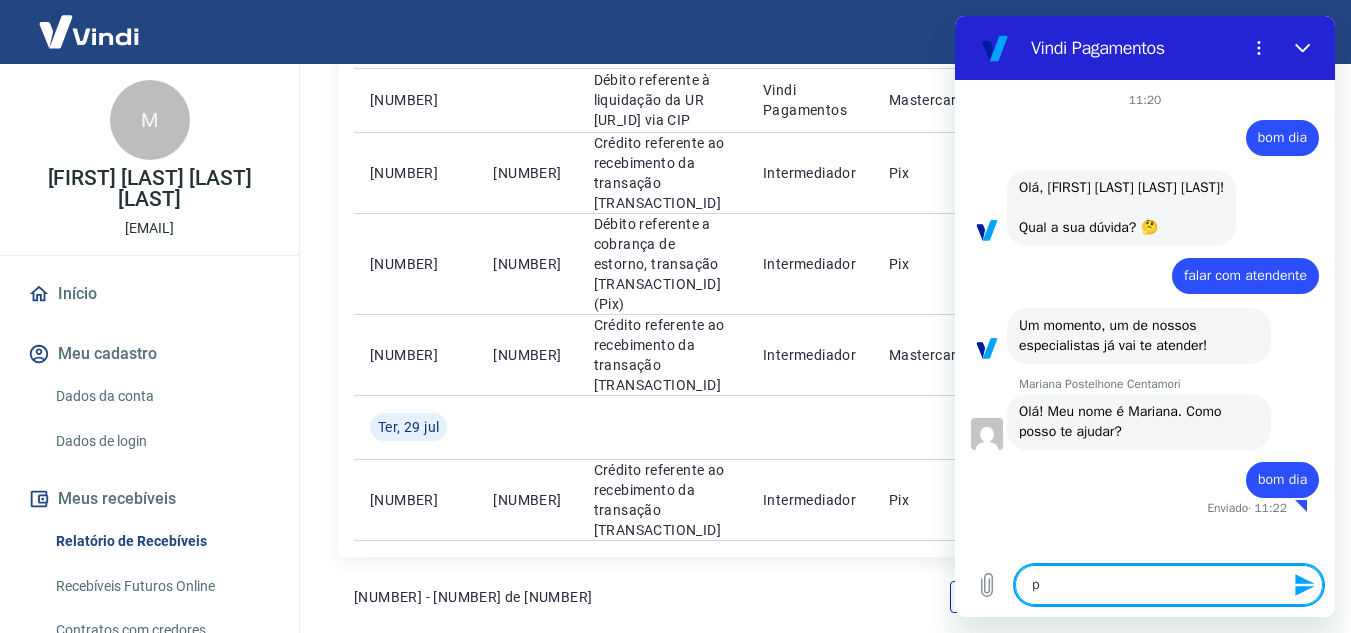 type on "pr" 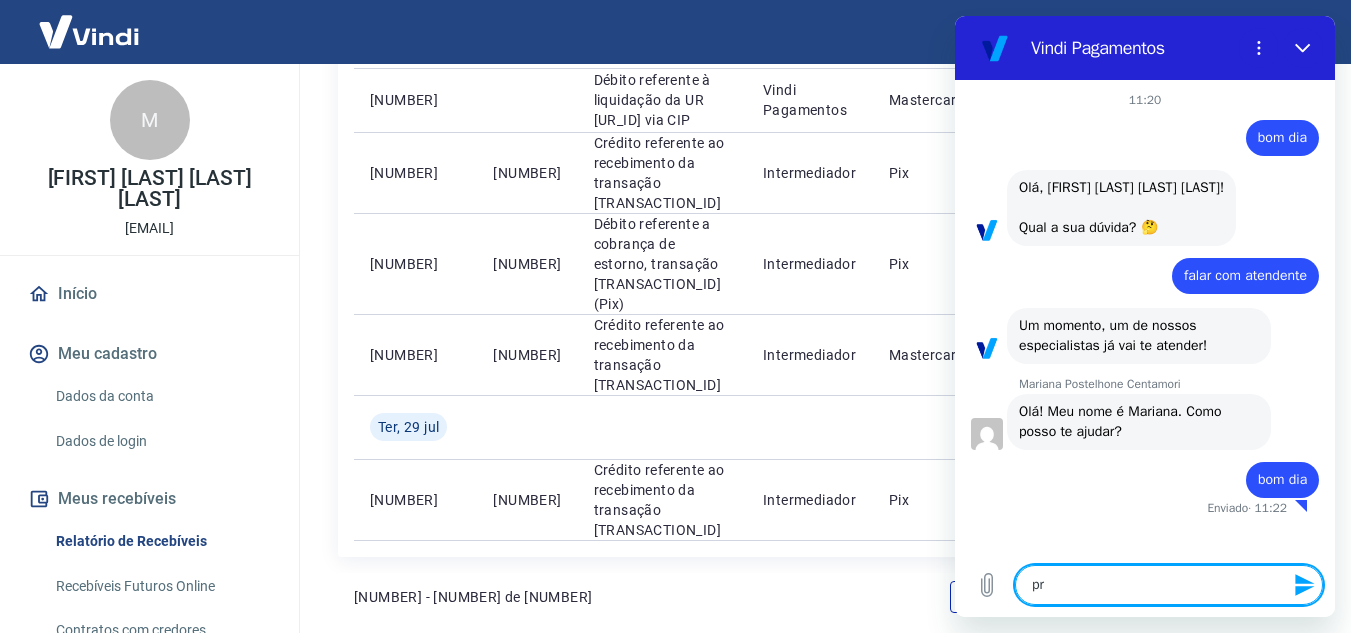type on "pre" 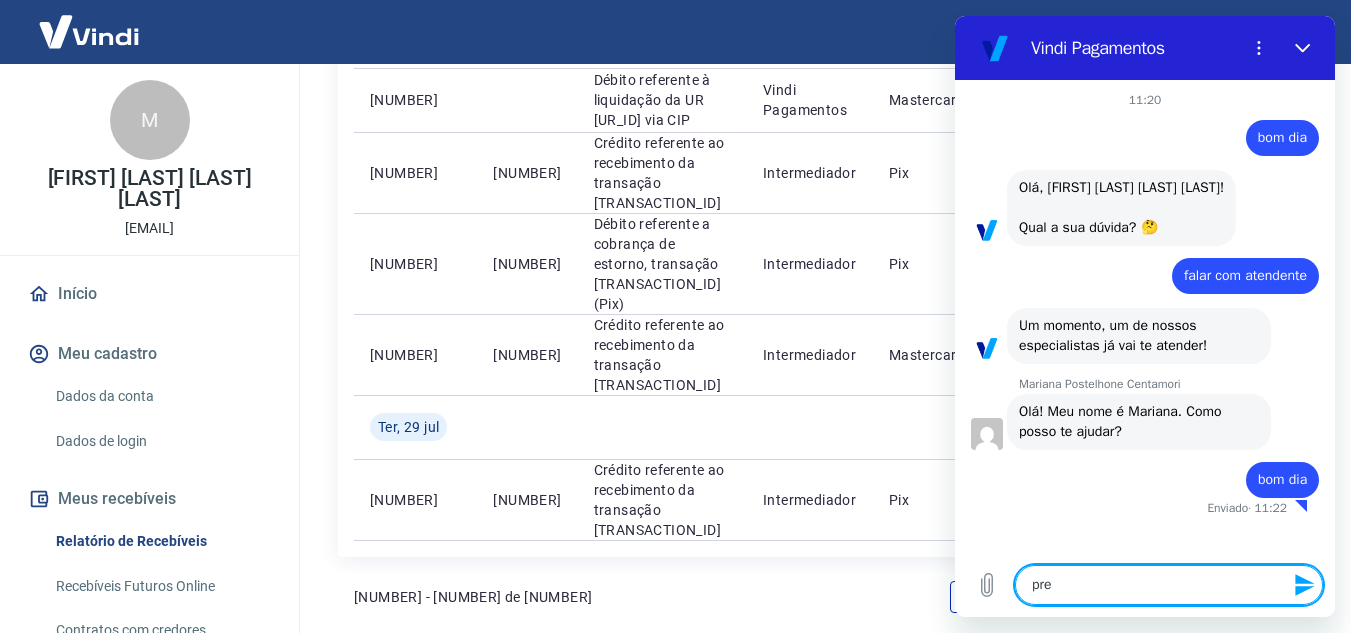type on "prec" 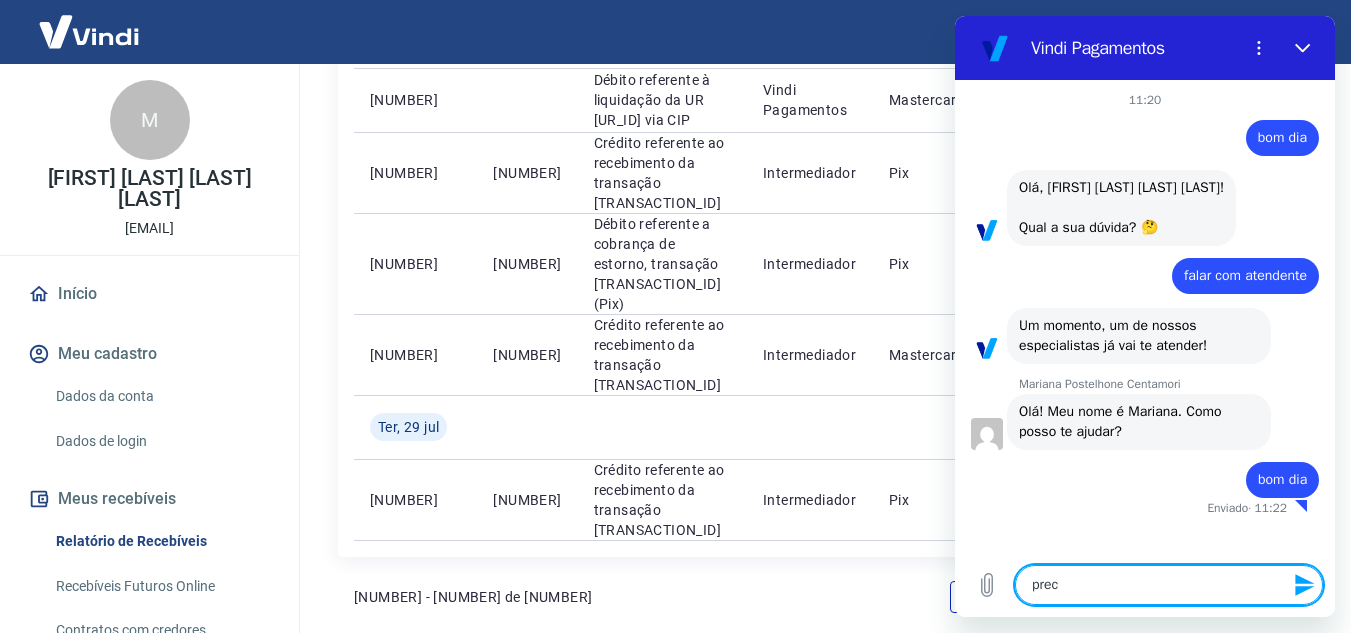 type on "preci" 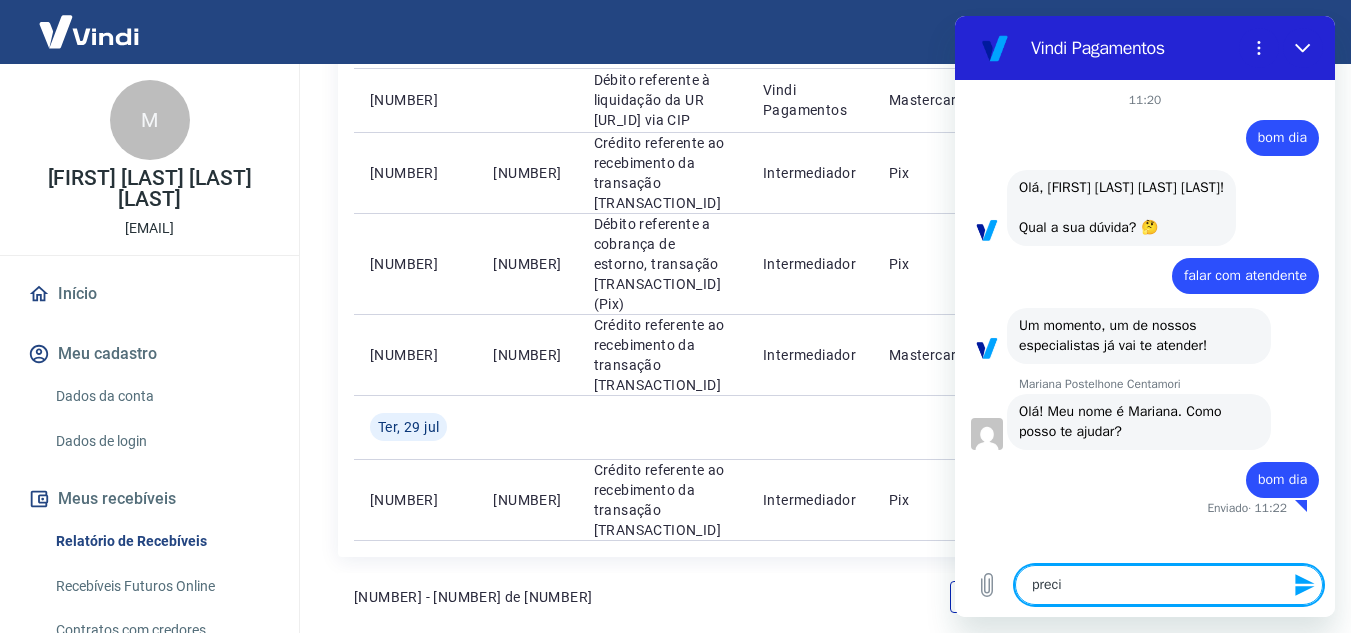 type on "precis" 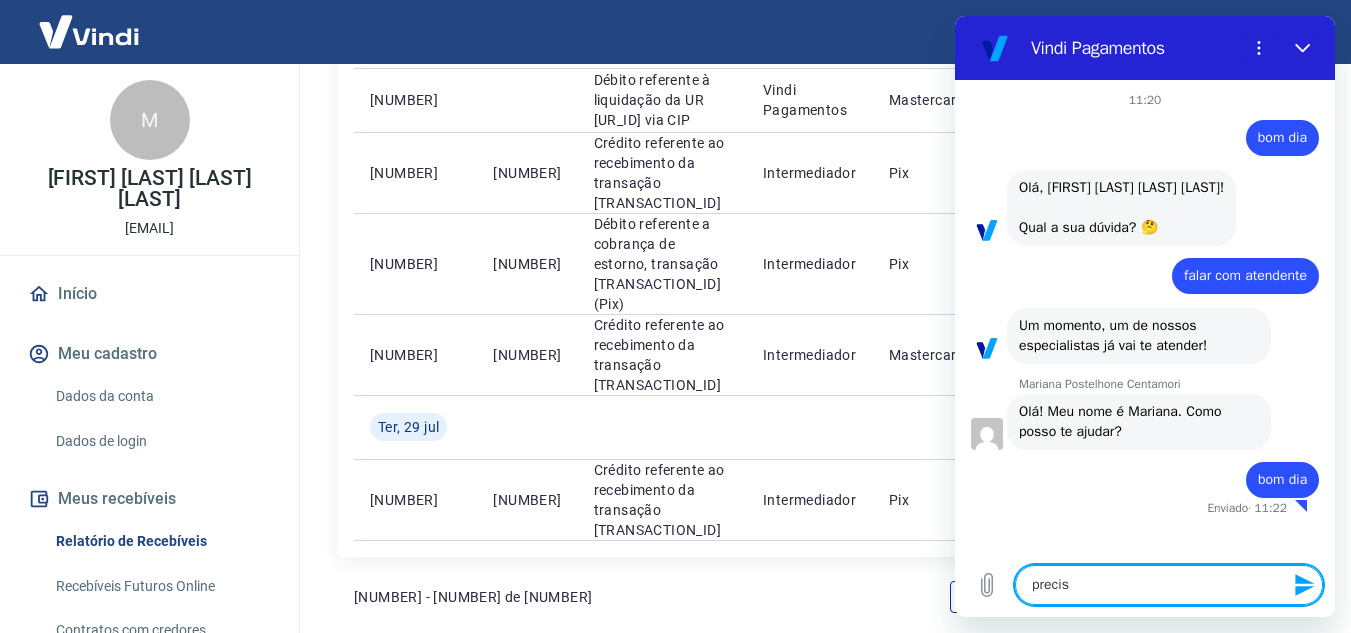 type on "preciso" 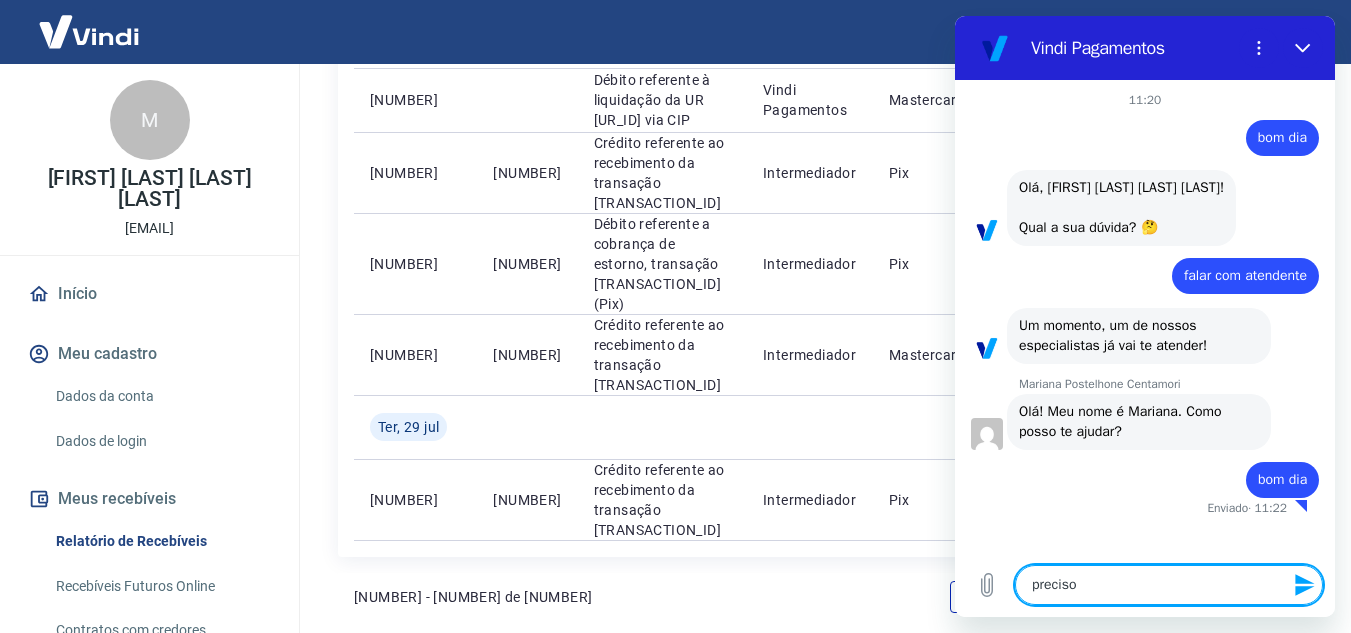type on "x" 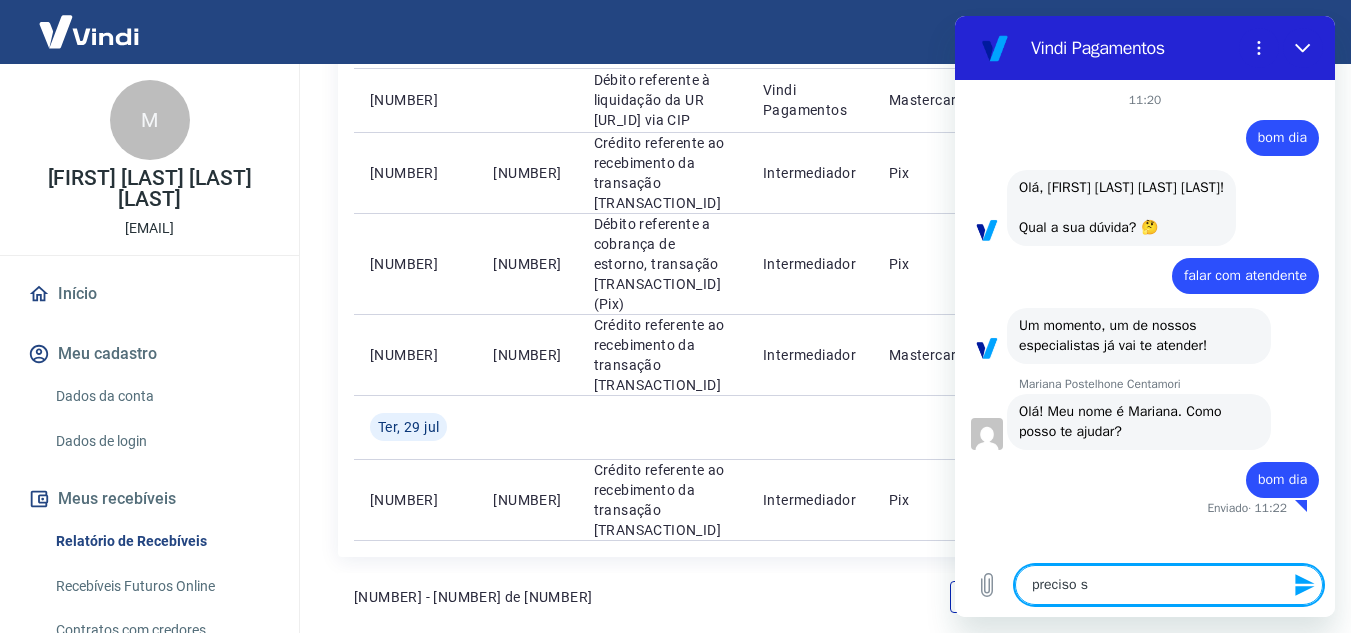 type on "preciso sa" 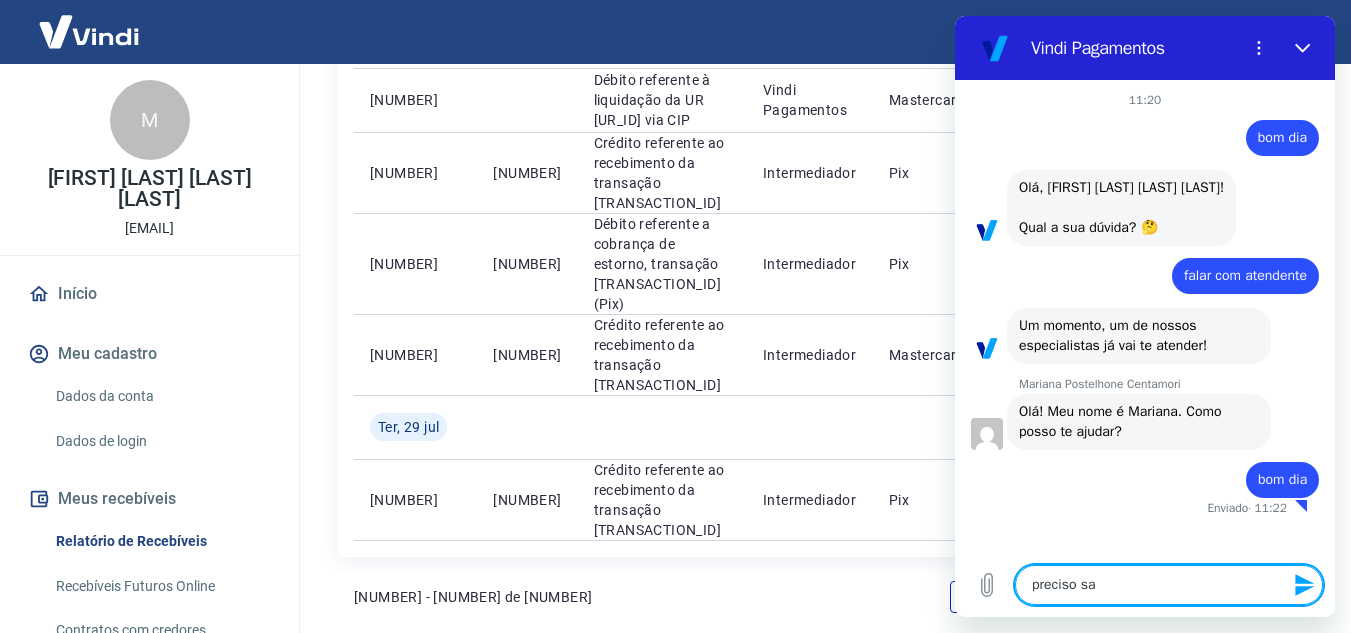 type on "preciso sab" 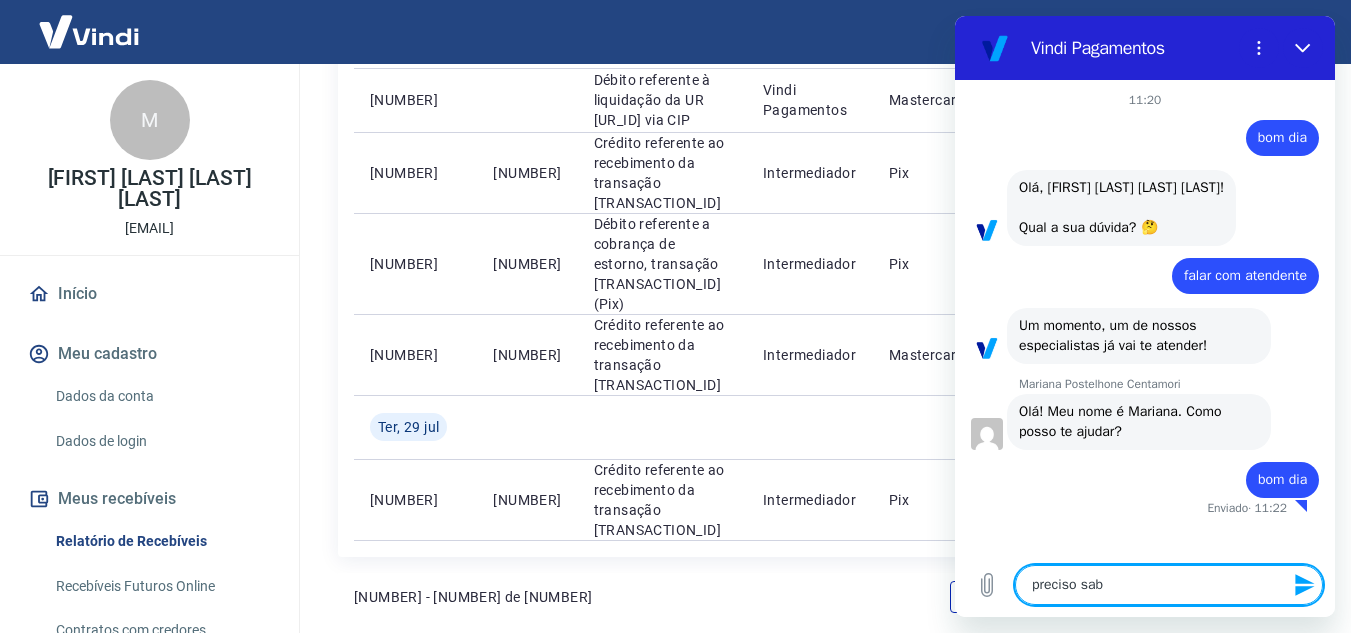 type on "preciso sabr" 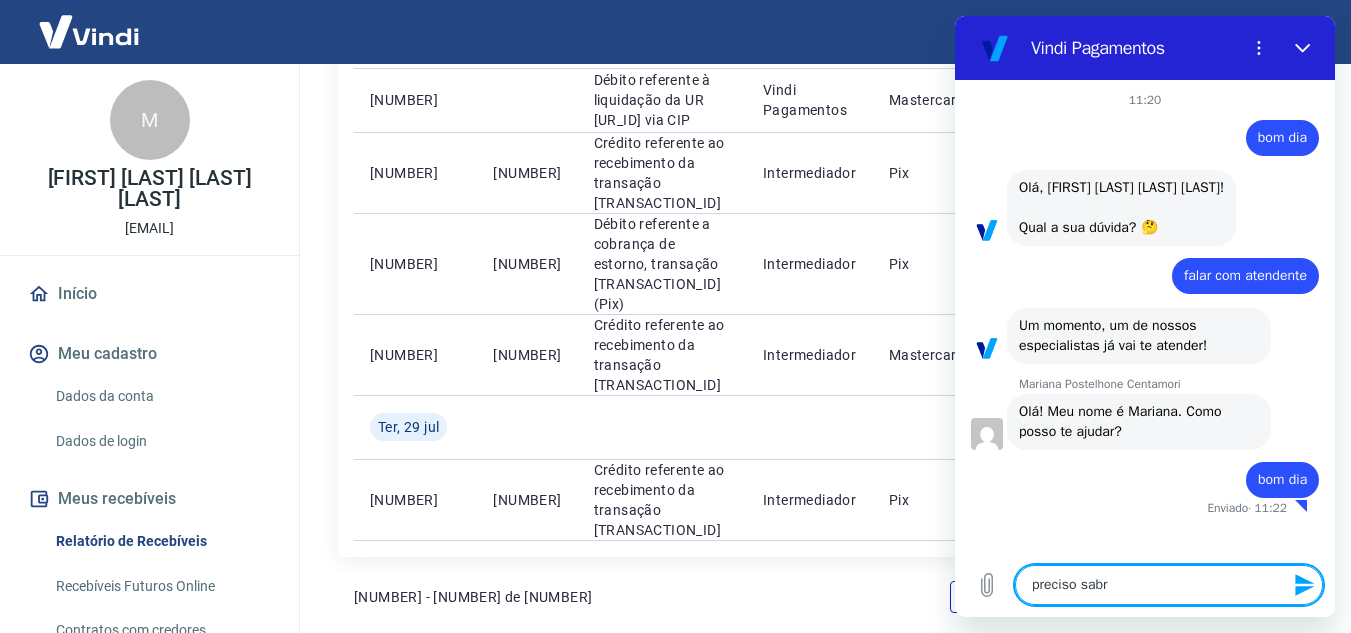 type on "x" 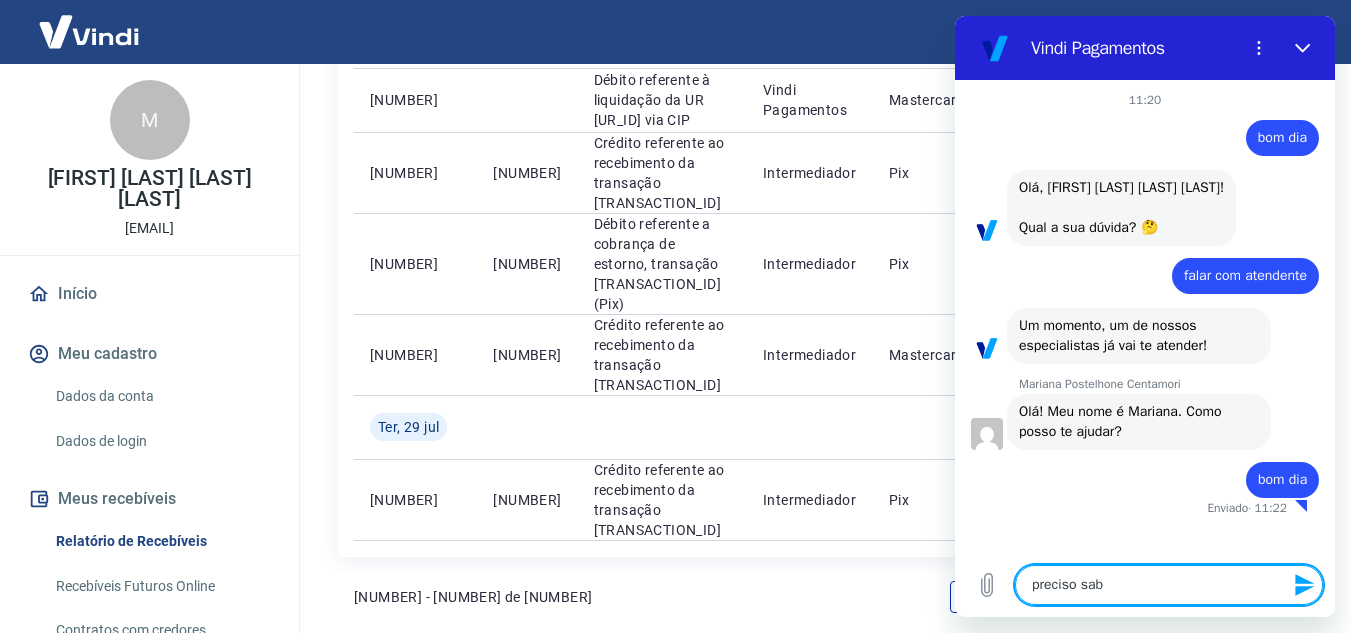 type on "preciso sabe" 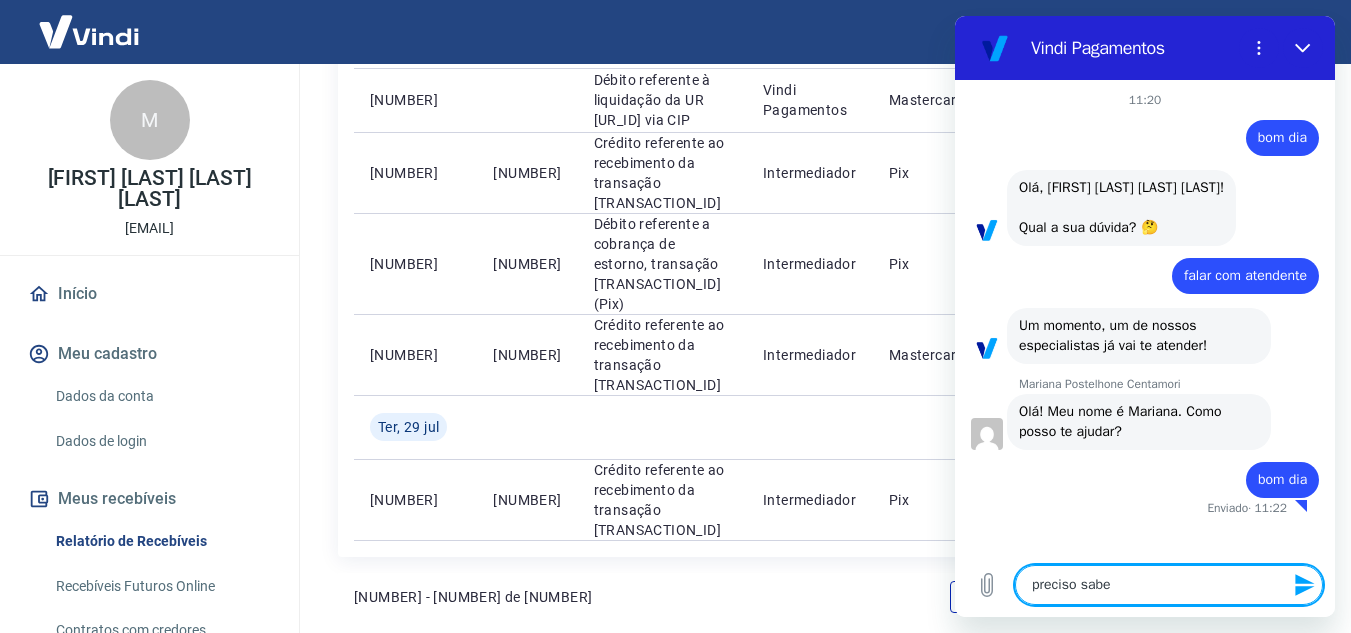 type on "preciso saber" 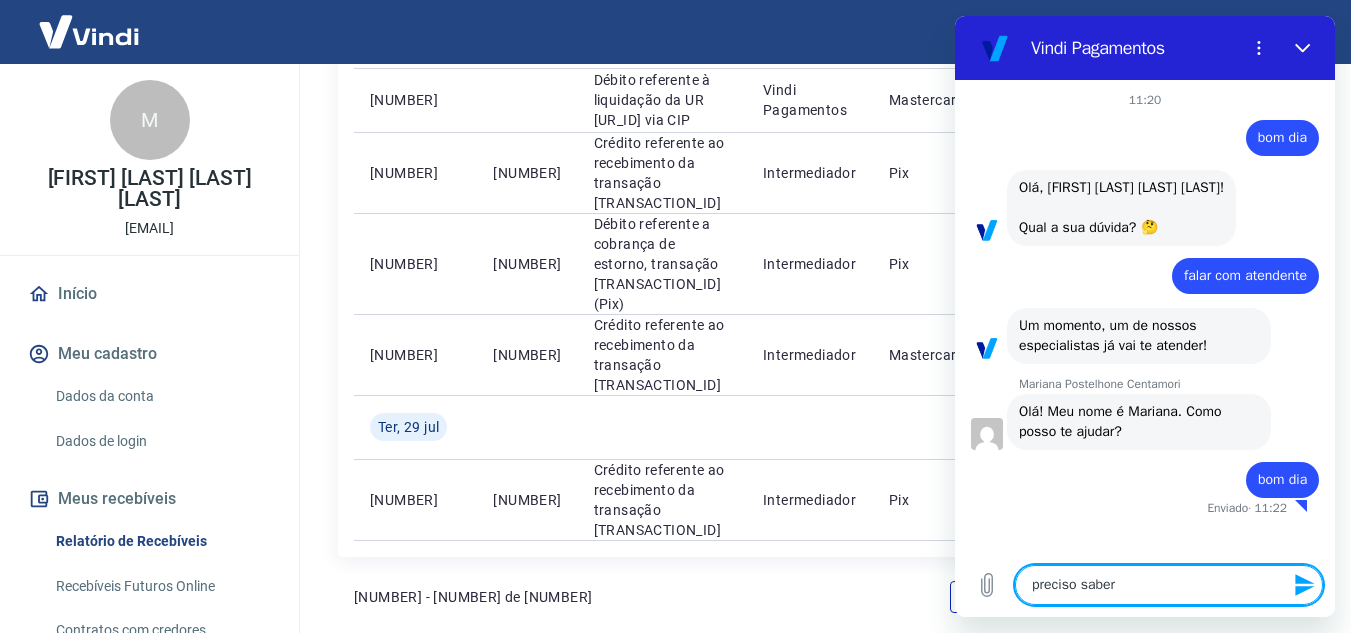type on "preciso saber" 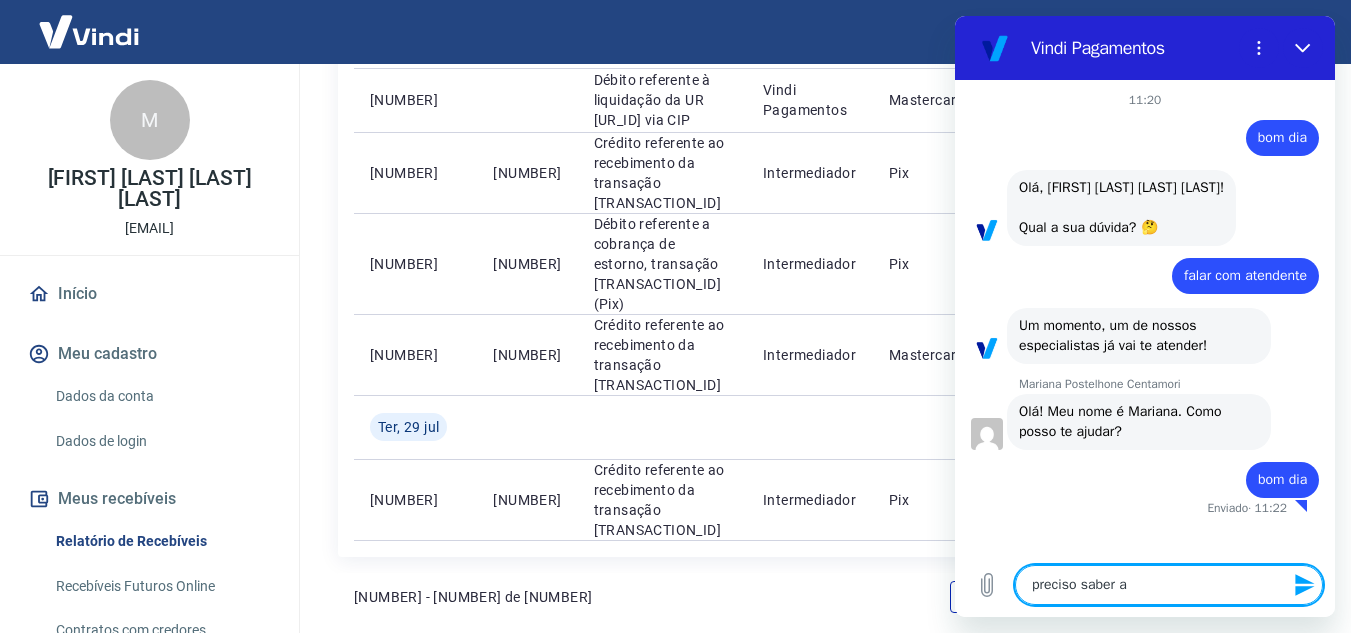 type on "preciso saber a" 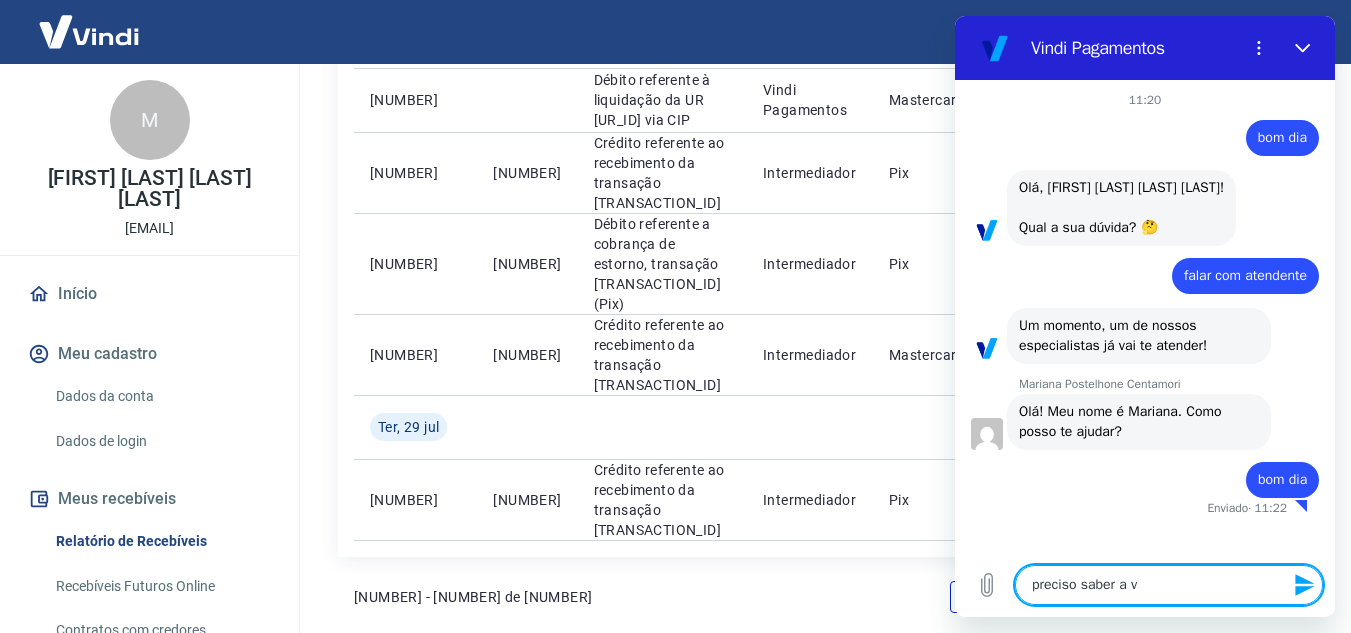 type on "preciso saber a ve" 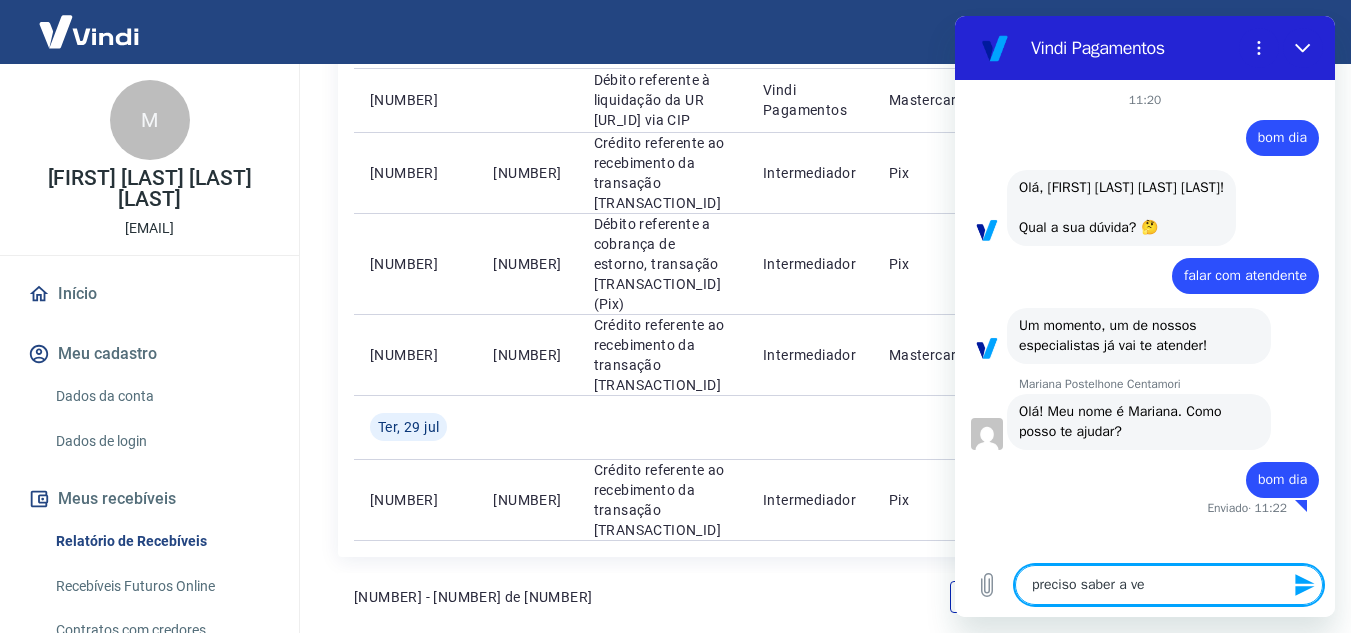 type on "preciso saber a ven" 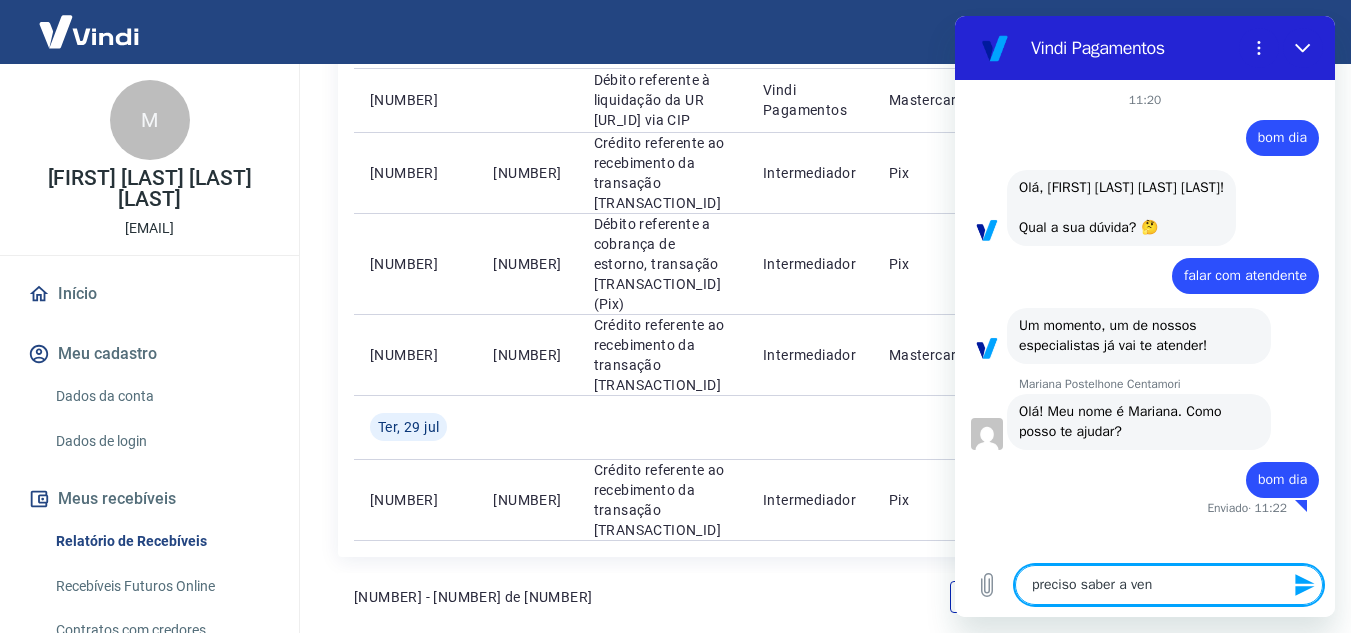 type on "preciso saber a vend" 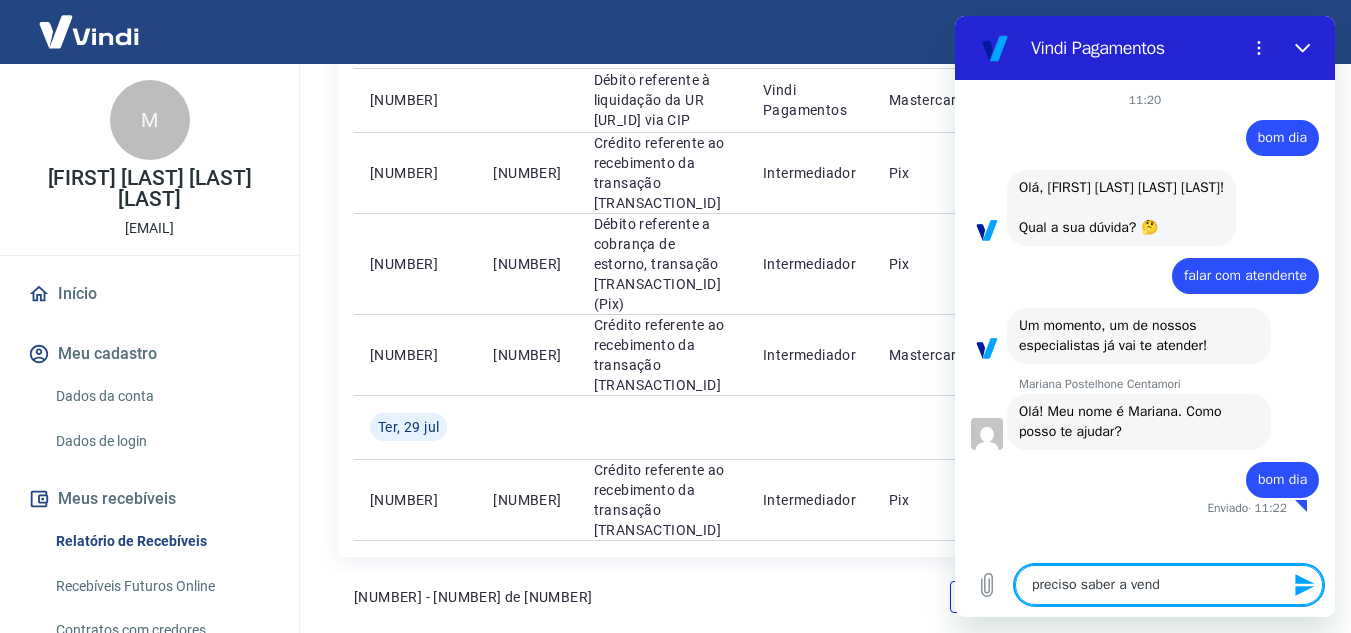 type on "preciso saber a venda" 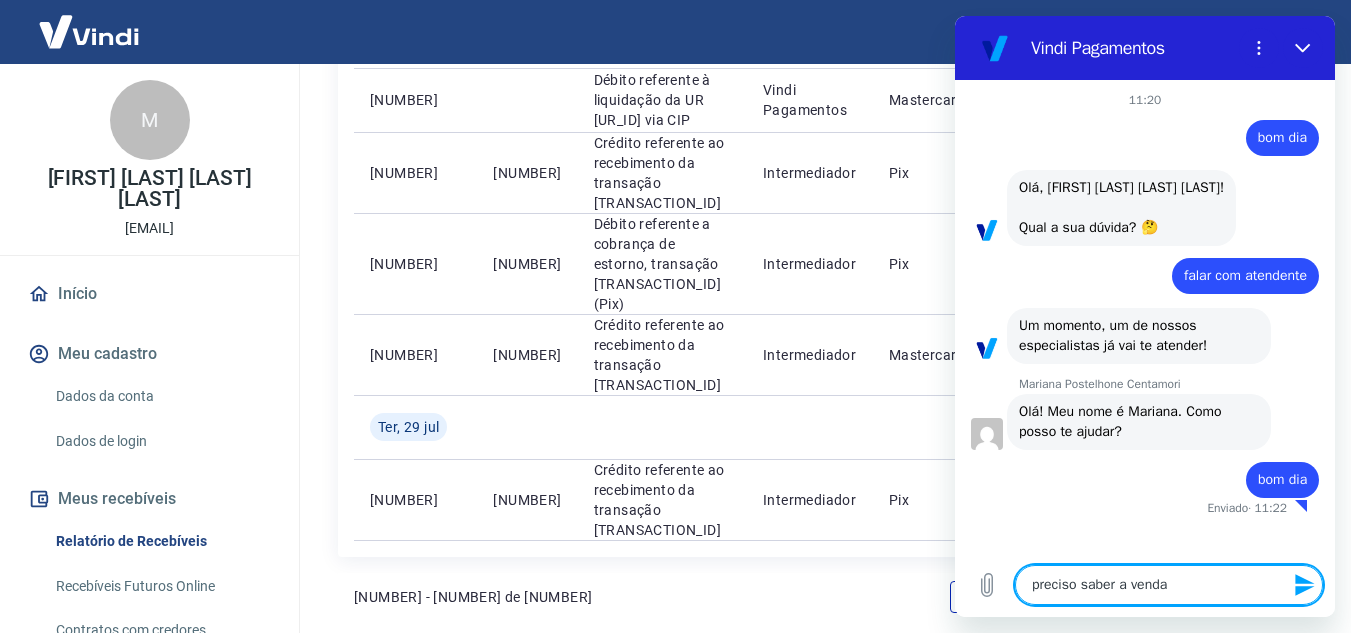 type on "preciso saber a venda" 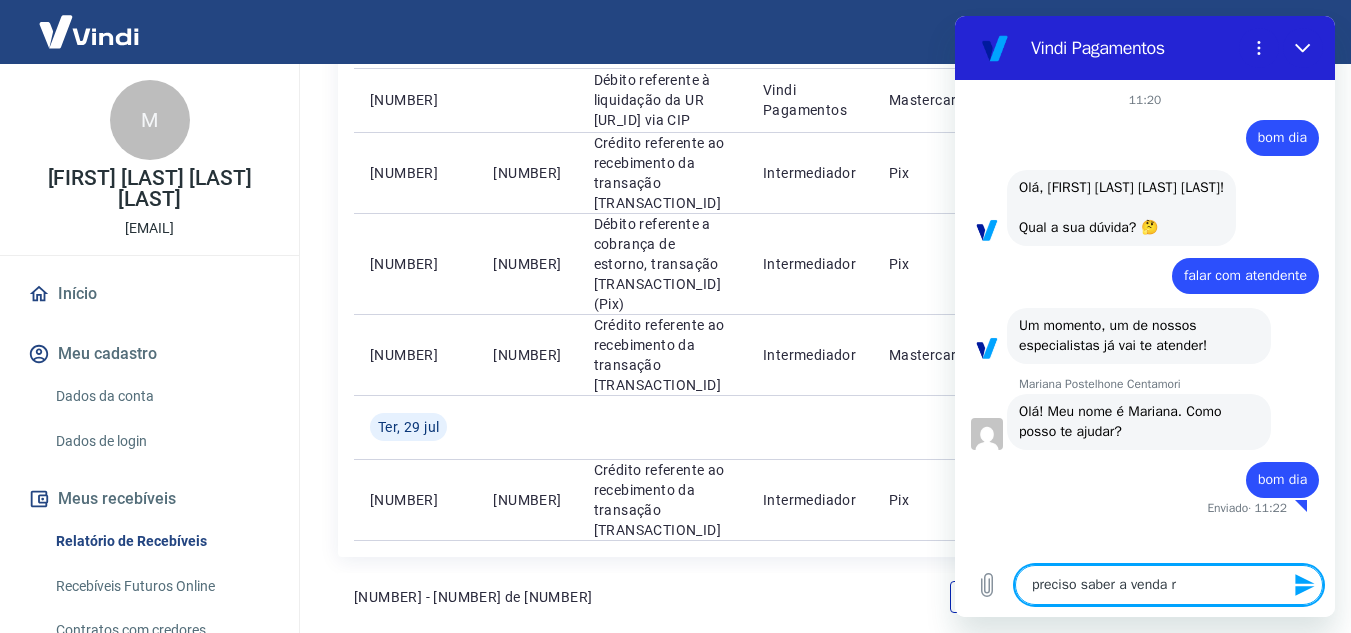 type on "preciso saber a venda re" 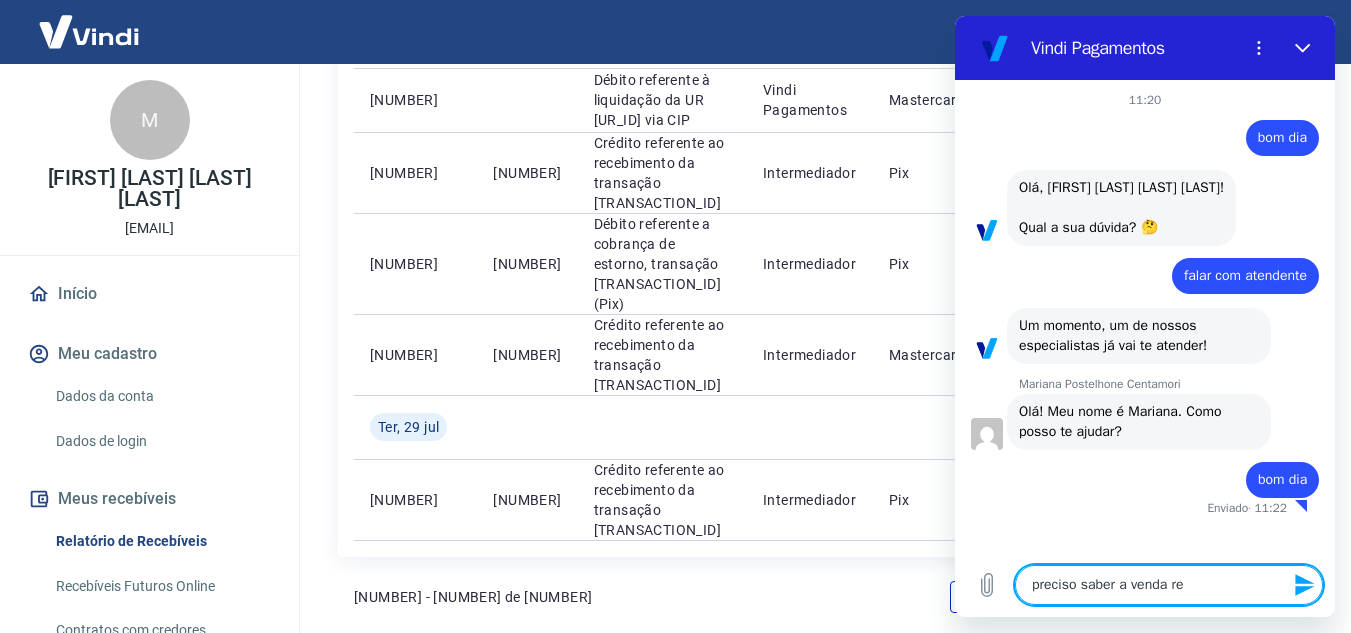 type on "preciso saber a venda ref" 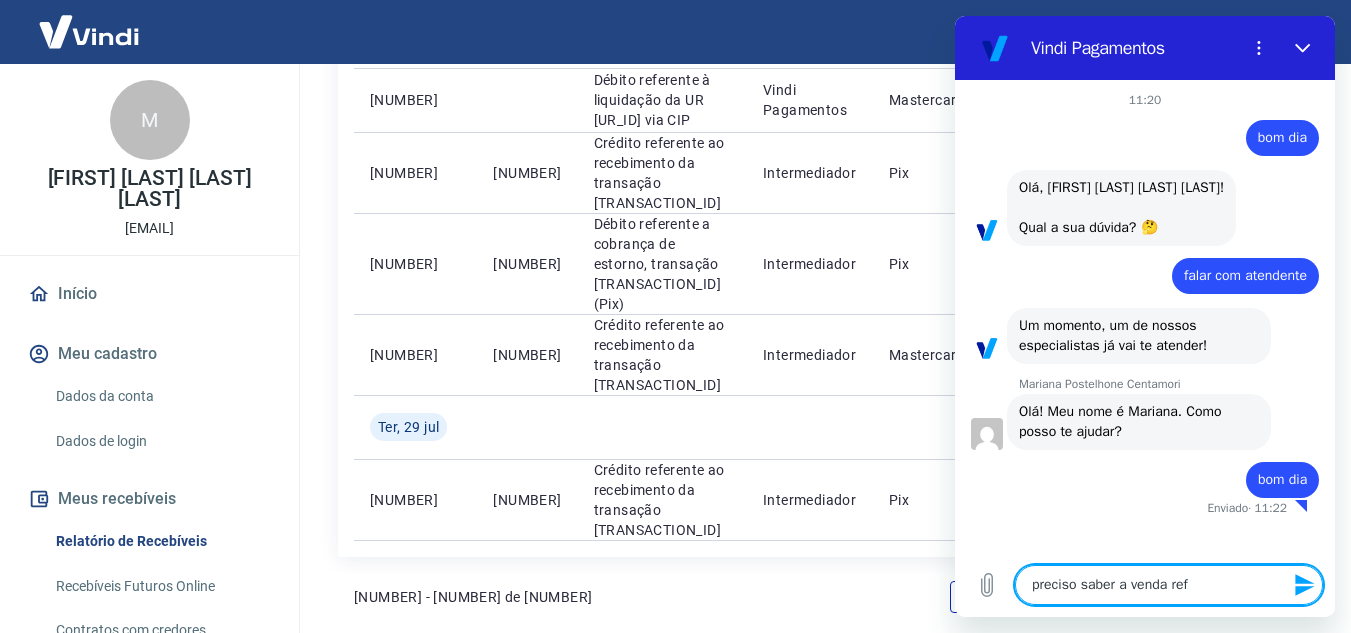 type on "preciso saber a venda refe" 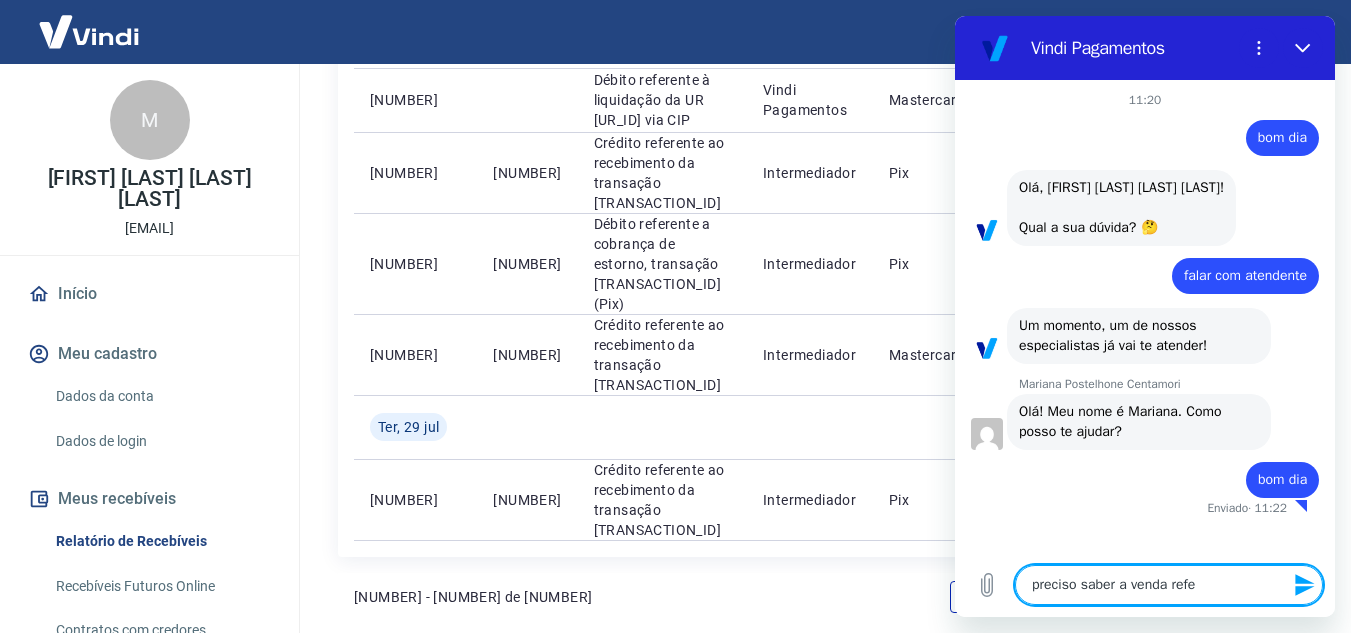 type on "preciso saber a venda refer" 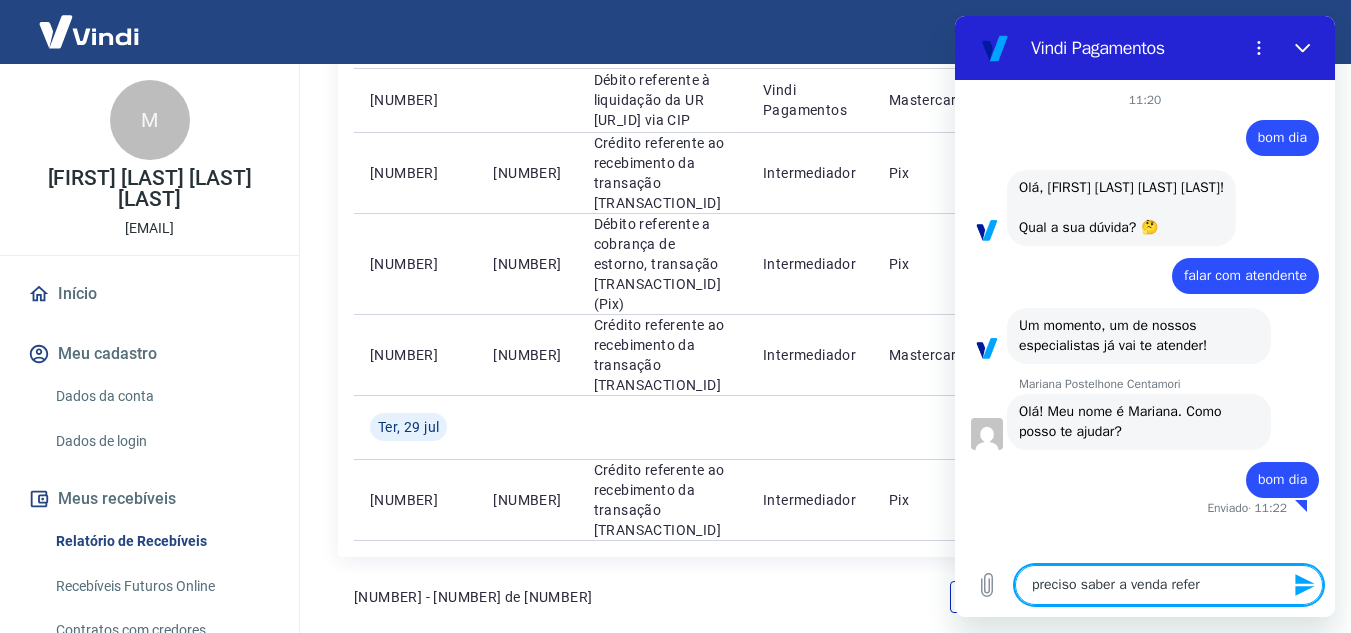 type on "x" 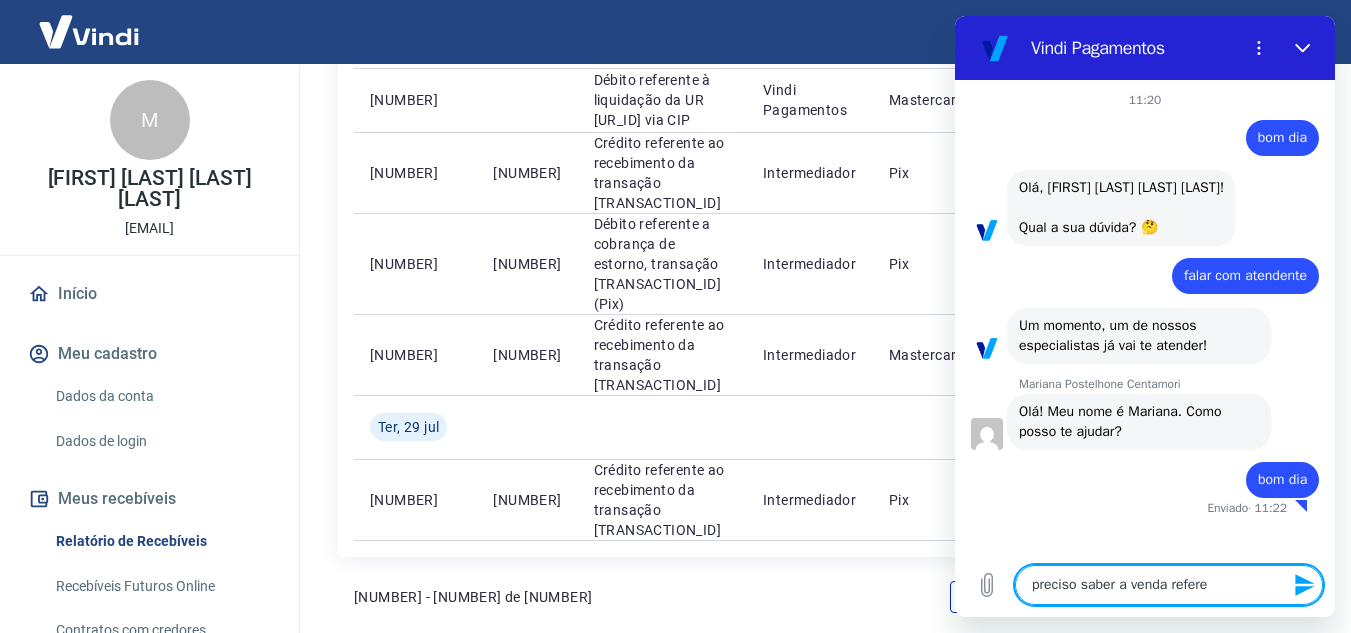 type on "preciso saber a venda referen" 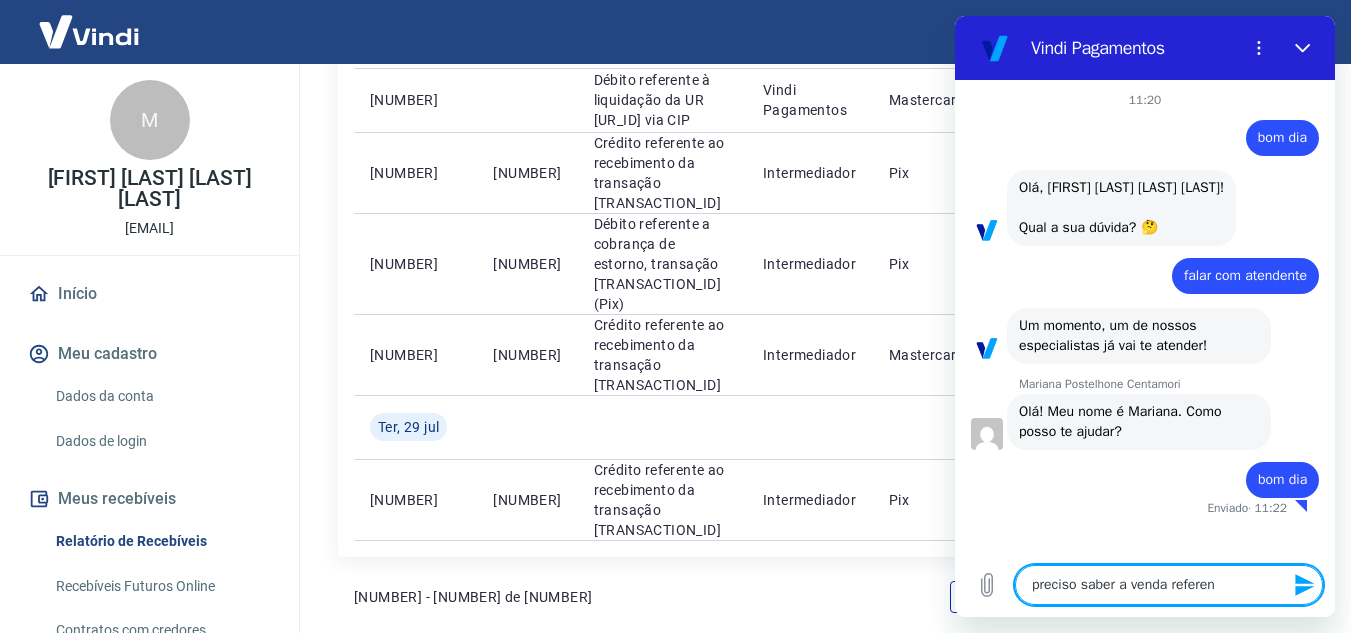 type on "preciso saber a venda referent" 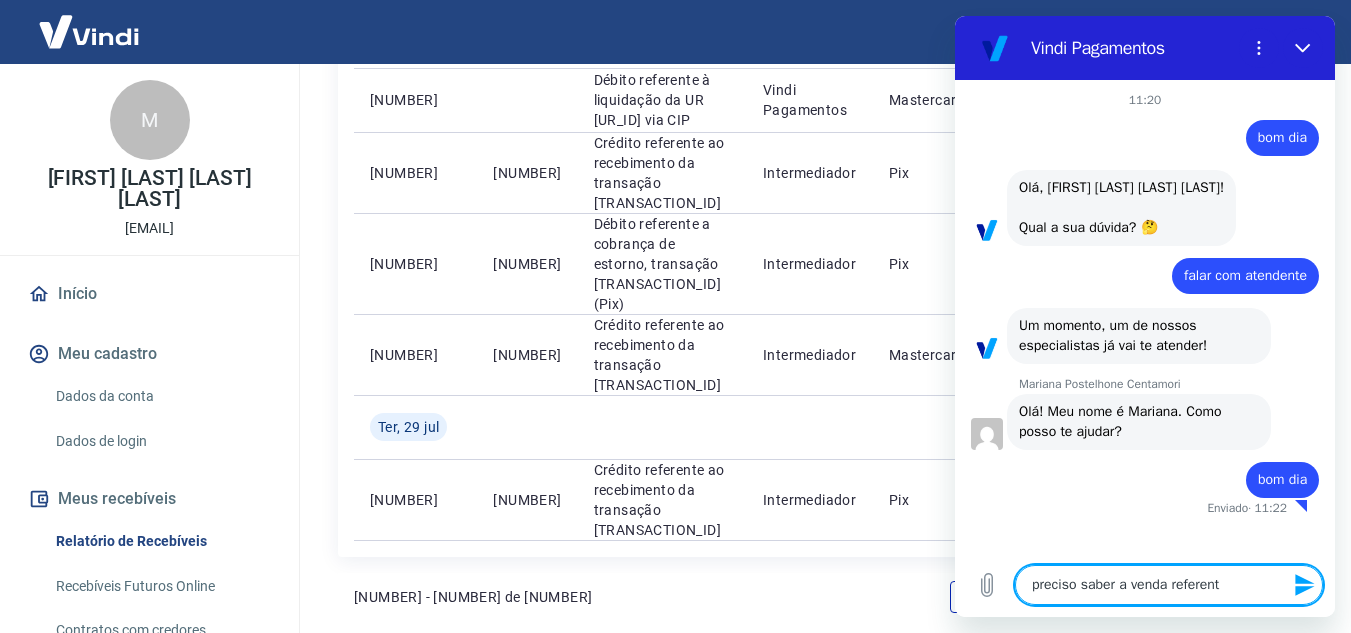 type on "preciso saber a venda referente" 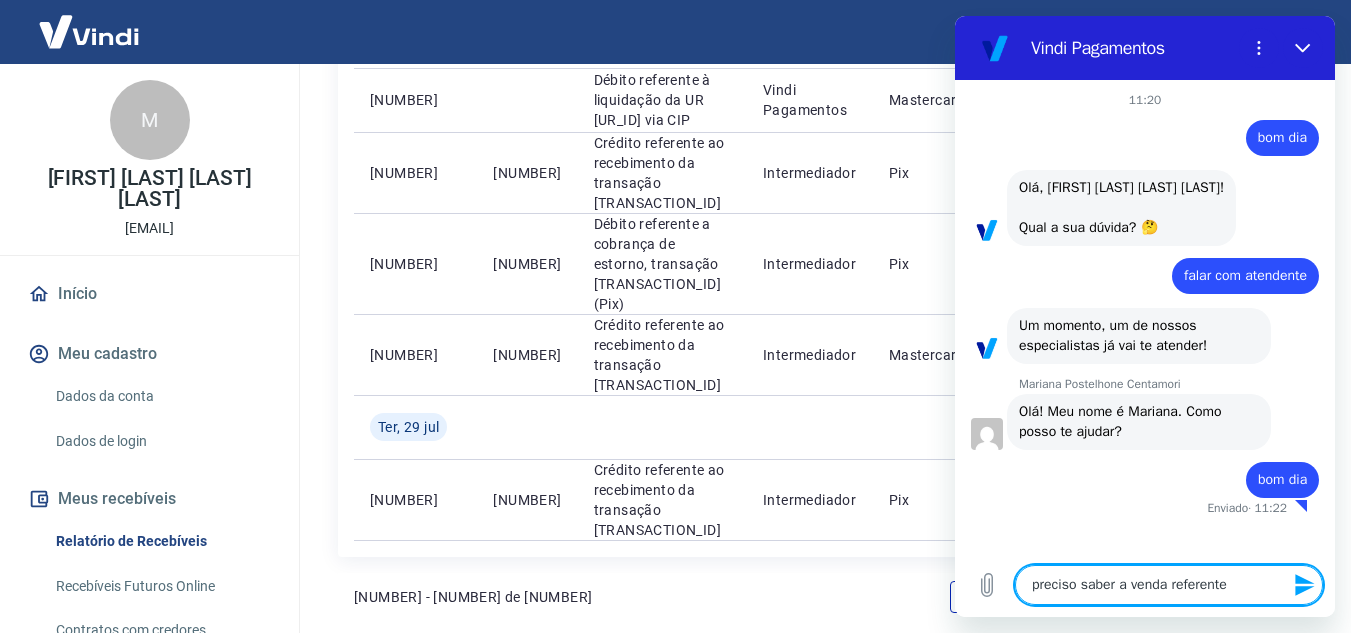 type on "preciso saber a venda referente" 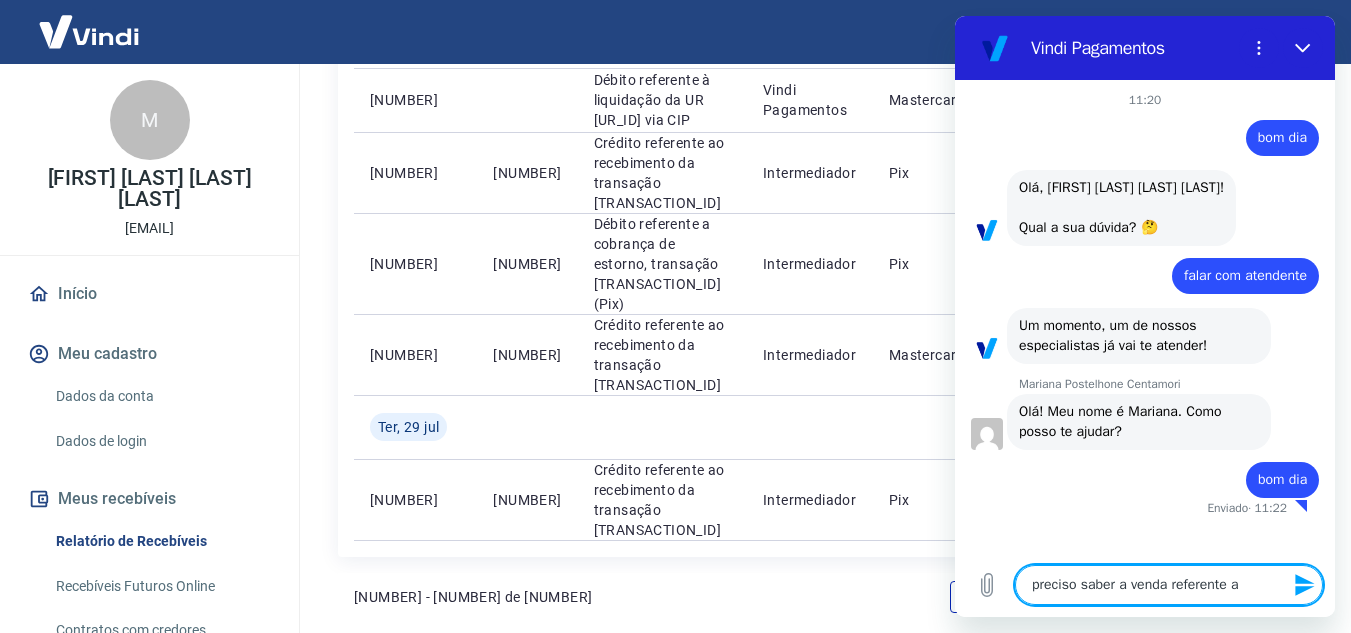 type on "x" 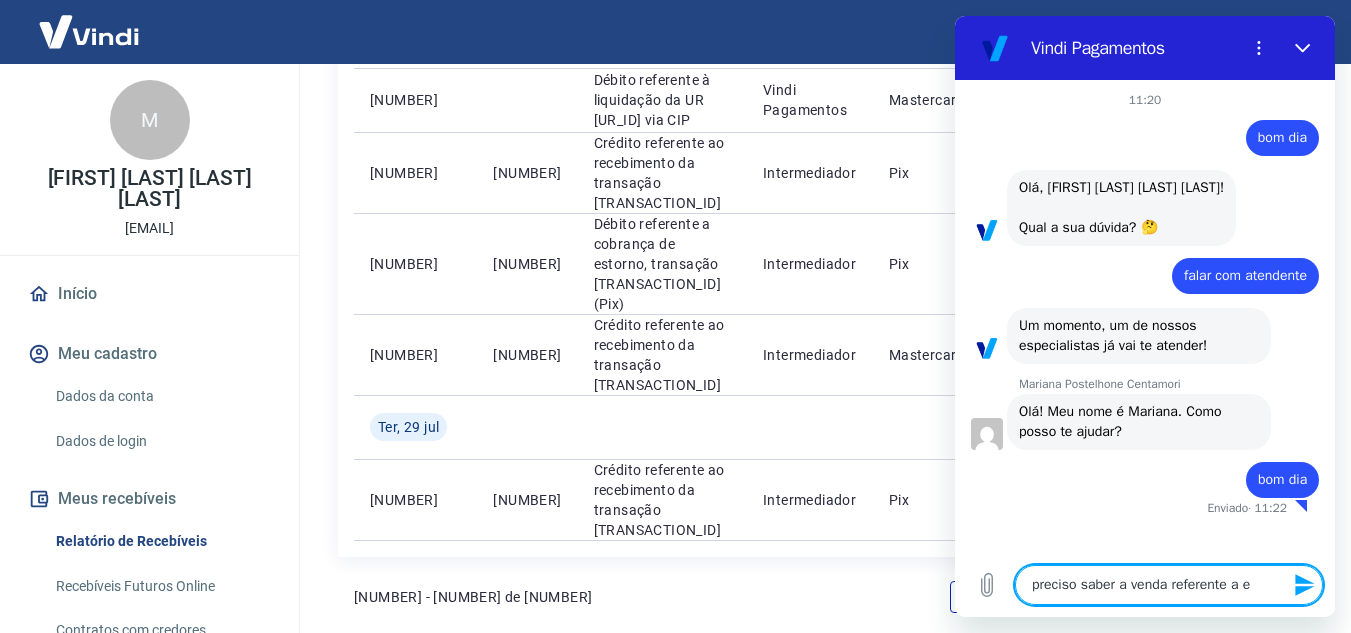 type on "preciso saber a venda referente a es" 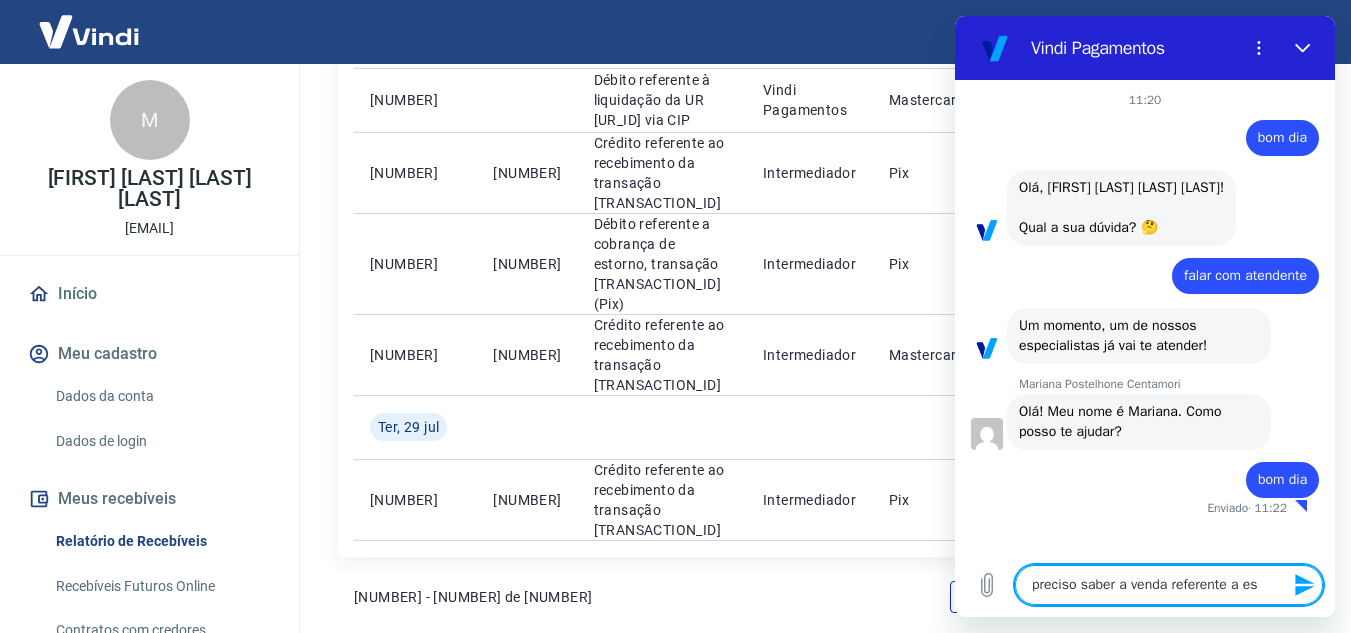 type on "preciso saber a venda referente a ess" 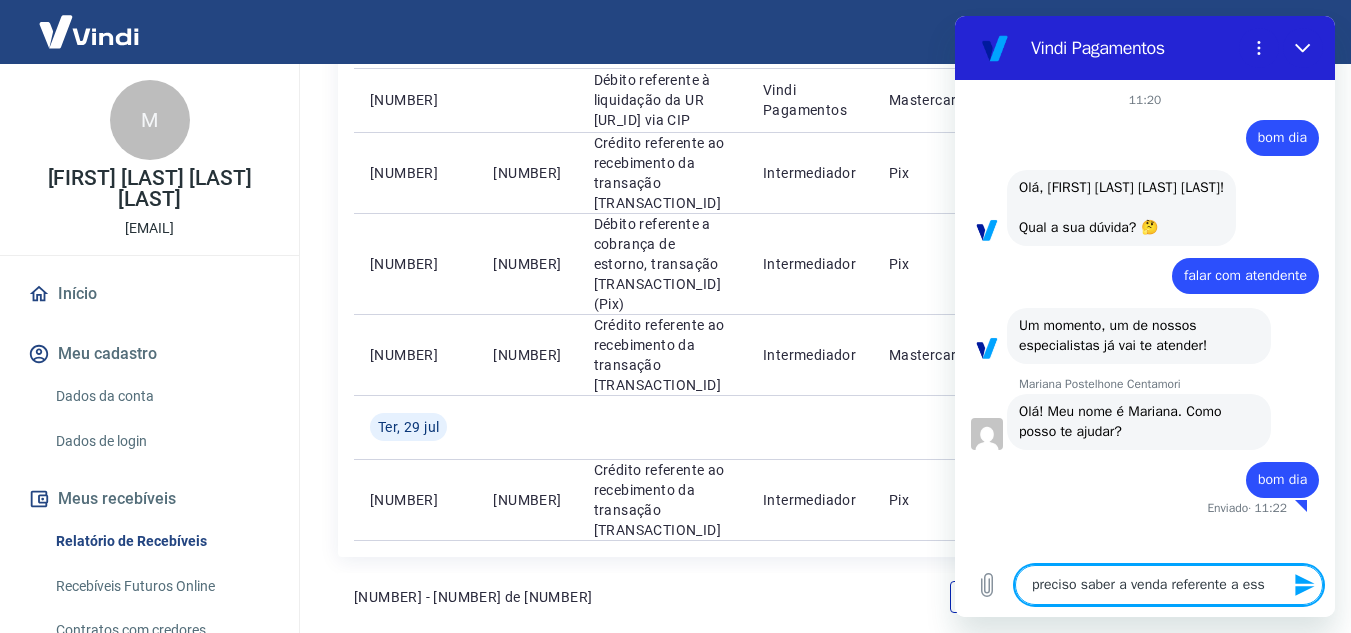 type on "preciso saber a venda referente a esse" 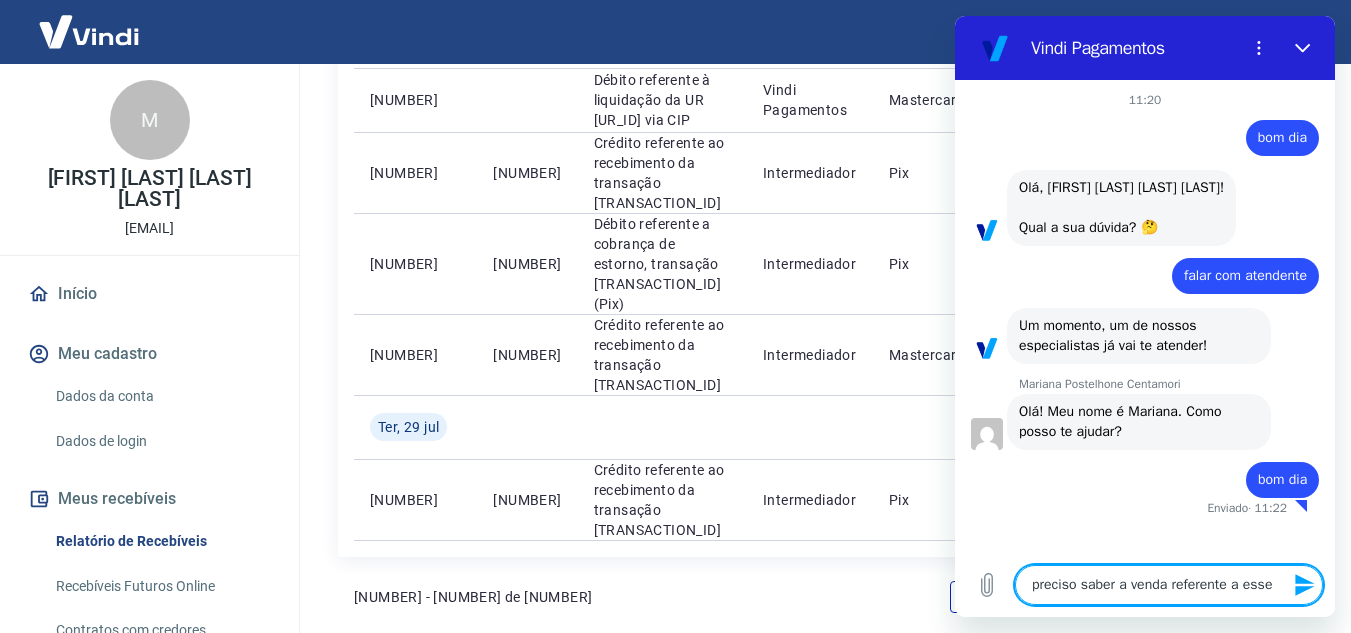 type on "preciso saber a venda referente a esse" 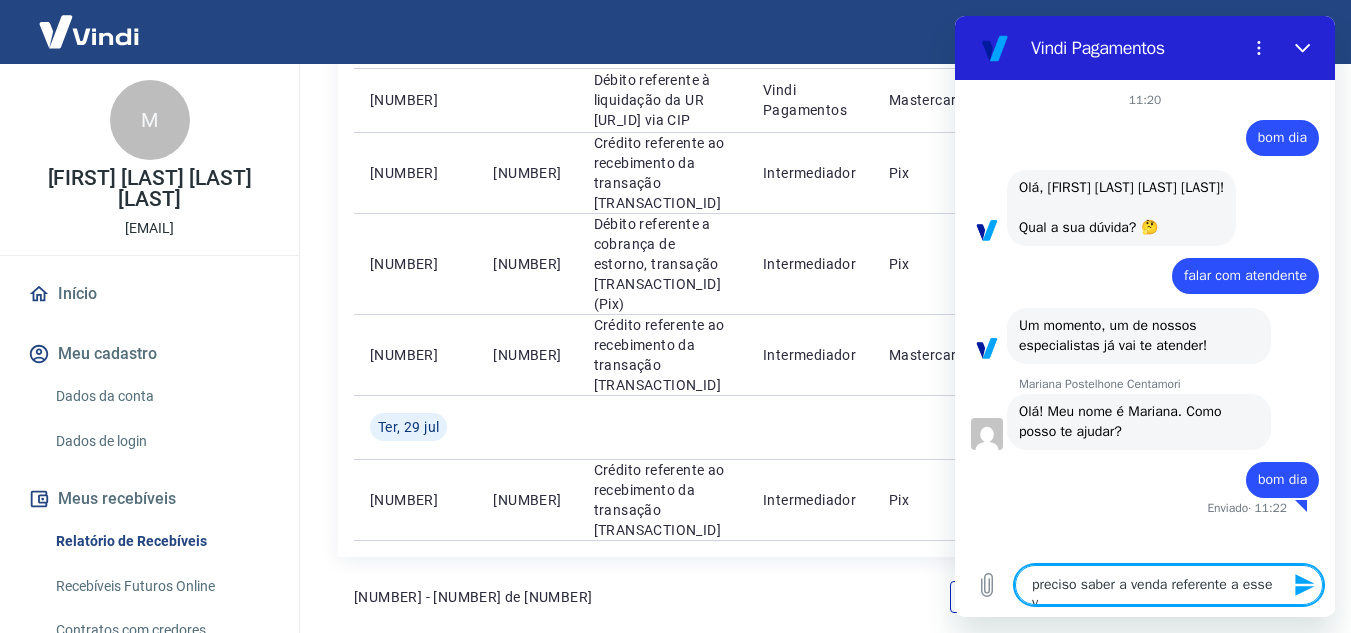 type on "preciso saber a venda referente a esse va" 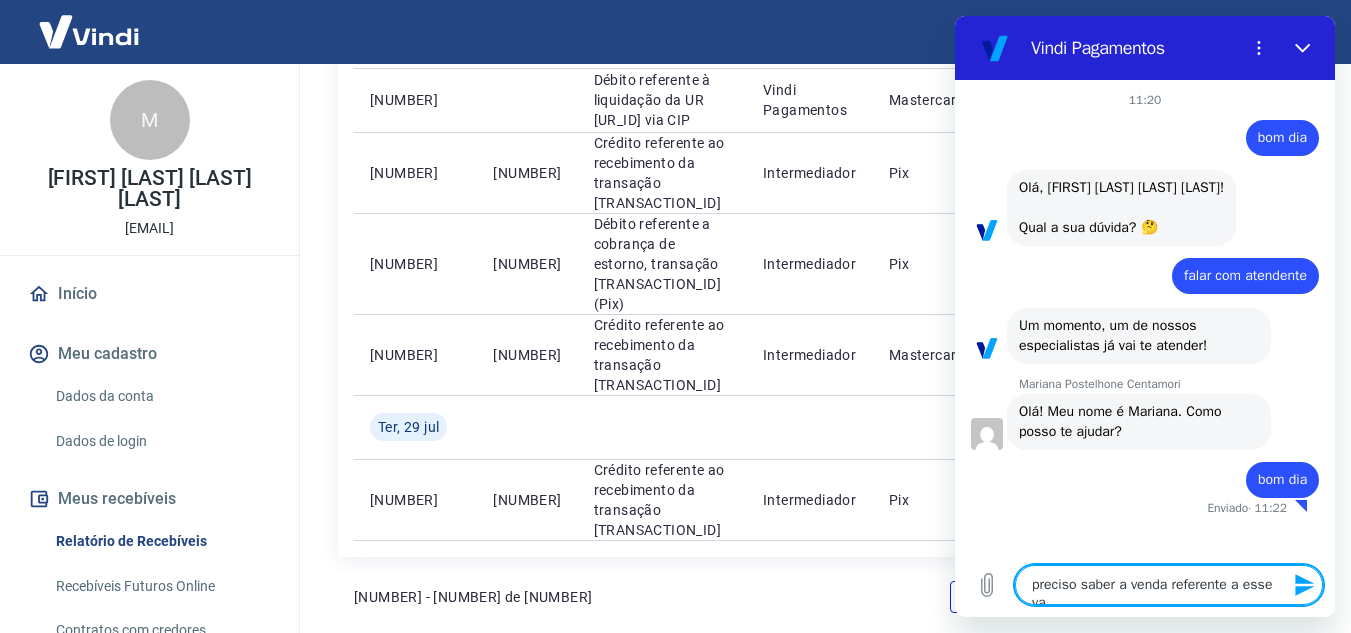 type on "x" 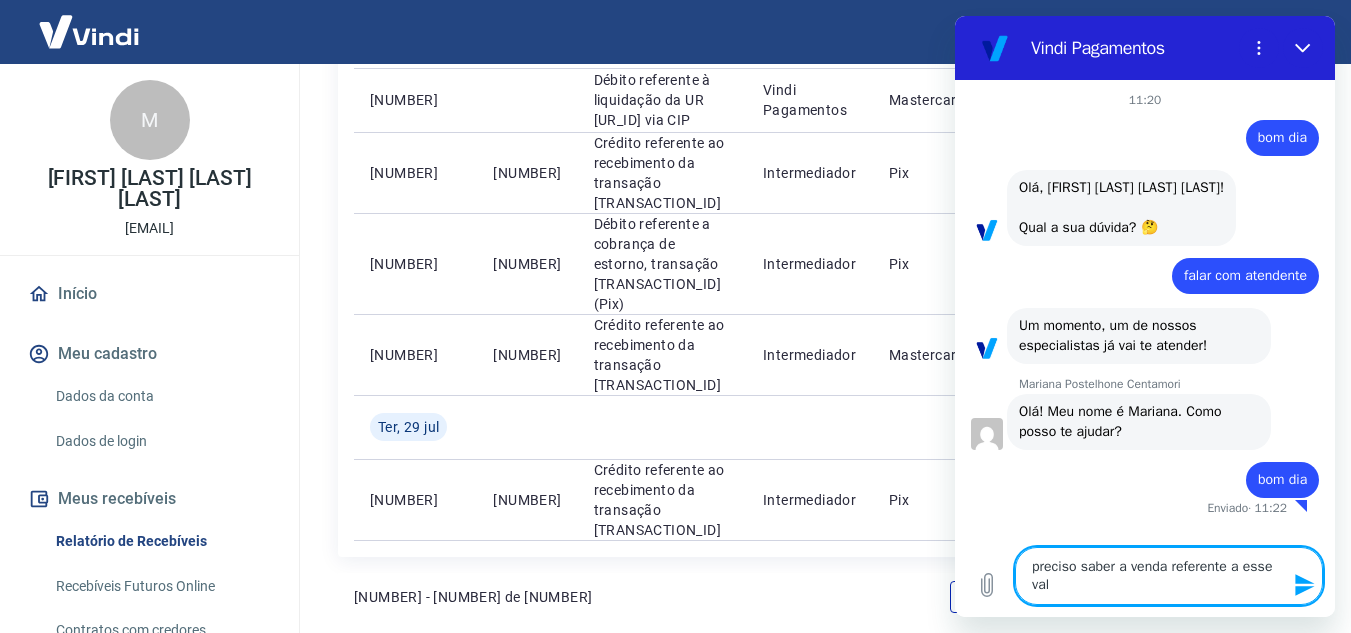 type on "preciso saber a venda referente a esse valo" 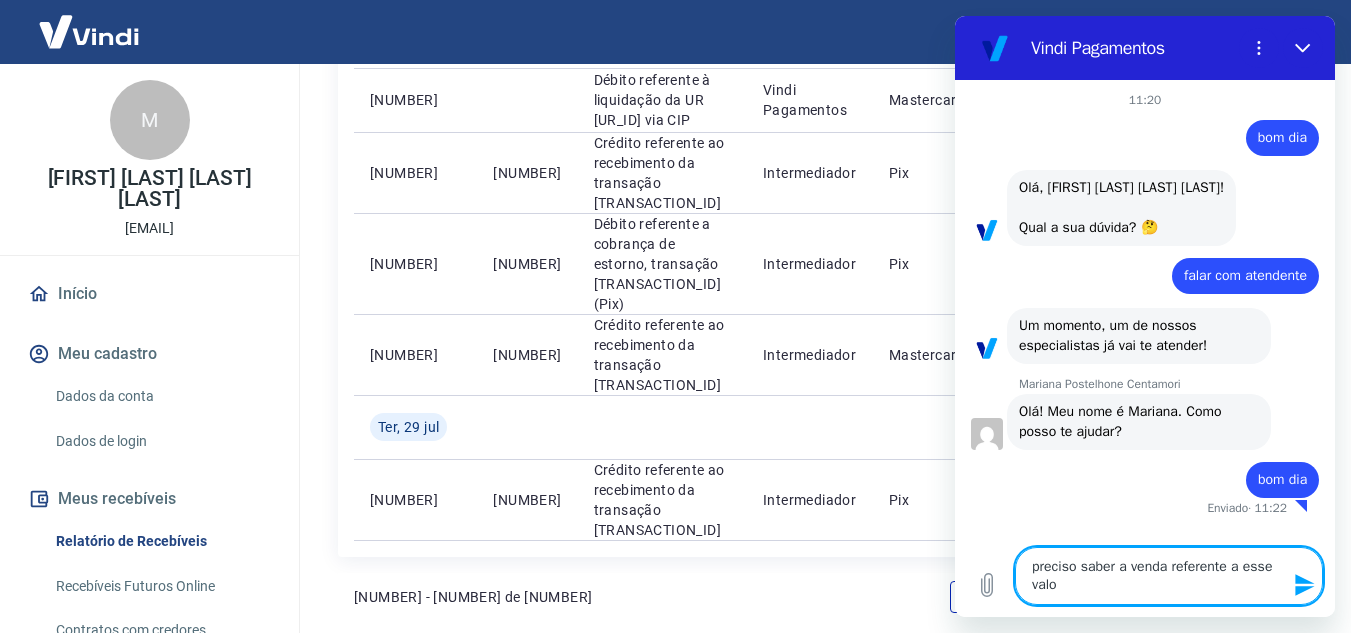 type on "preciso saber a venda referente a esse valor" 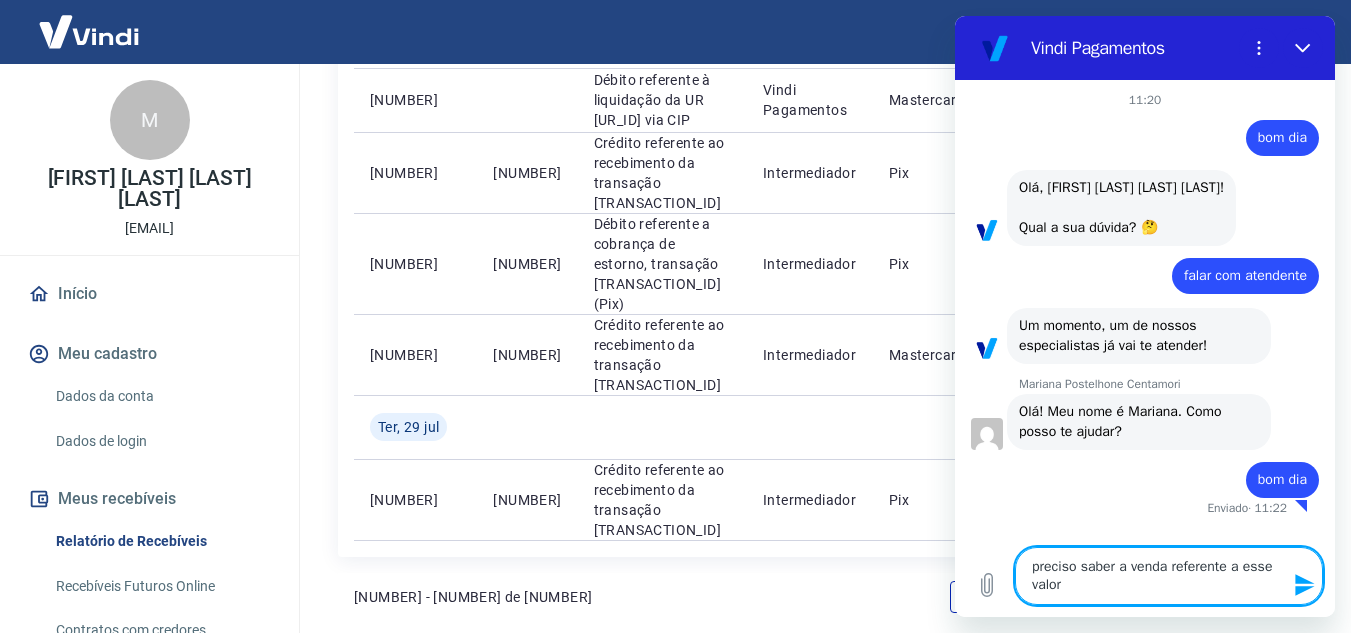 type 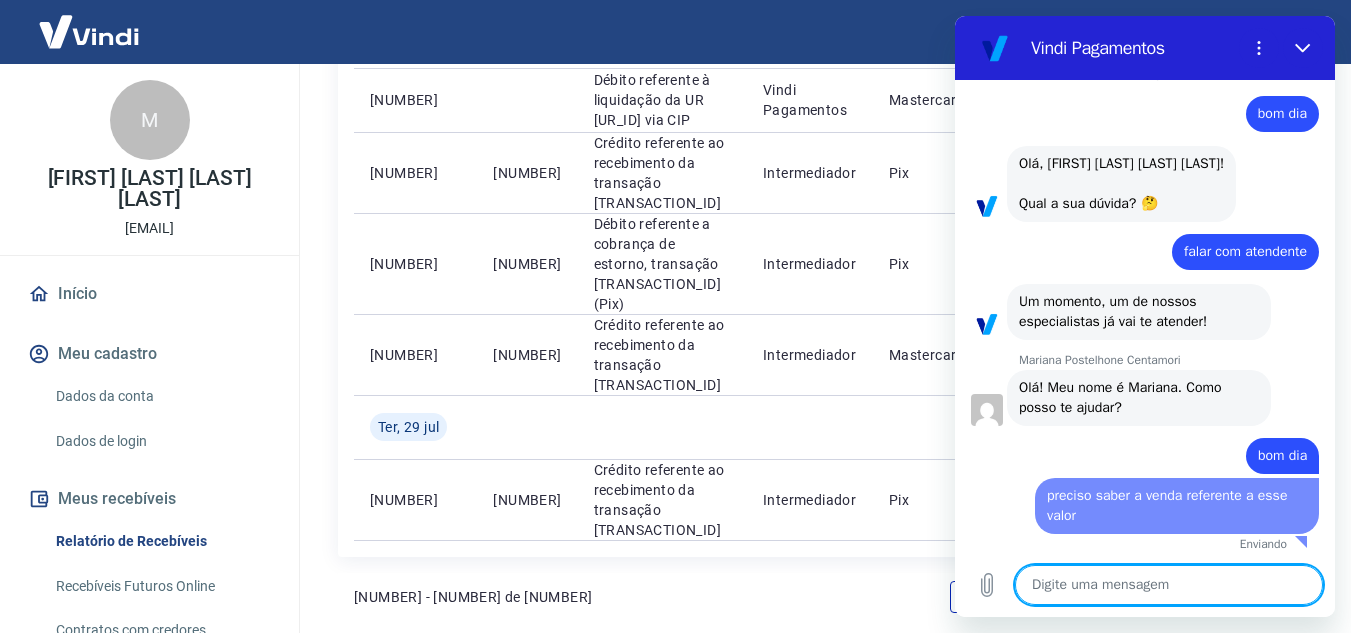 type on "x" 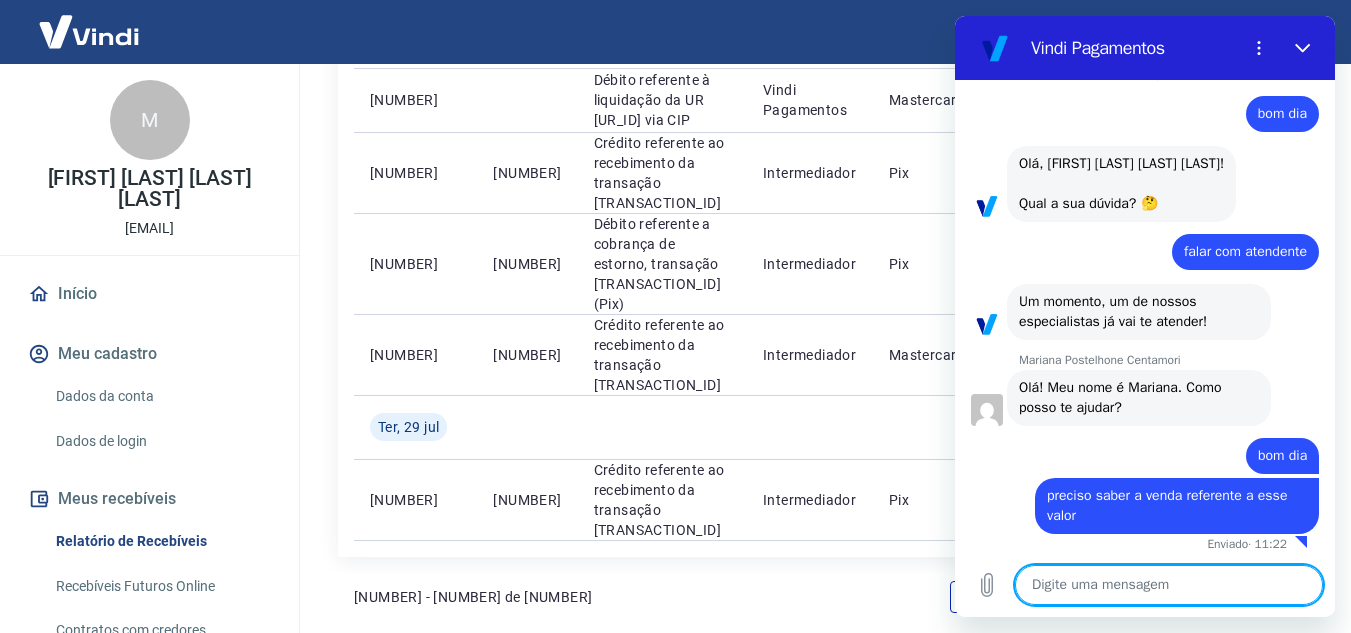 scroll, scrollTop: 42, scrollLeft: 0, axis: vertical 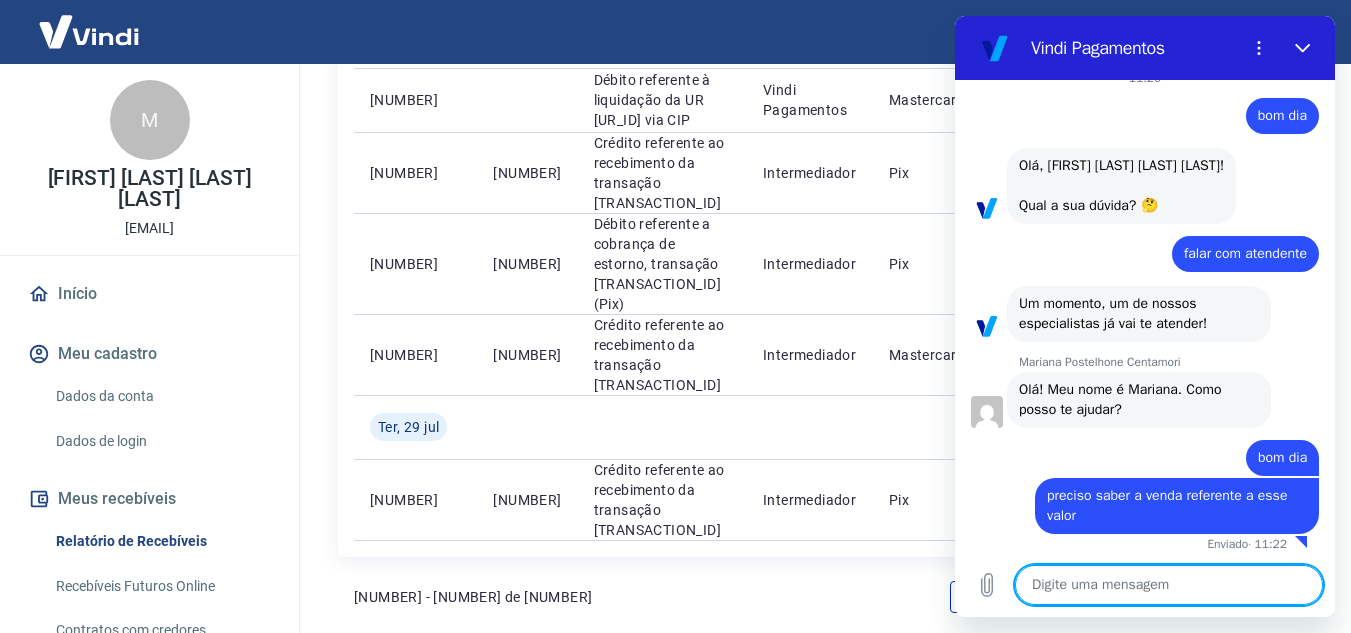 paste on "Débito referente ao saque 6662017
Vindi Pagamentos
Pix
-
-R$ 697,65" 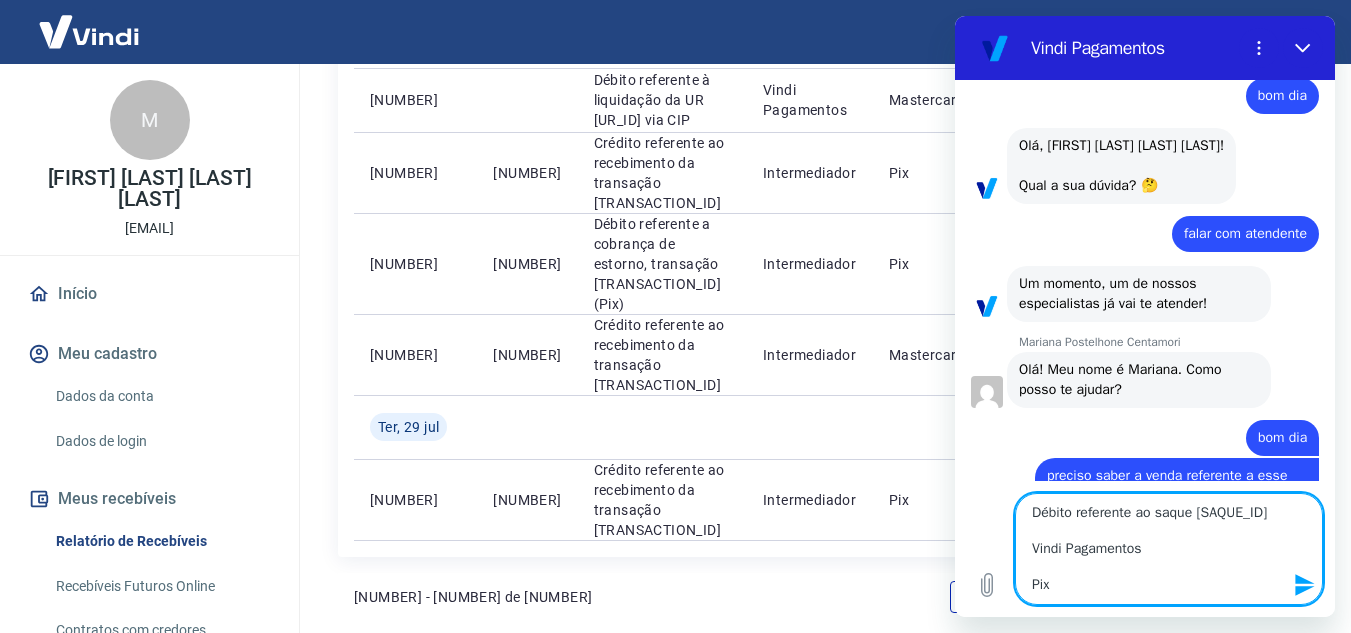 scroll, scrollTop: 116, scrollLeft: 0, axis: vertical 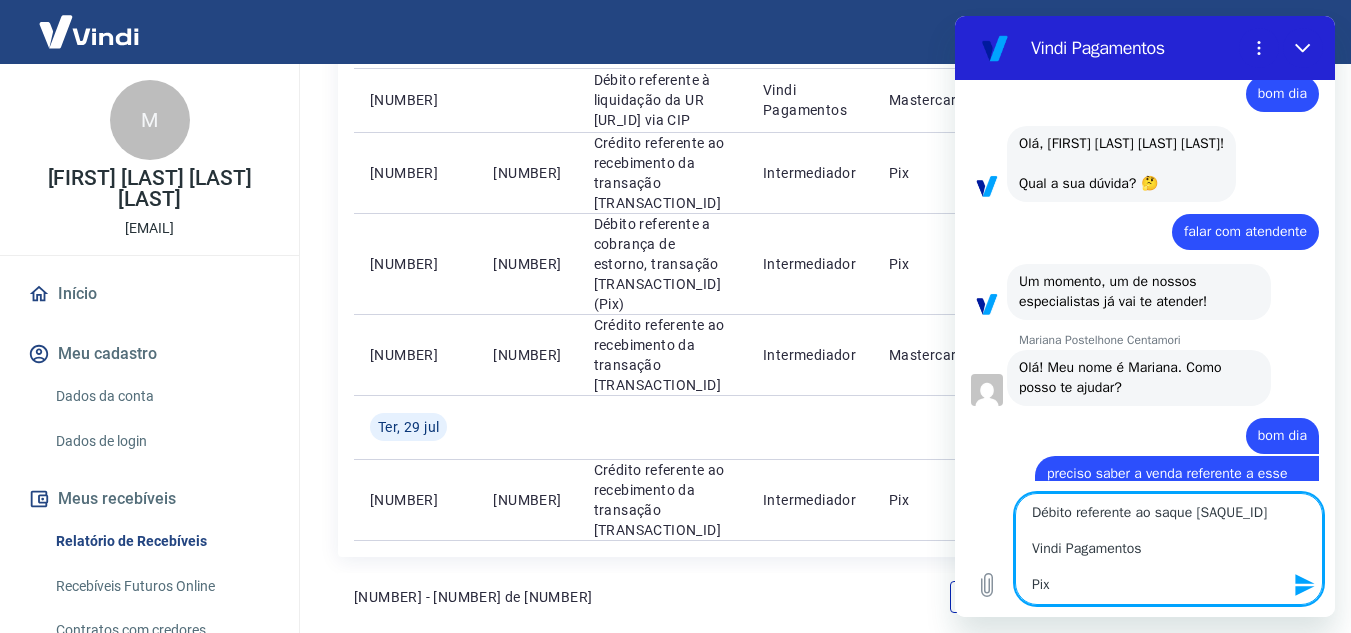 type 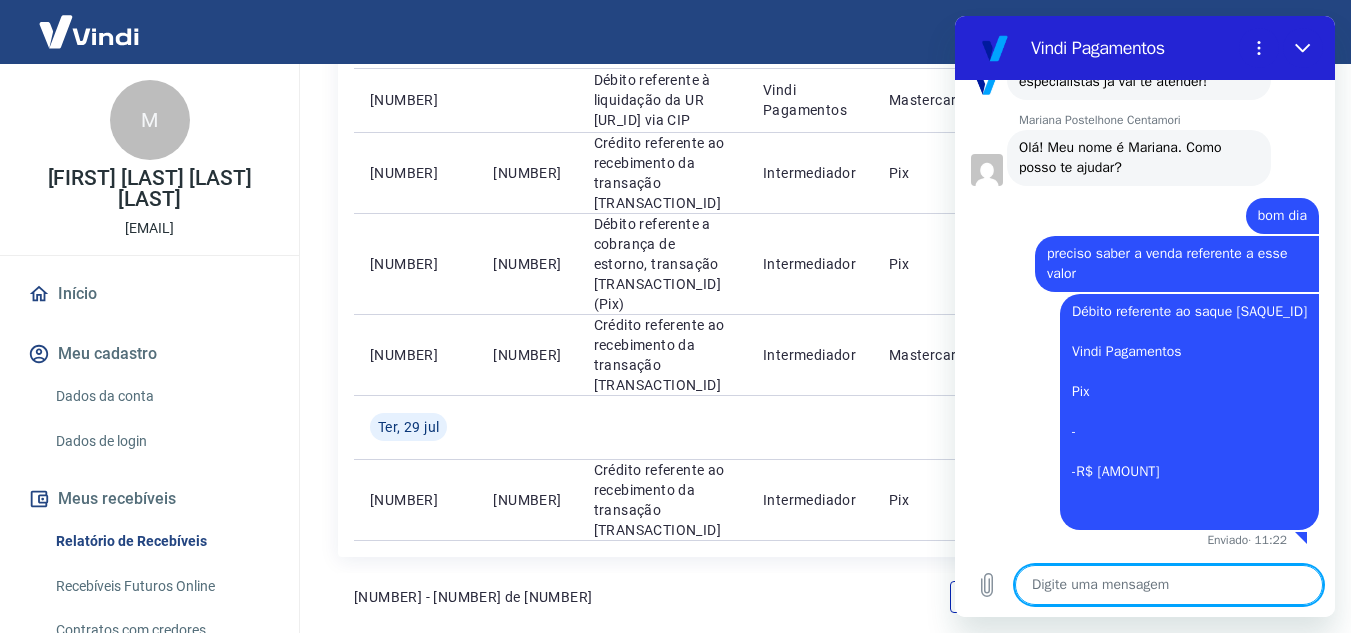 scroll, scrollTop: 284, scrollLeft: 0, axis: vertical 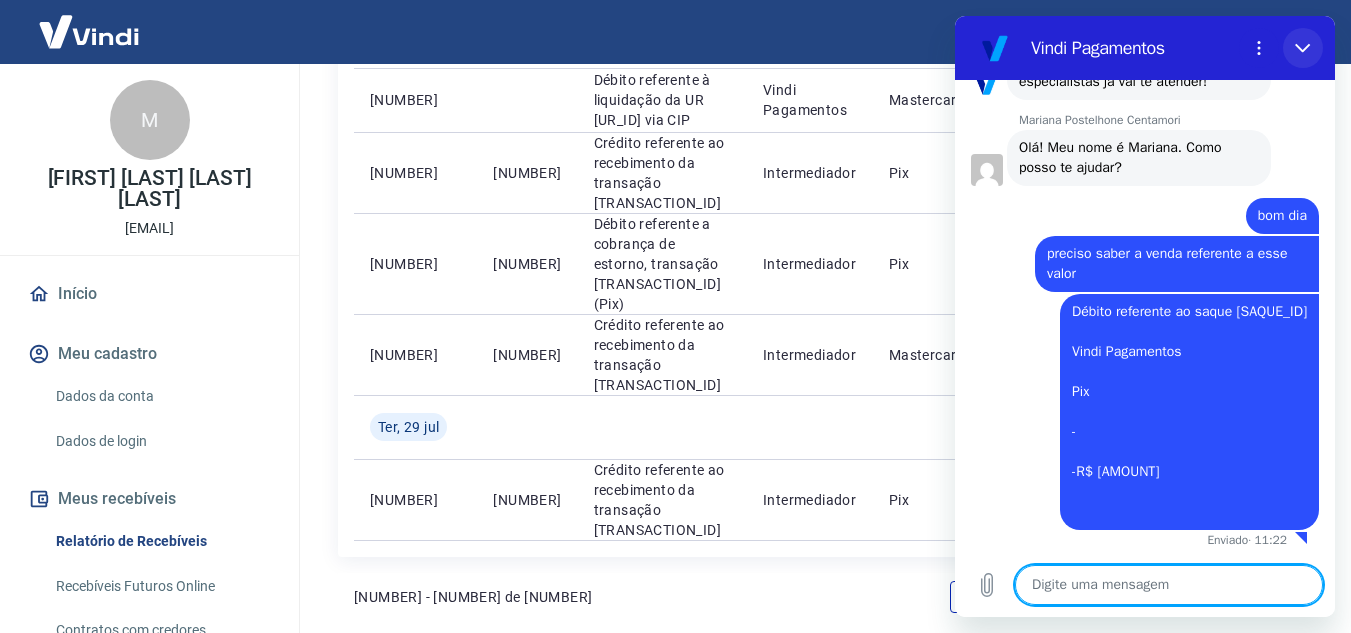 click 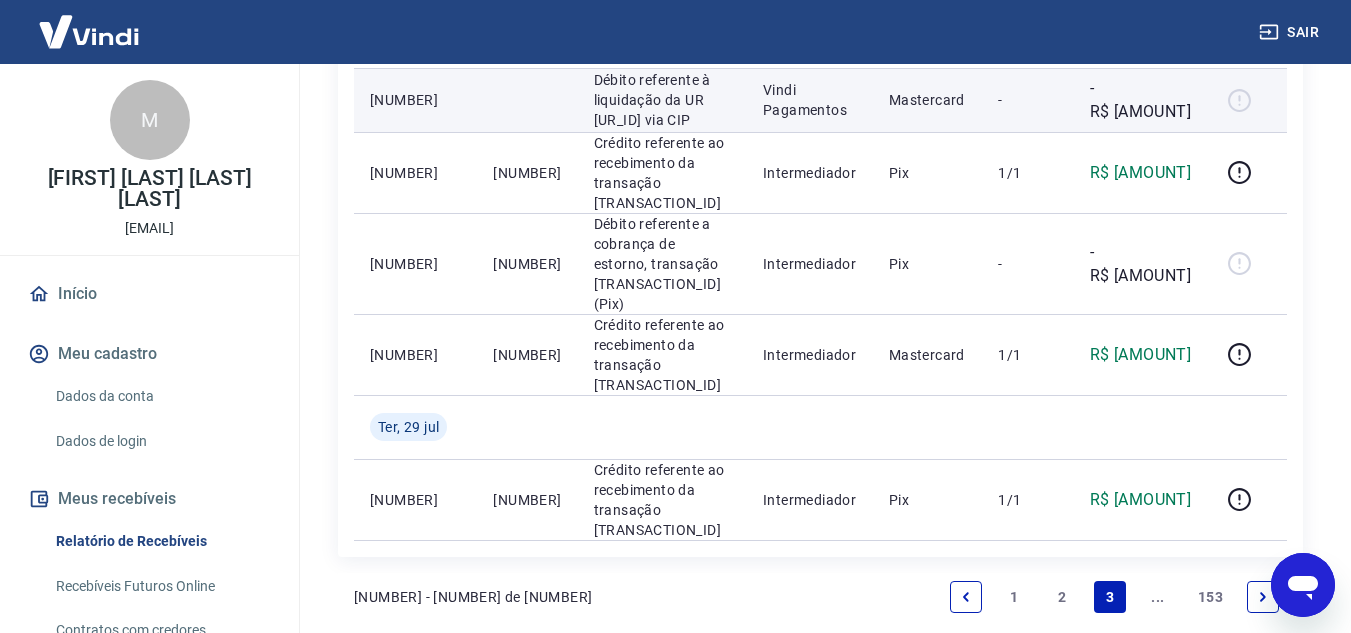 click on "Mastercard" at bounding box center (928, 100) 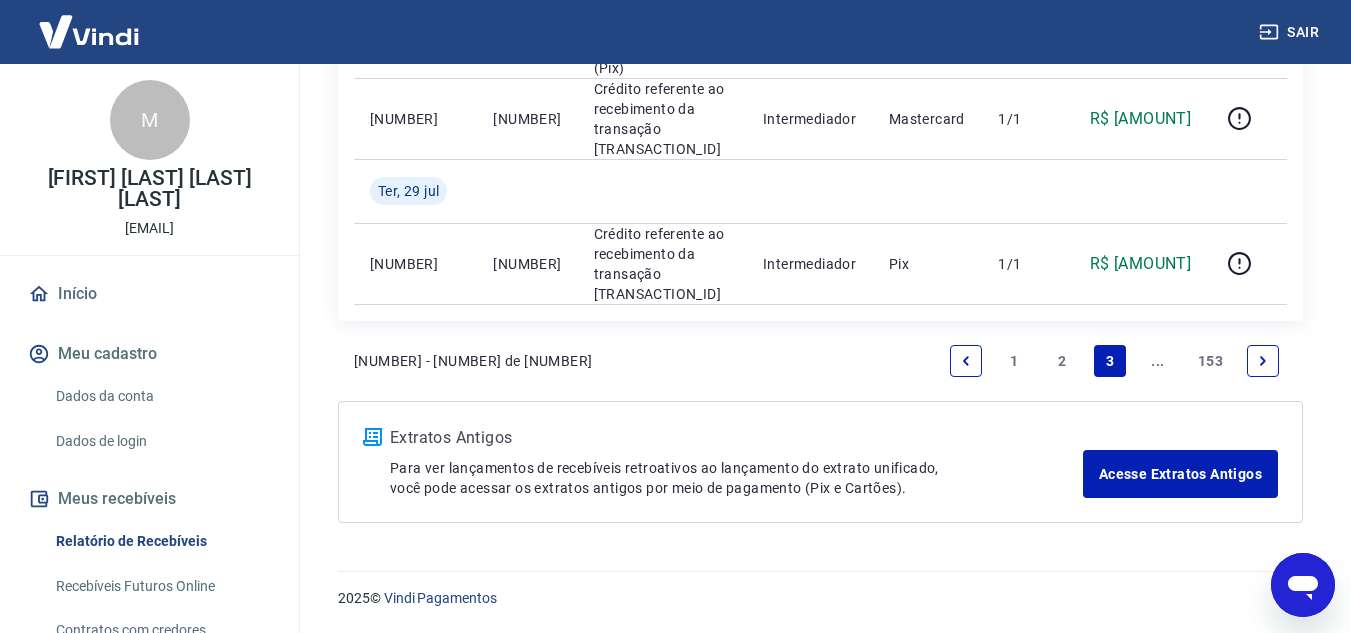 scroll, scrollTop: 2270, scrollLeft: 0, axis: vertical 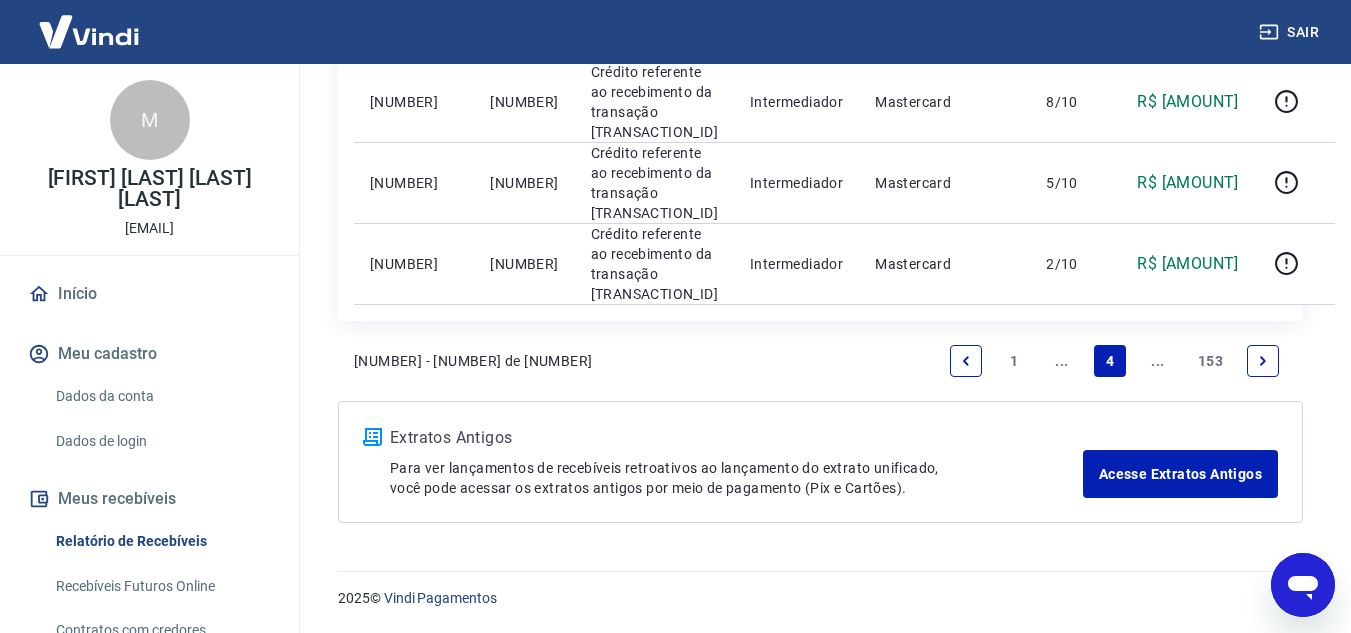 drag, startPoint x: 977, startPoint y: 346, endPoint x: 24, endPoint y: 29, distance: 1004.3396 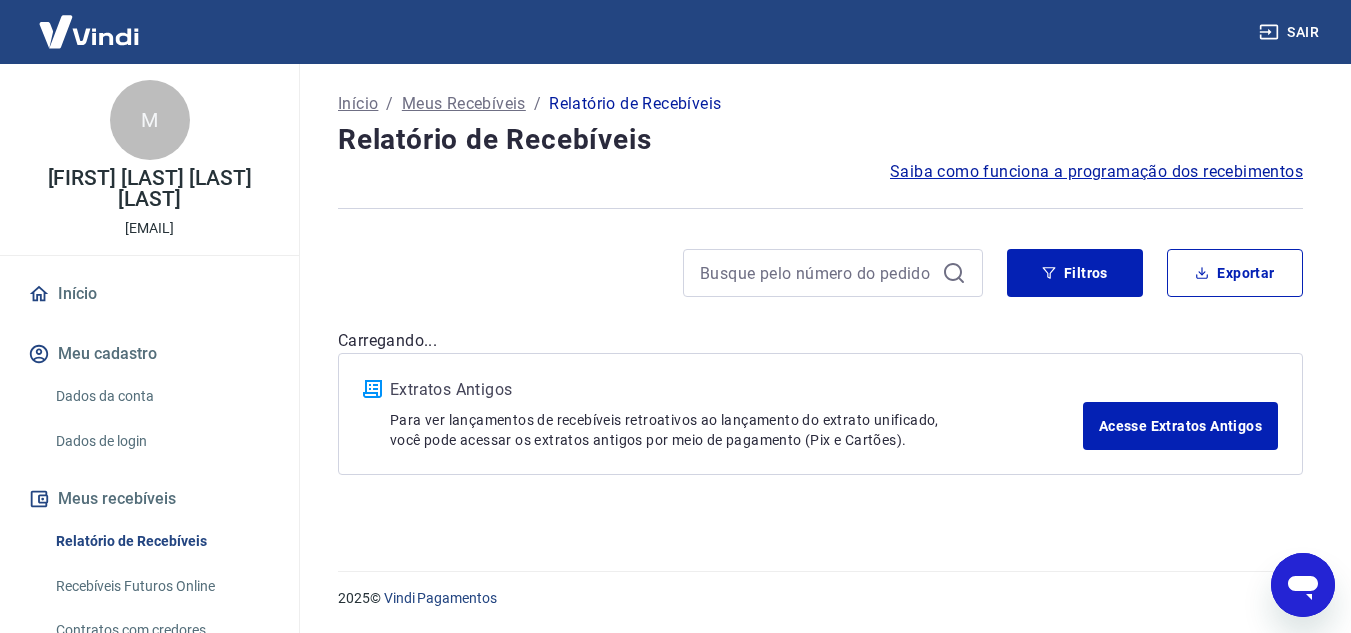 scroll, scrollTop: 0, scrollLeft: 0, axis: both 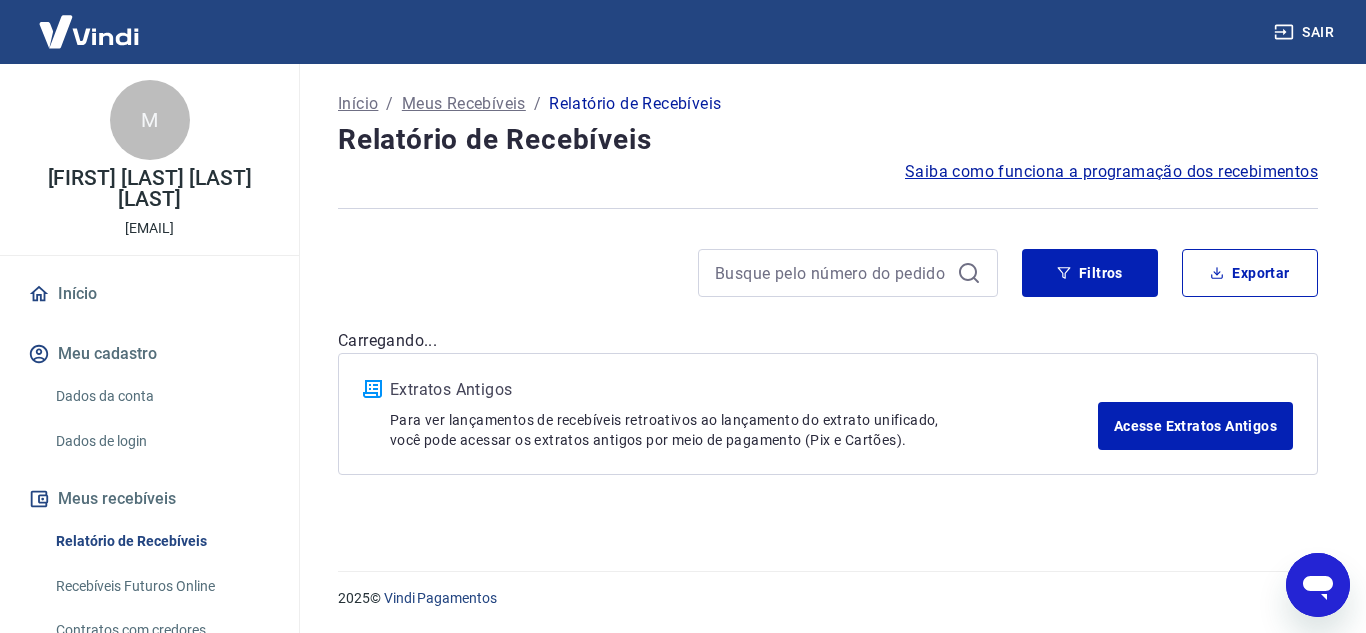 click 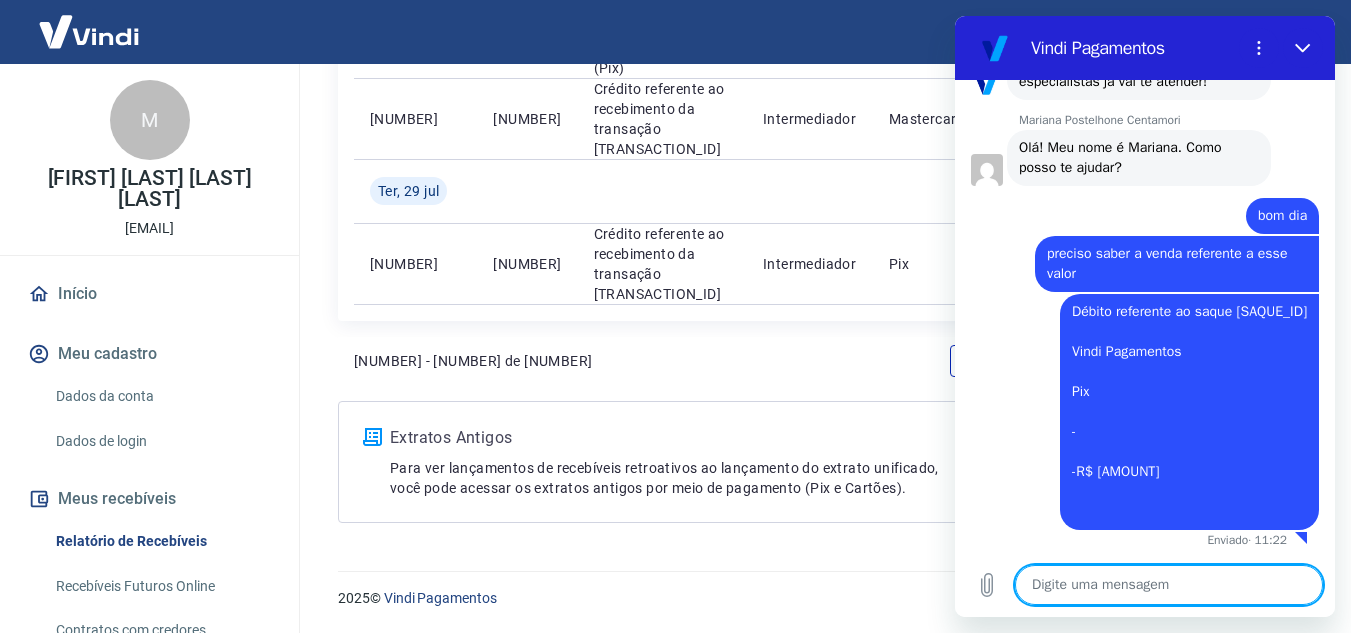 scroll, scrollTop: 2200, scrollLeft: 0, axis: vertical 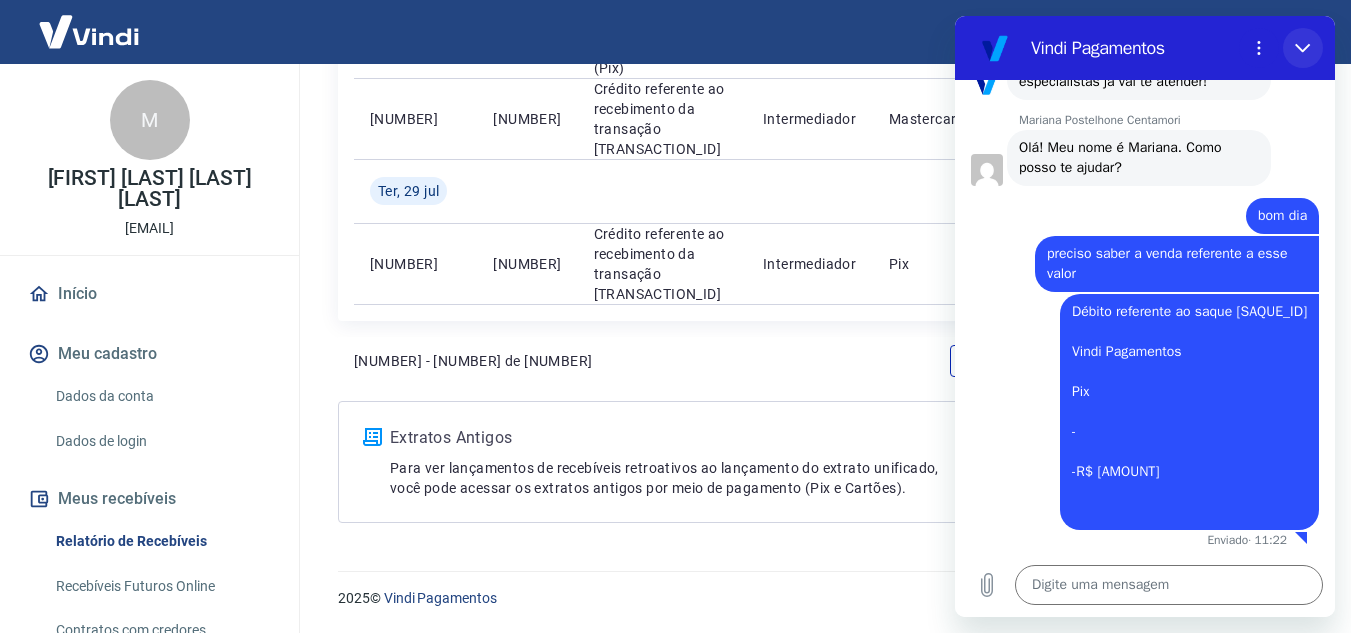 click 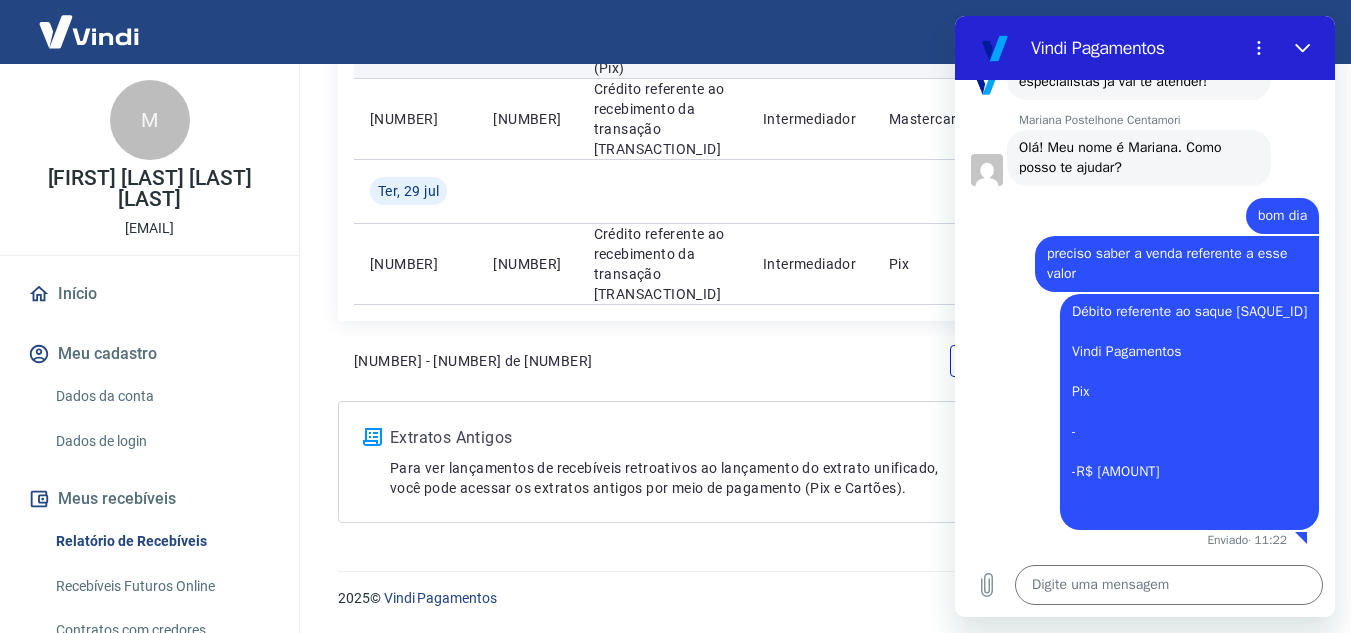 type on "x" 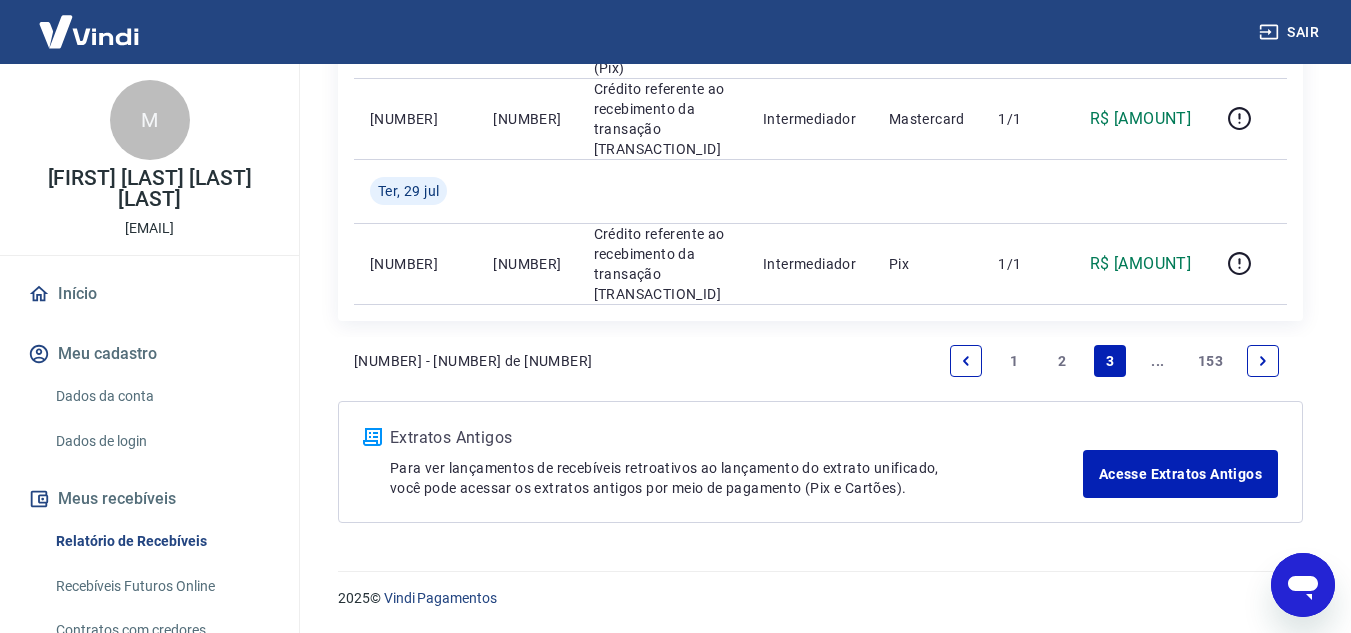 scroll, scrollTop: 2200, scrollLeft: 0, axis: vertical 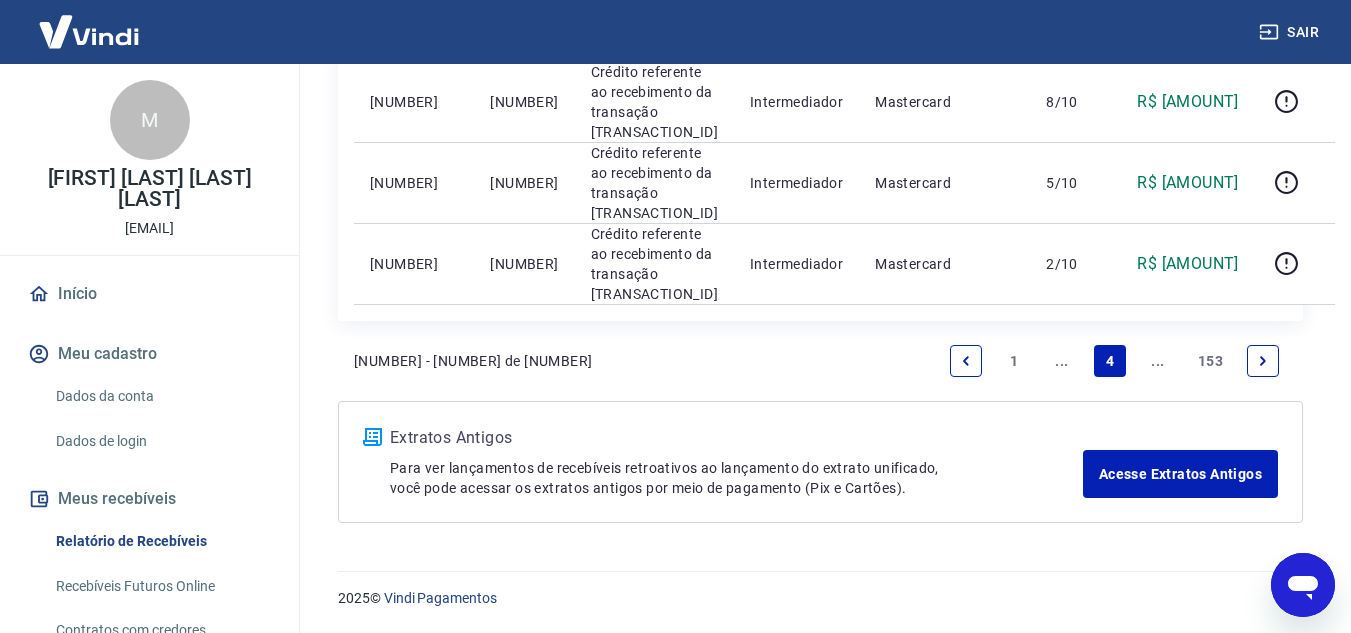 click at bounding box center [966, 361] 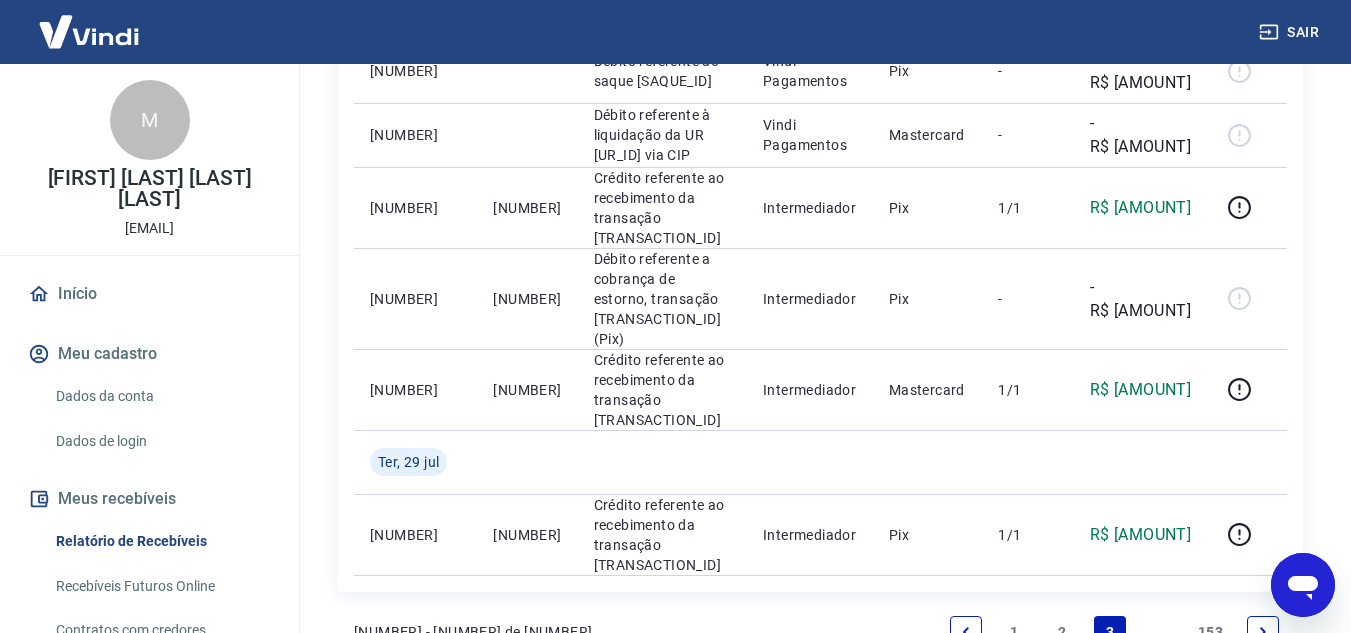 scroll, scrollTop: 1700, scrollLeft: 0, axis: vertical 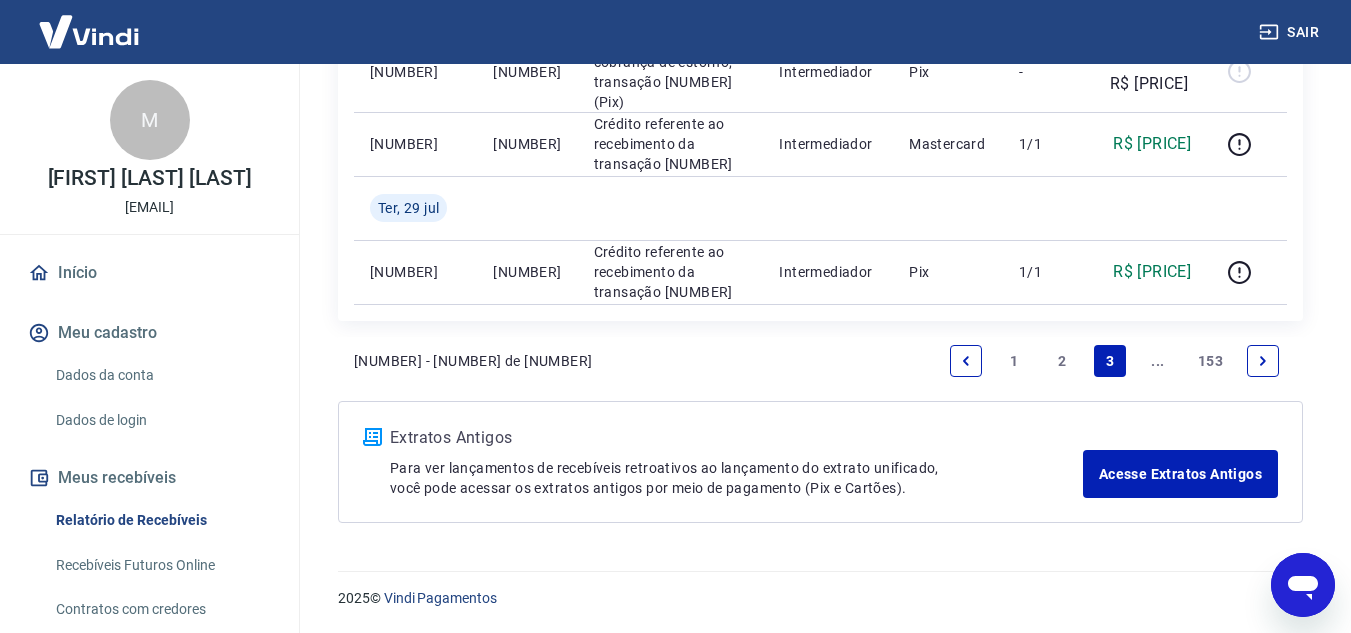 click on "-" at bounding box center [1048, -129] 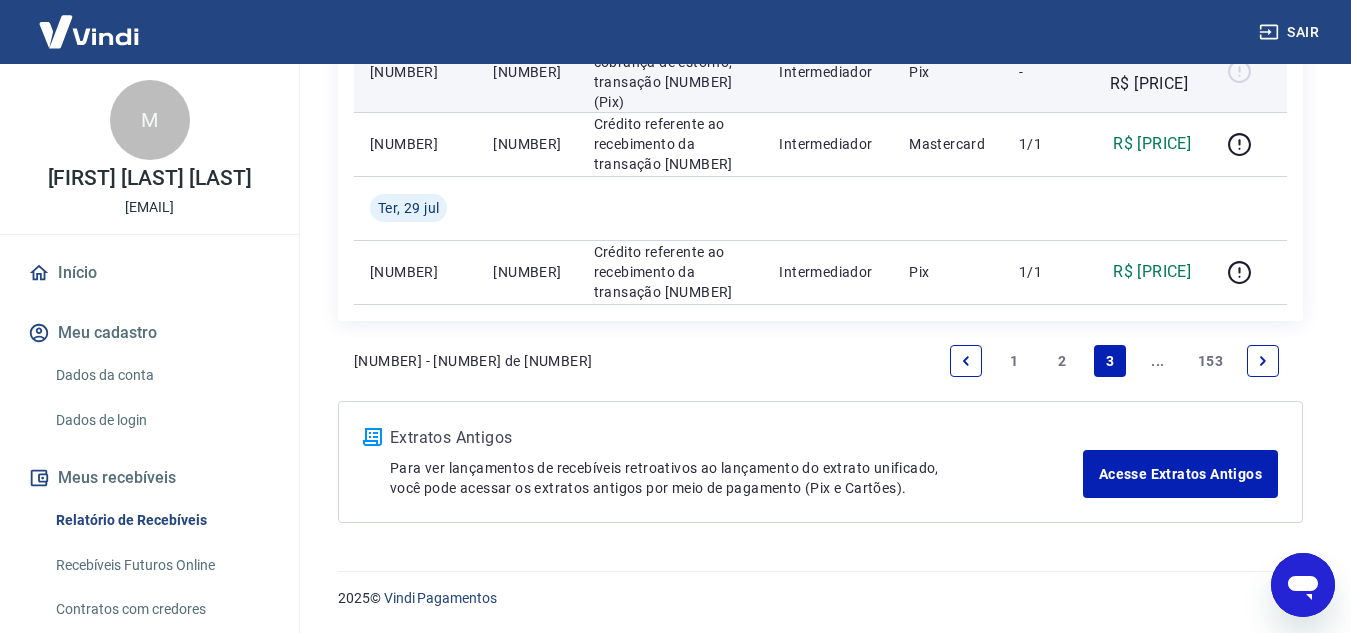 scroll, scrollTop: 1700, scrollLeft: 0, axis: vertical 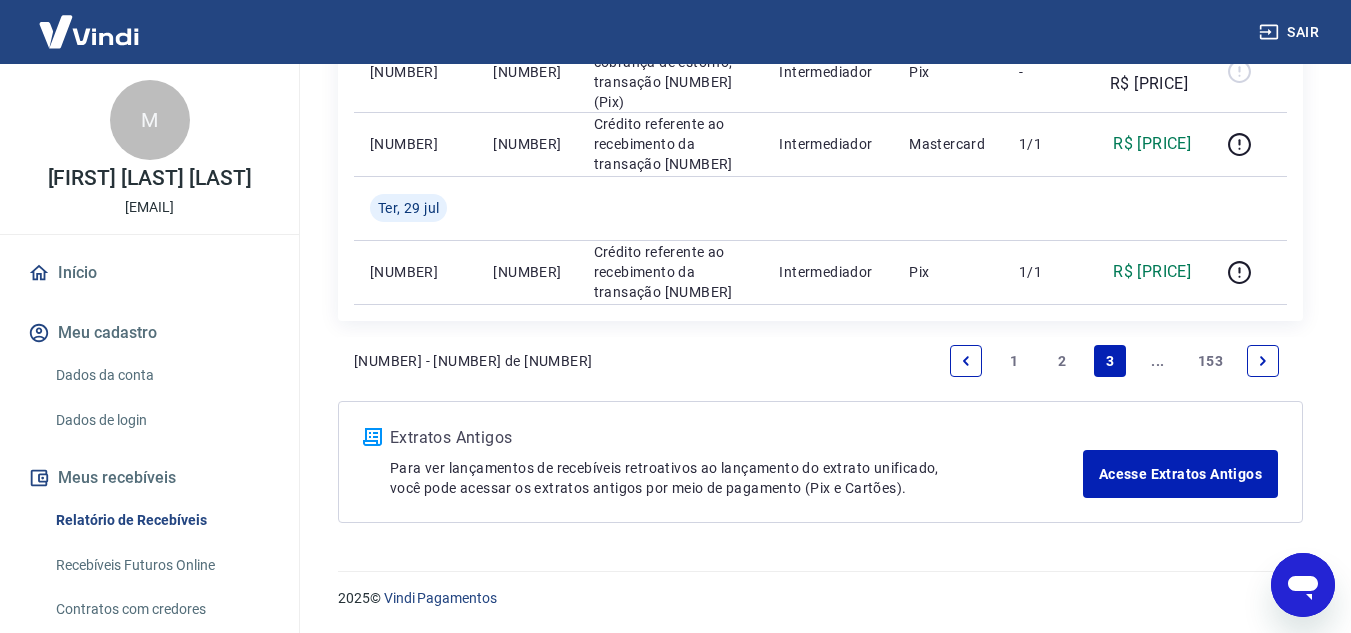drag, startPoint x: 510, startPoint y: 180, endPoint x: 612, endPoint y: 192, distance: 102.70345 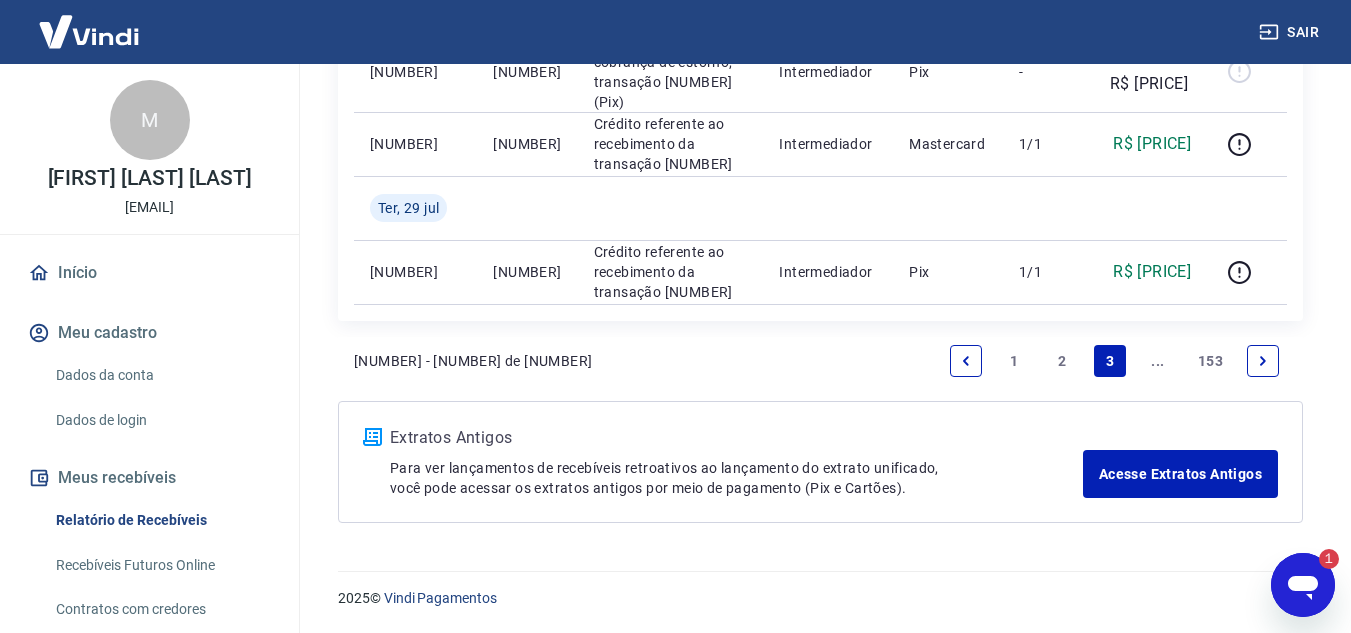 scroll, scrollTop: 0, scrollLeft: 0, axis: both 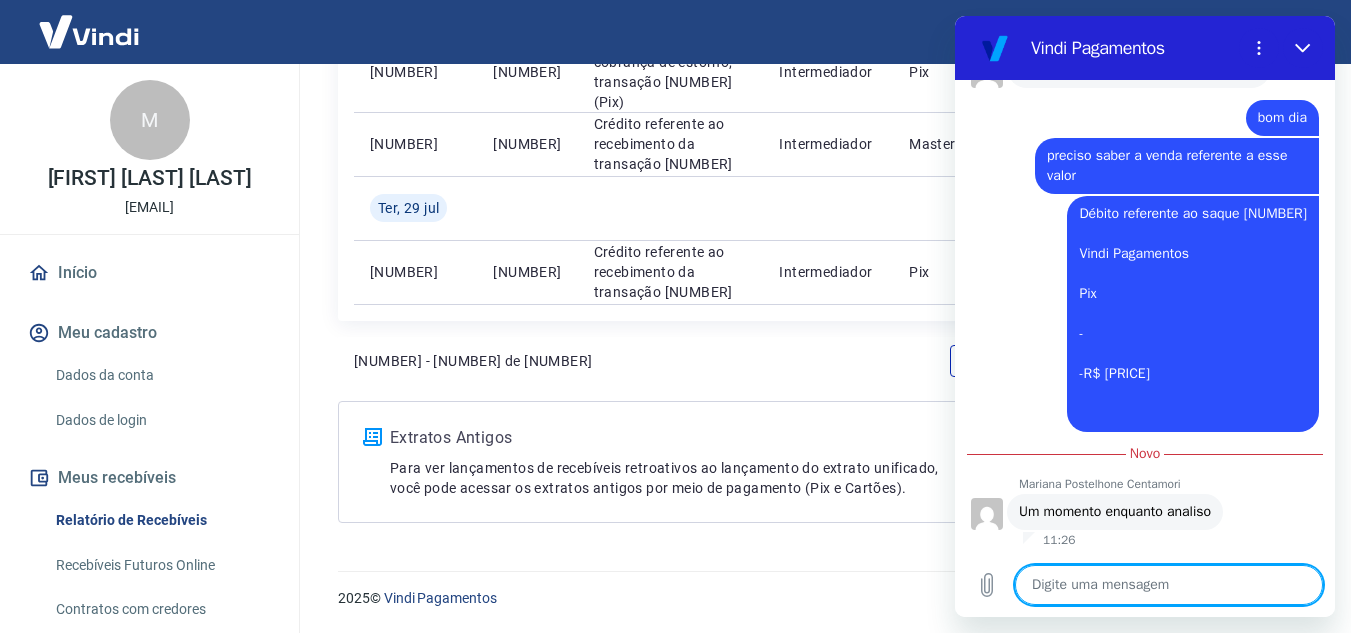click at bounding box center [1169, 585] 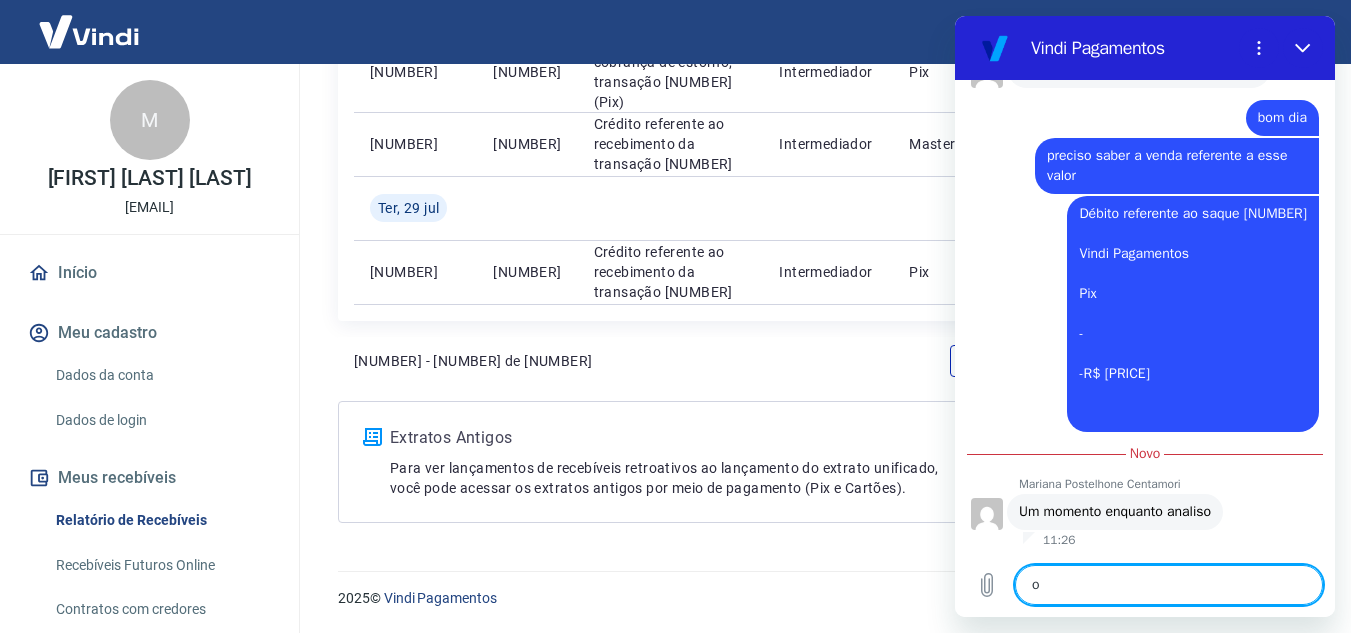 type on "ok" 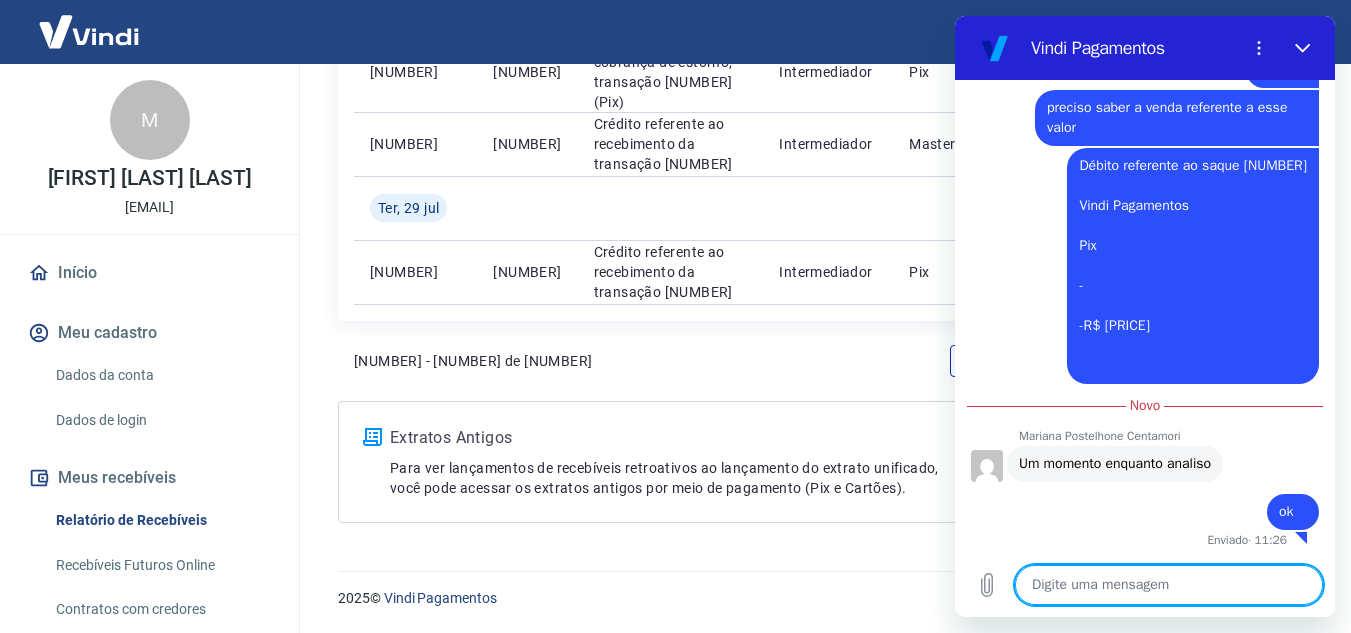 scroll, scrollTop: 430, scrollLeft: 0, axis: vertical 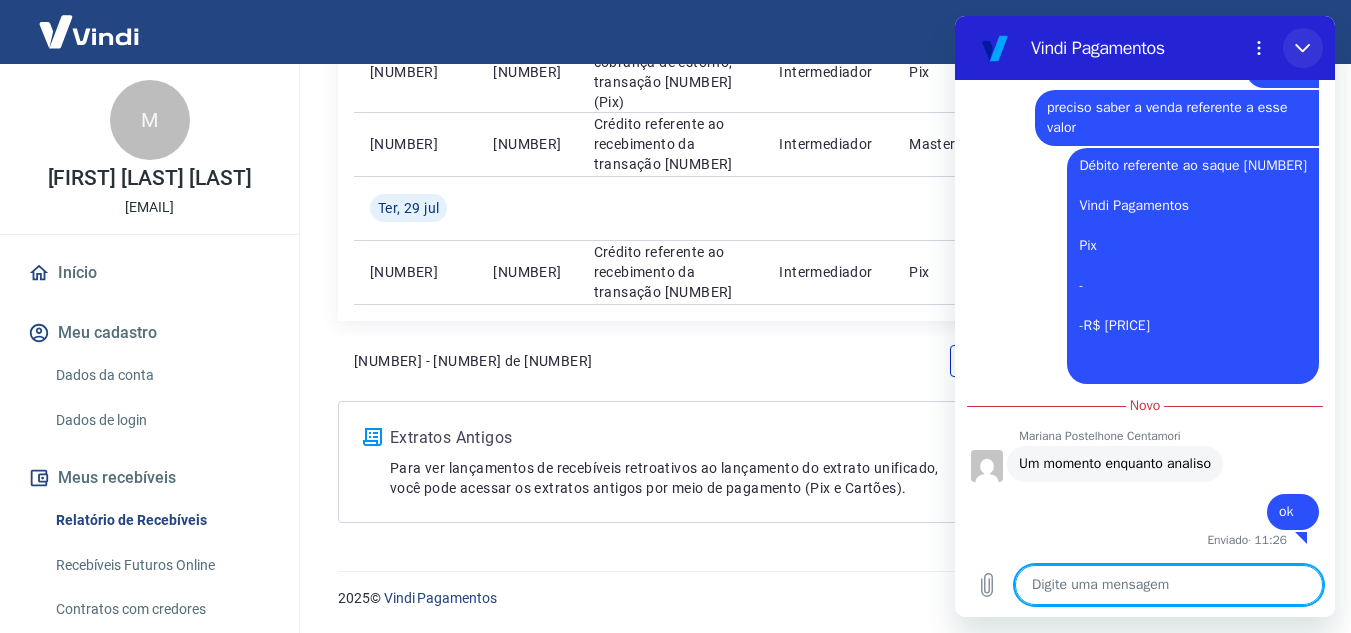 click 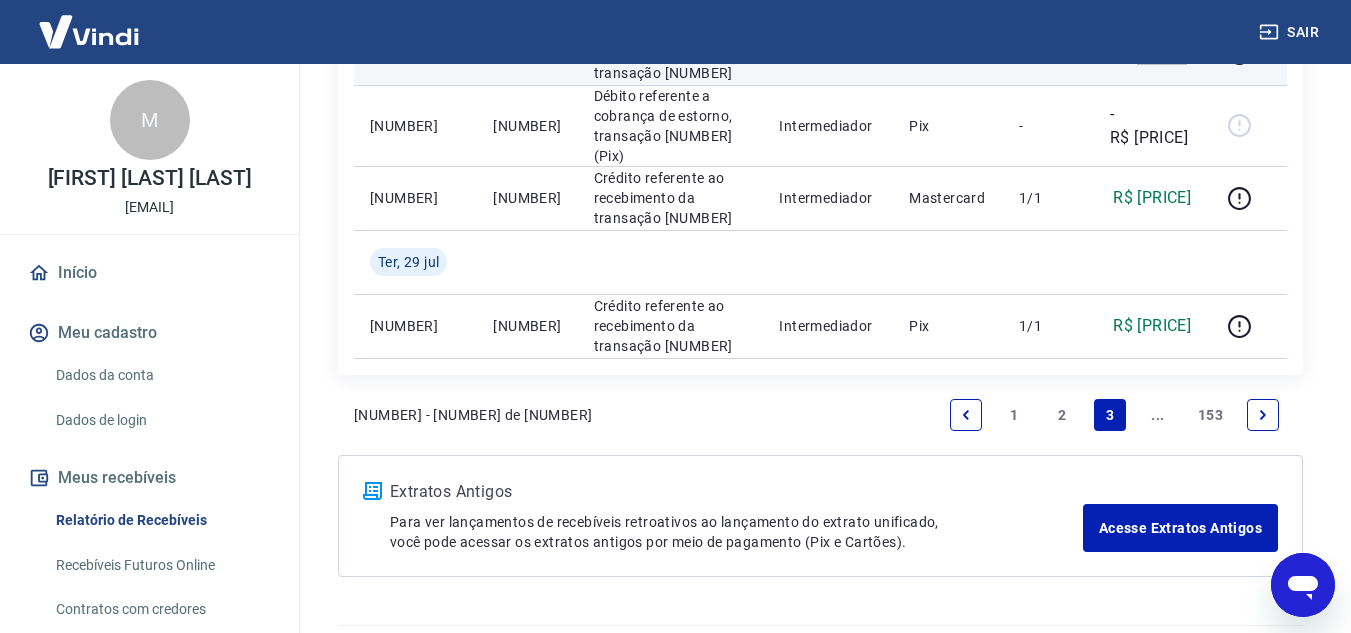scroll, scrollTop: 1400, scrollLeft: 0, axis: vertical 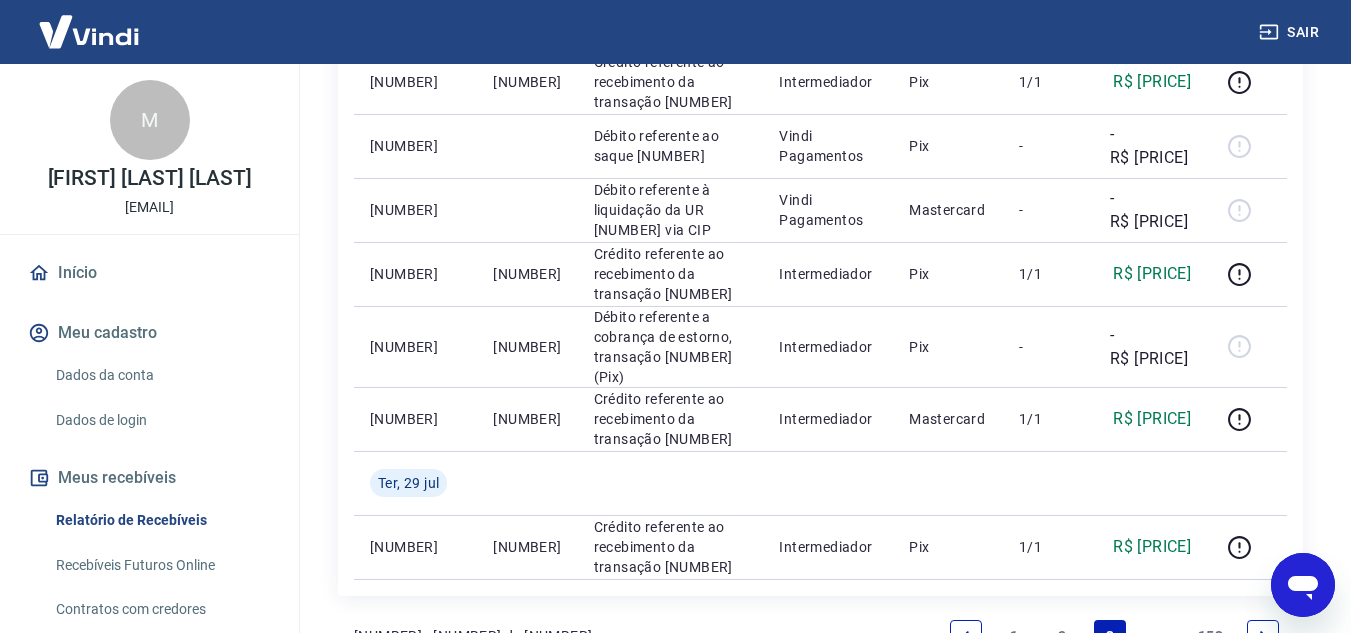 click at bounding box center (1048, -46) 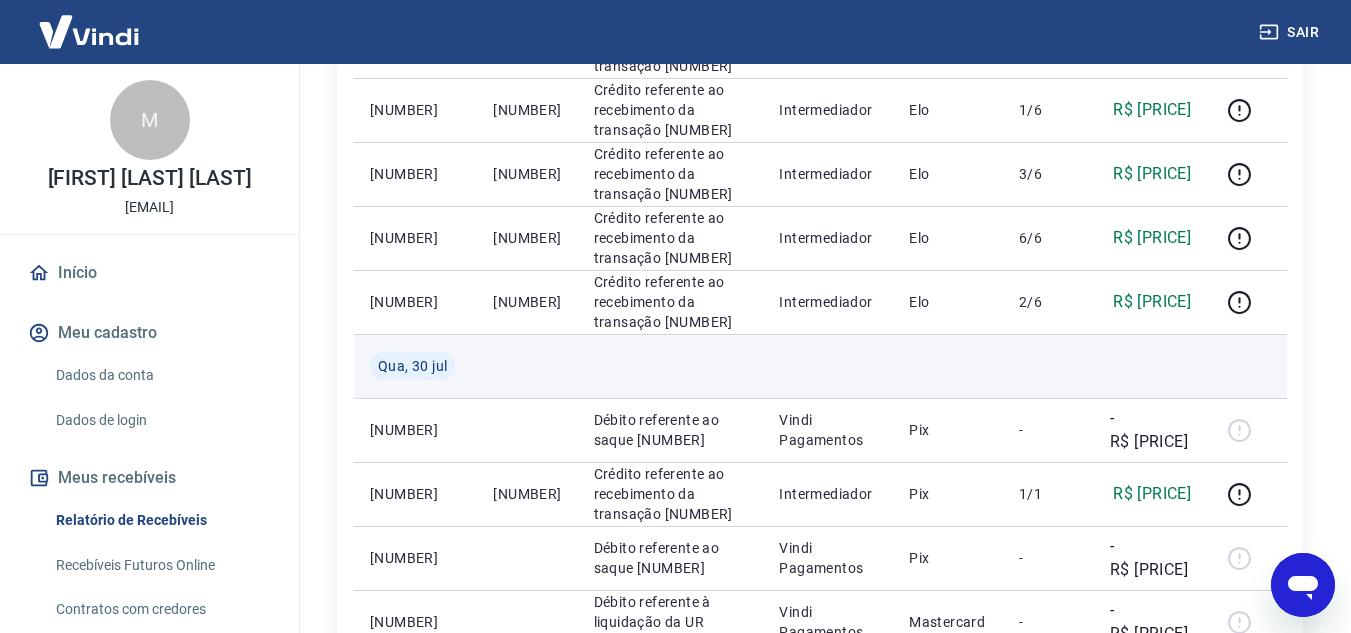 scroll, scrollTop: 1000, scrollLeft: 0, axis: vertical 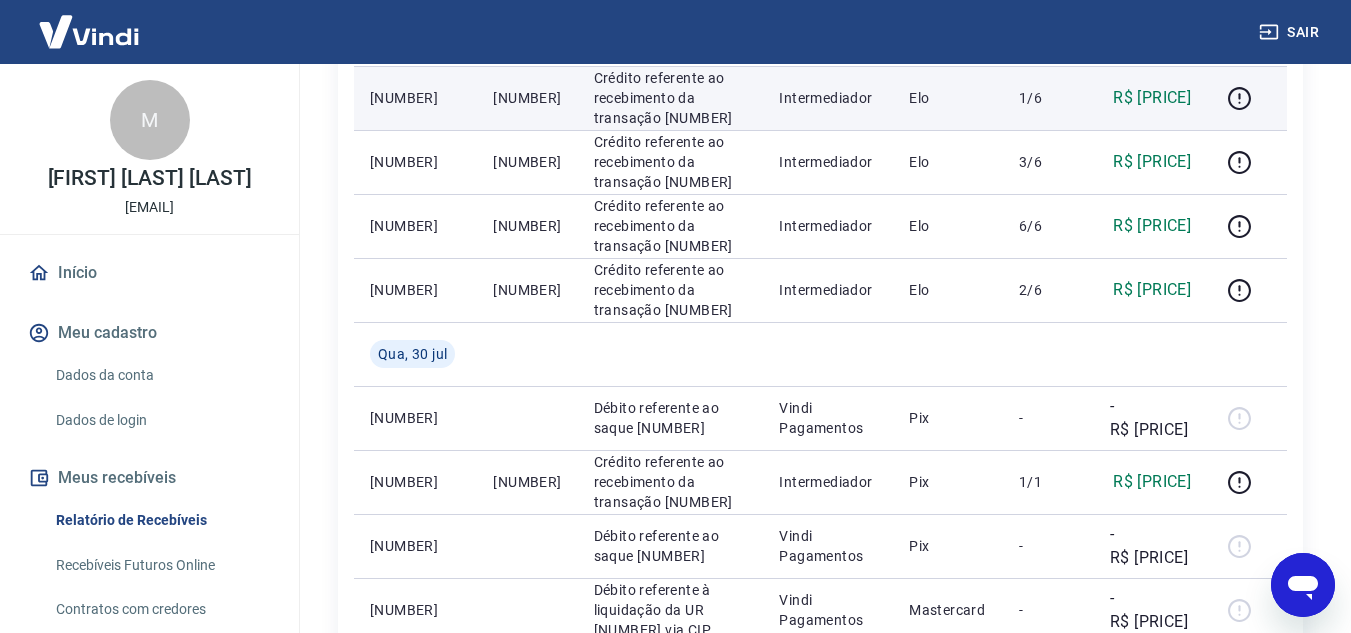 click on "Elo" at bounding box center (948, 98) 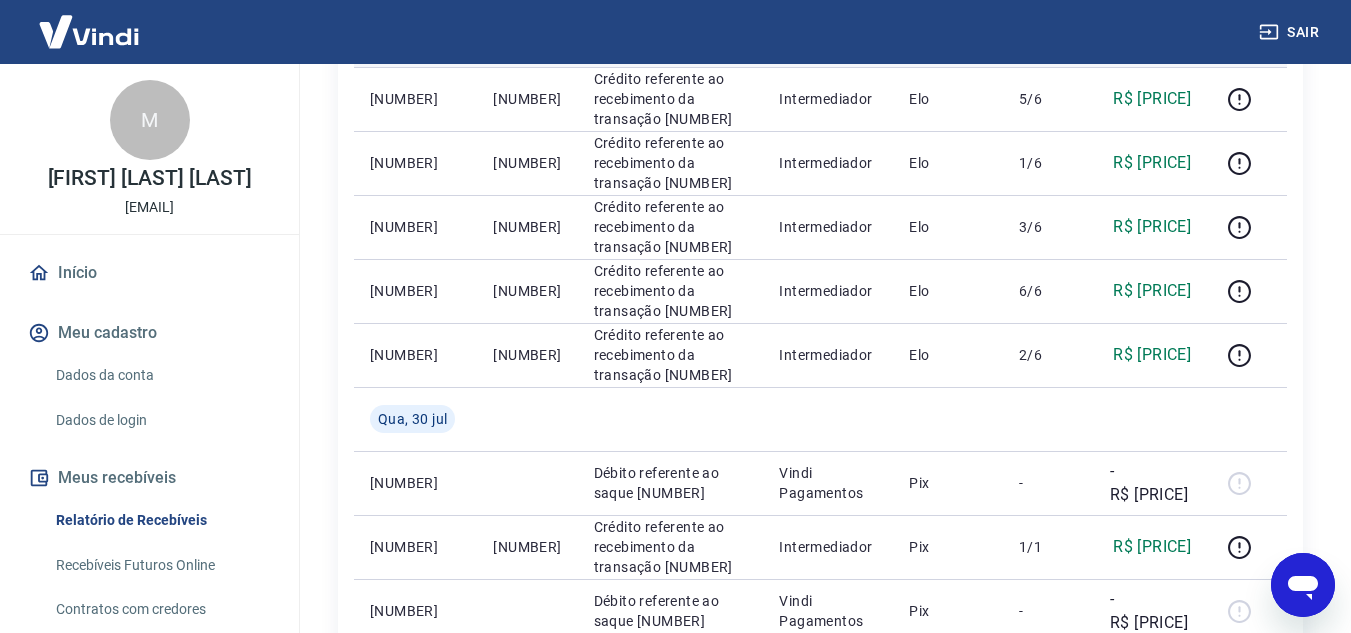 scroll, scrollTop: 900, scrollLeft: 0, axis: vertical 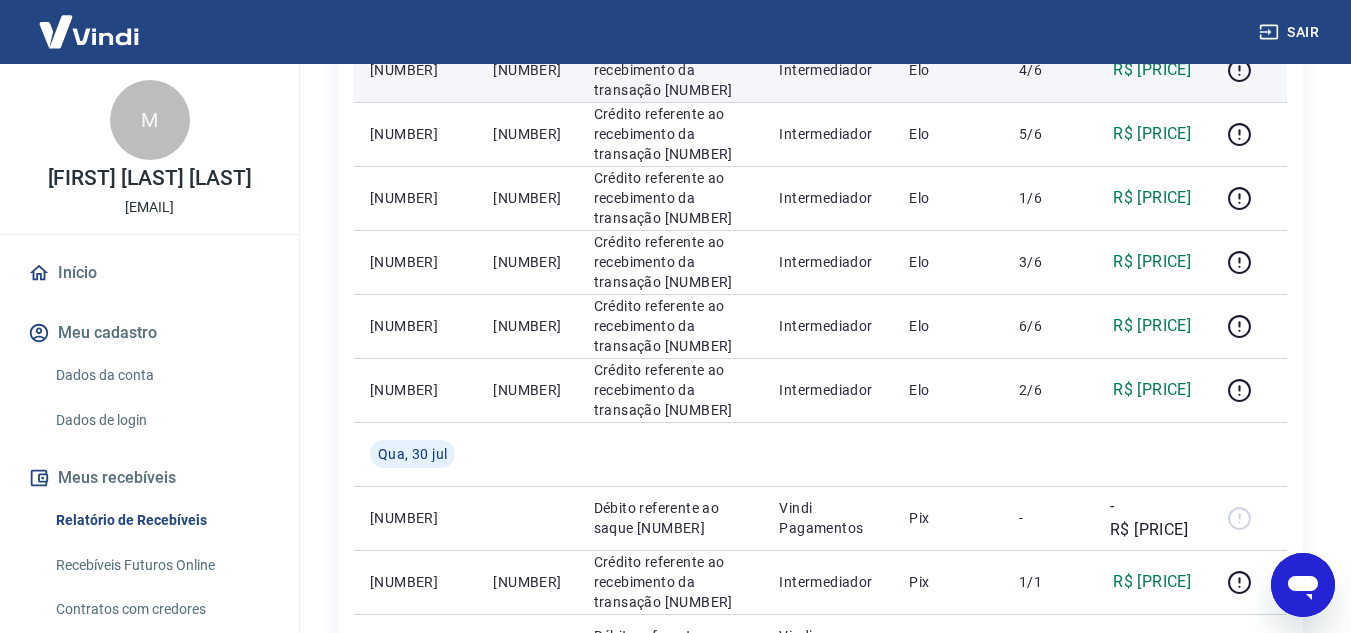 drag, startPoint x: 488, startPoint y: 255, endPoint x: 616, endPoint y: 271, distance: 128.99612 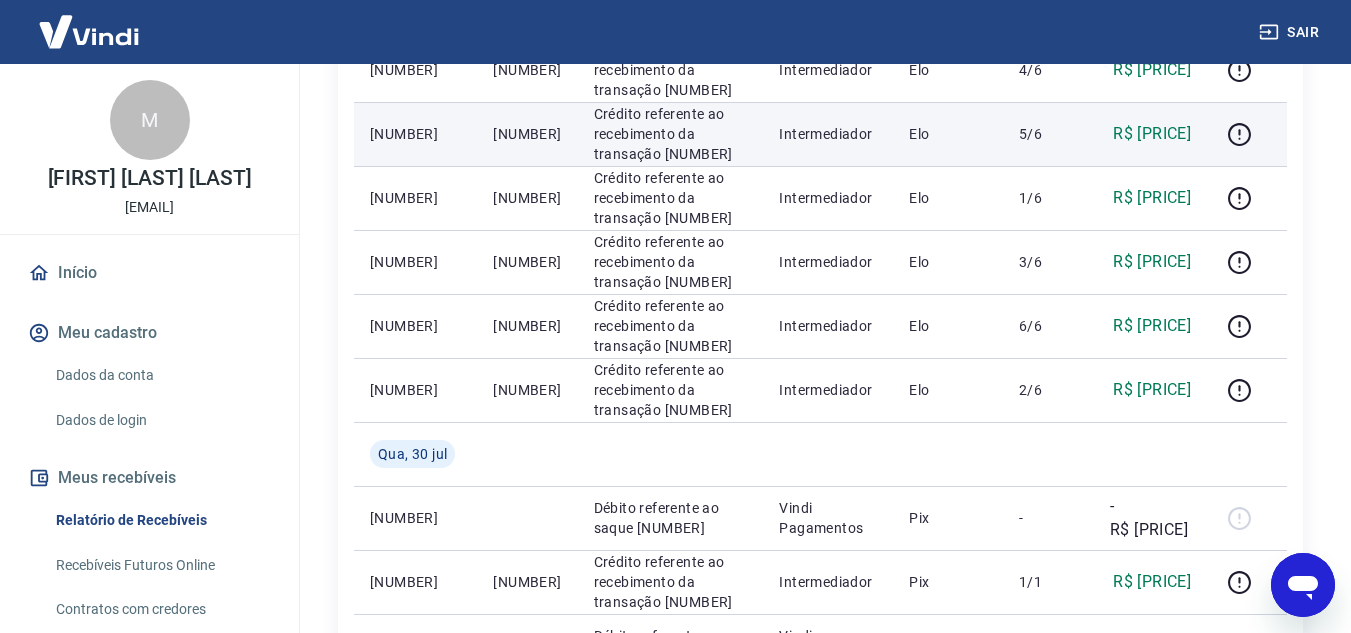 scroll, scrollTop: 600, scrollLeft: 0, axis: vertical 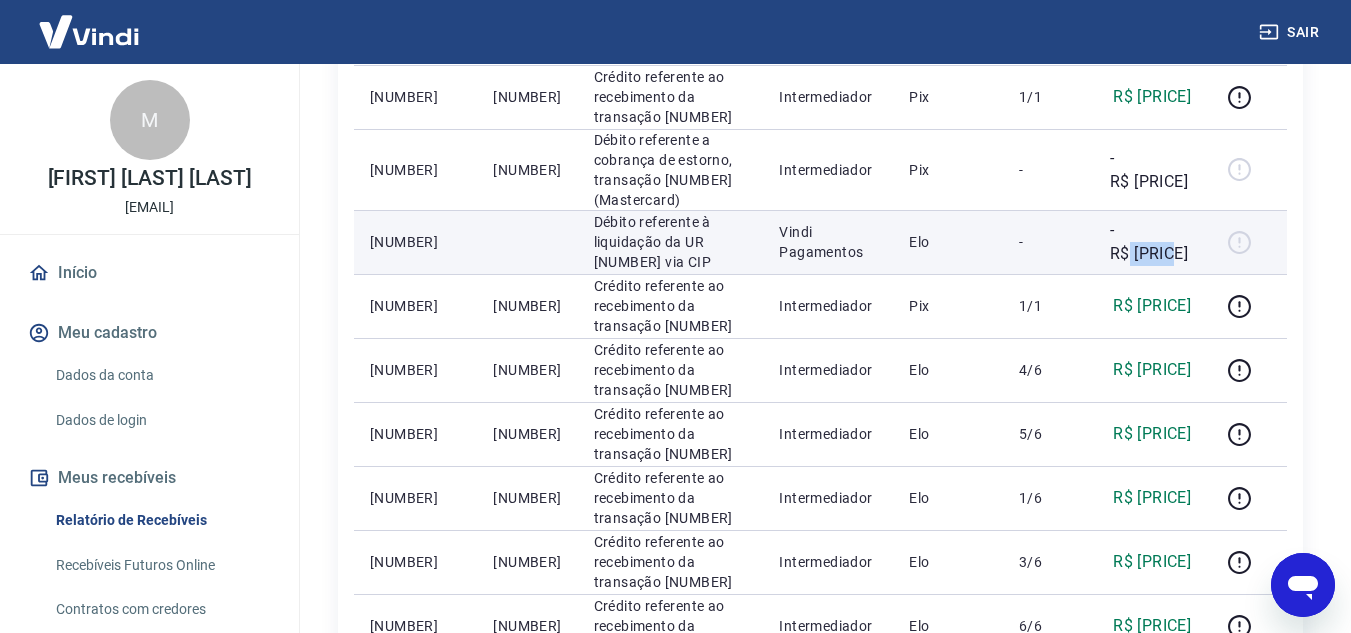 click on "-R$ [PRICE]" at bounding box center (1150, 242) 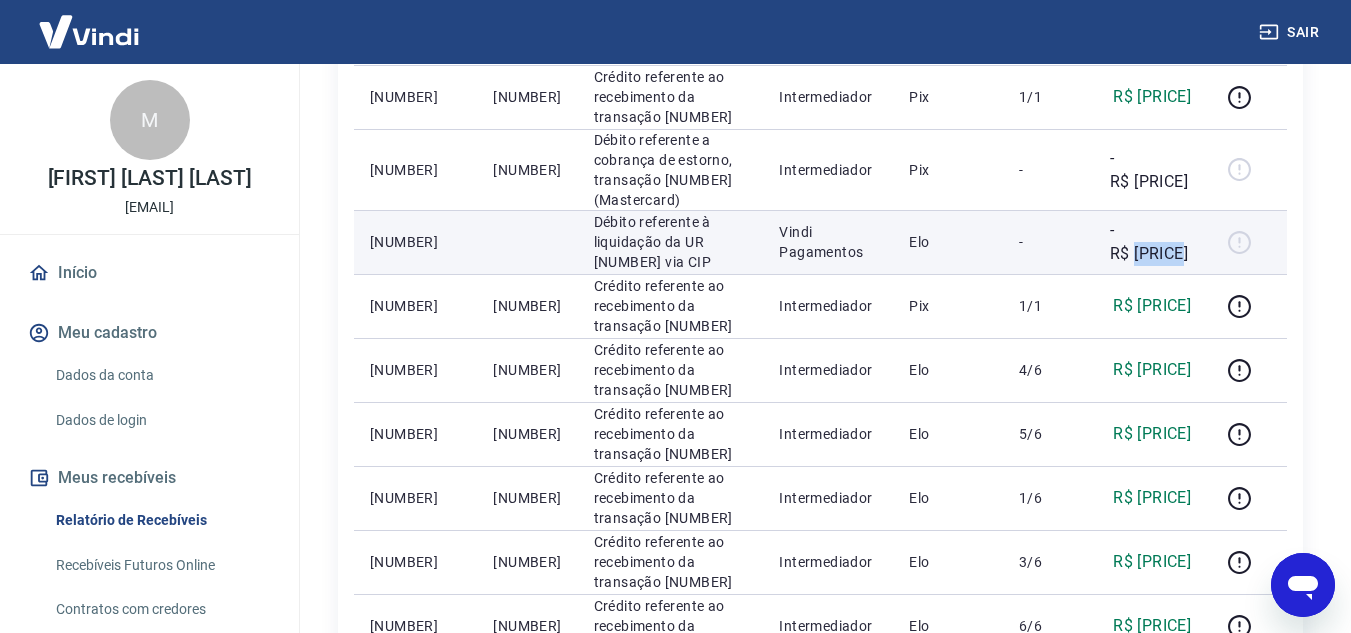 drag, startPoint x: 1205, startPoint y: 353, endPoint x: 1146, endPoint y: 362, distance: 59.682495 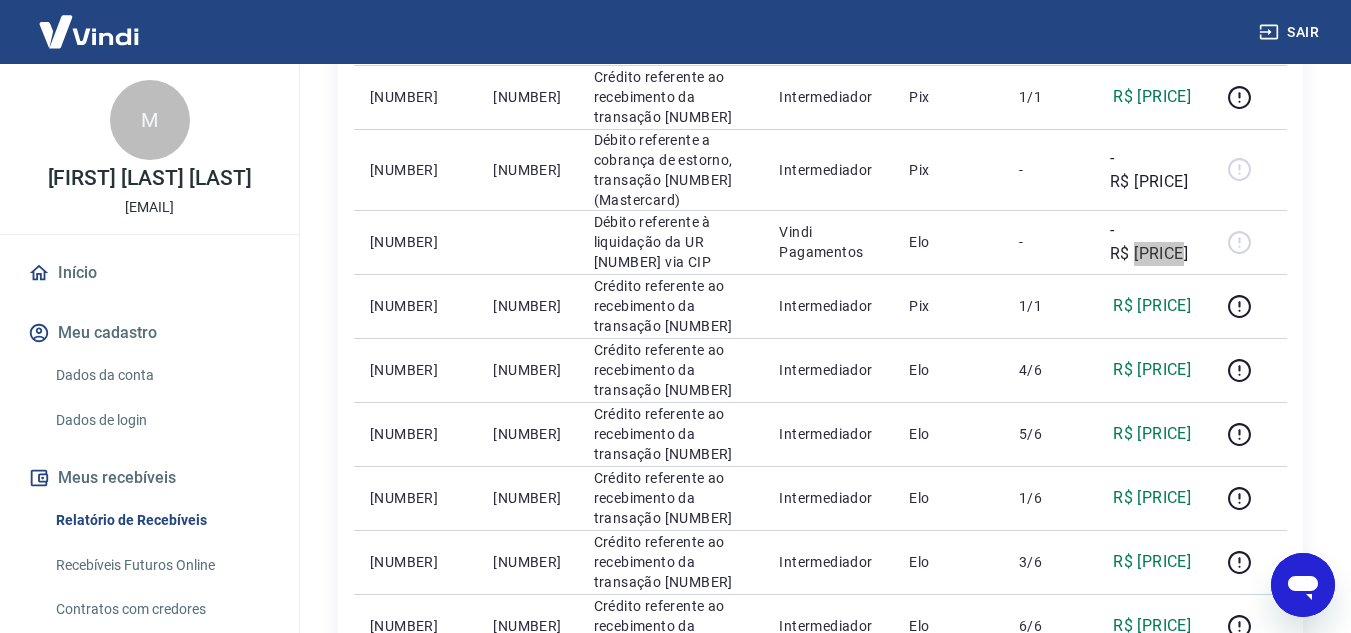 click 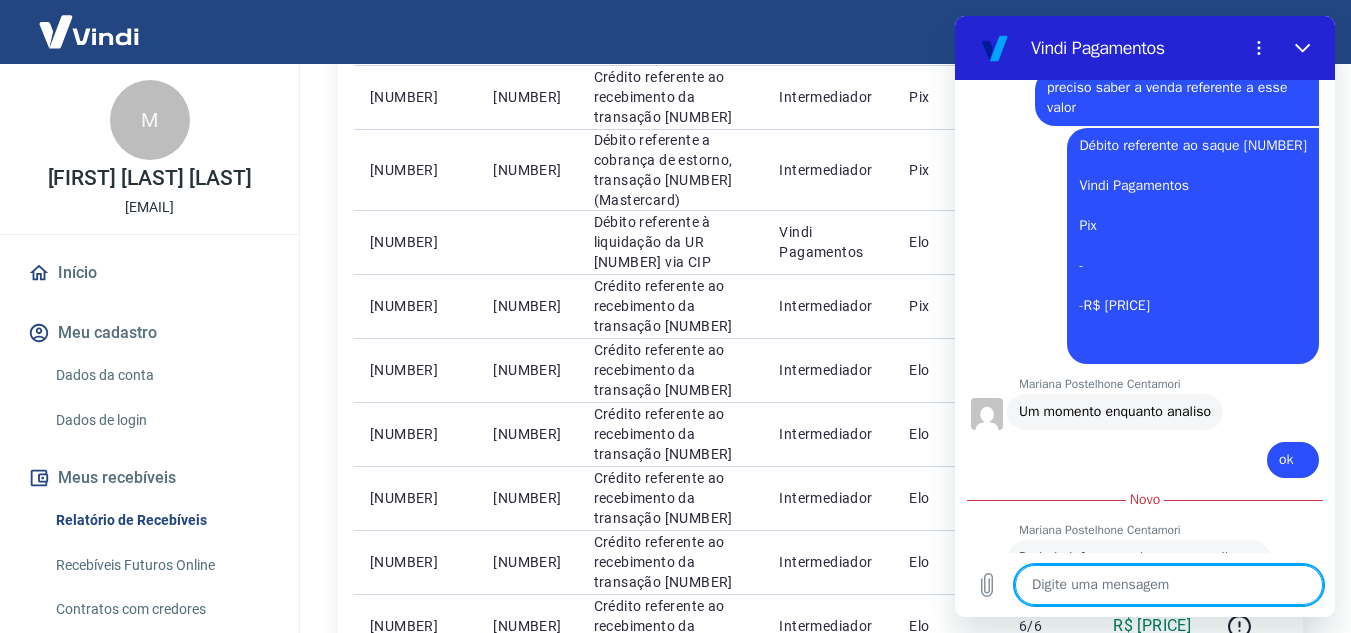 scroll, scrollTop: 516, scrollLeft: 0, axis: vertical 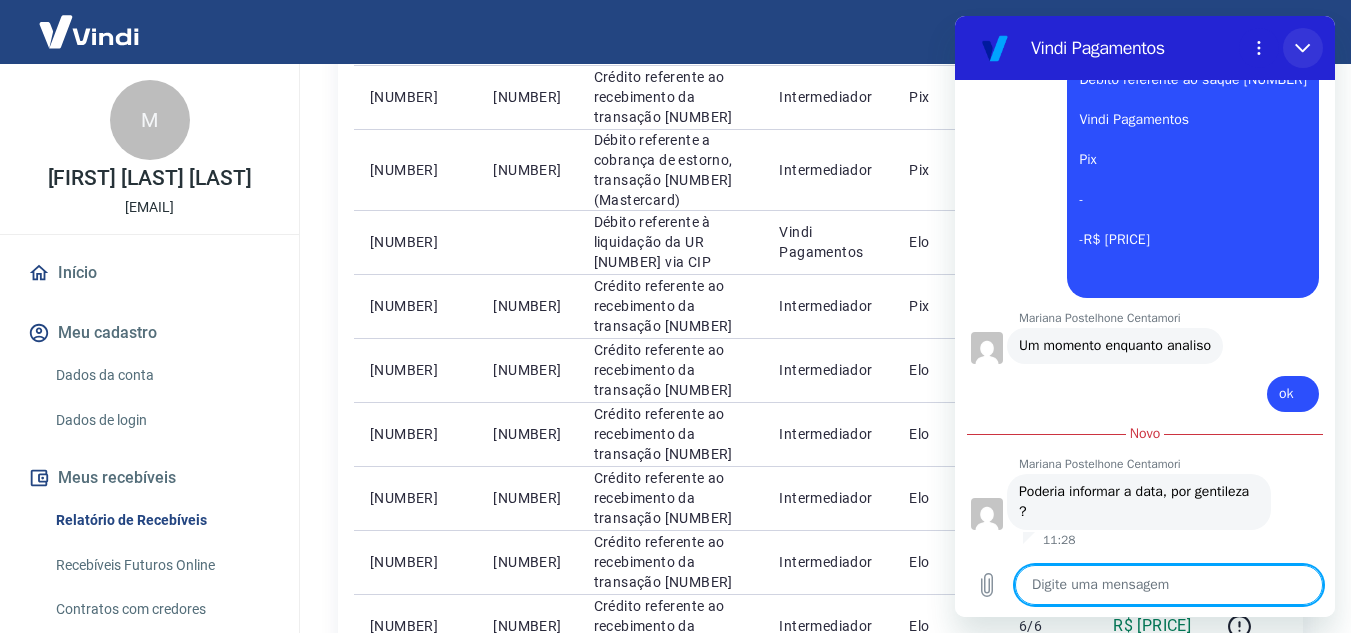 click 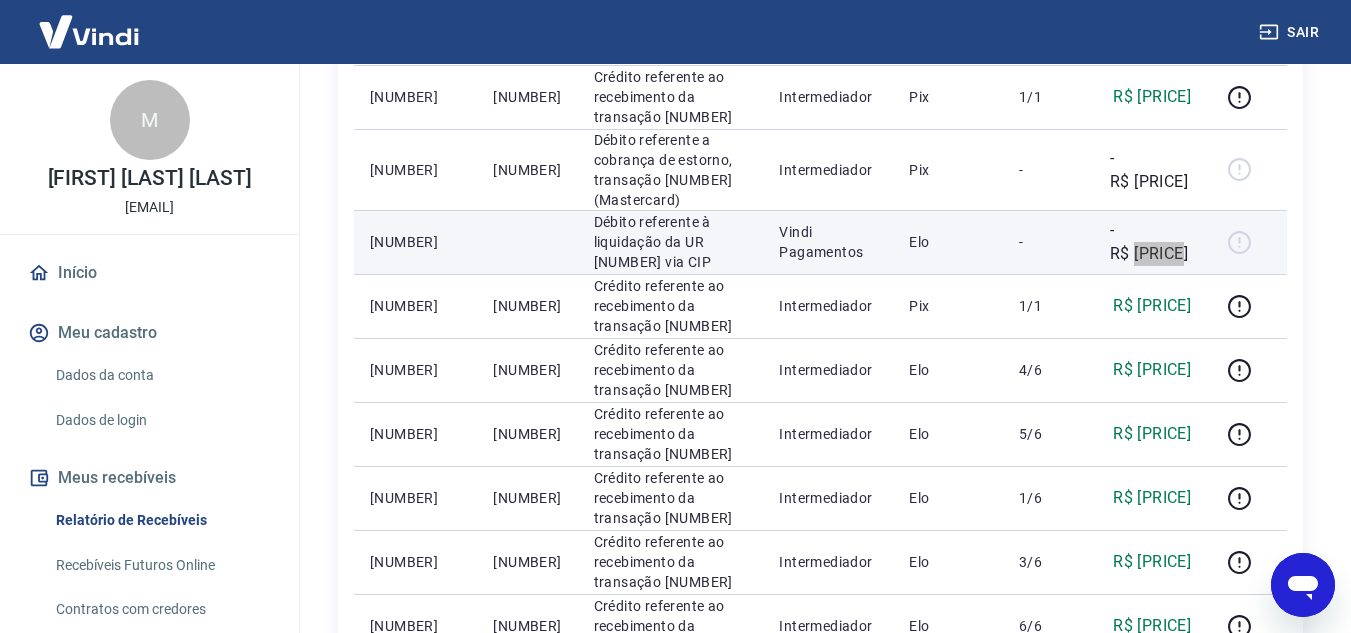 scroll, scrollTop: 716, scrollLeft: 0, axis: vertical 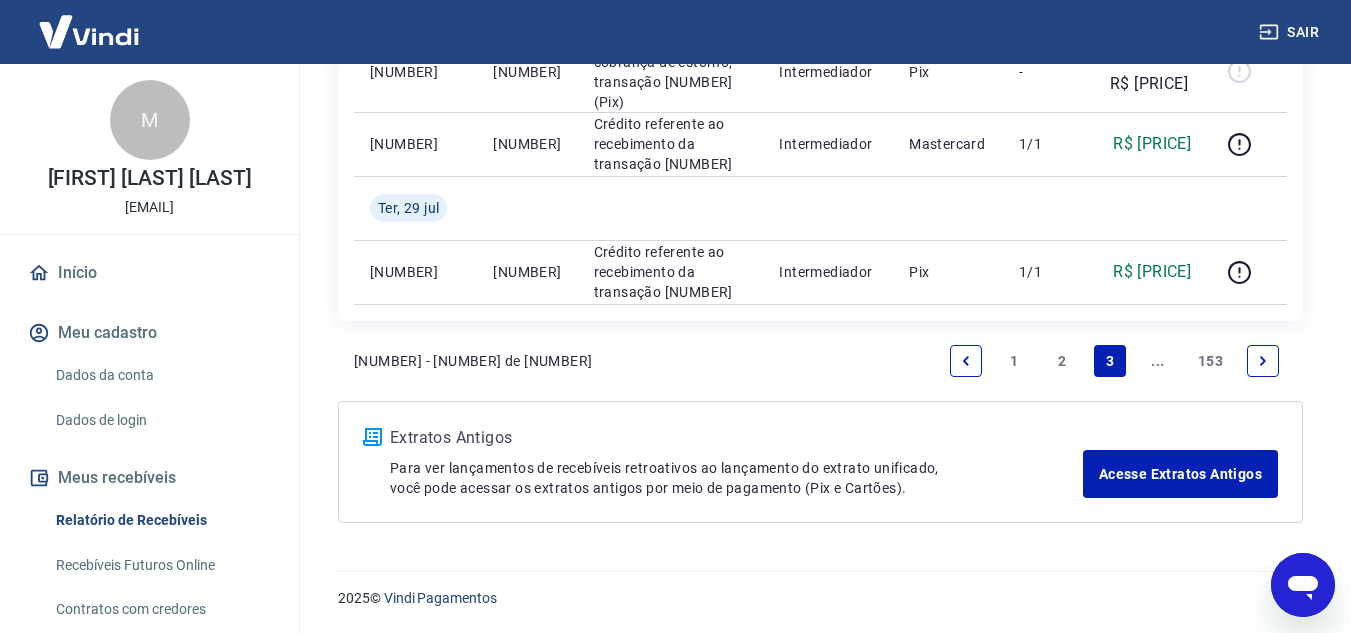 click 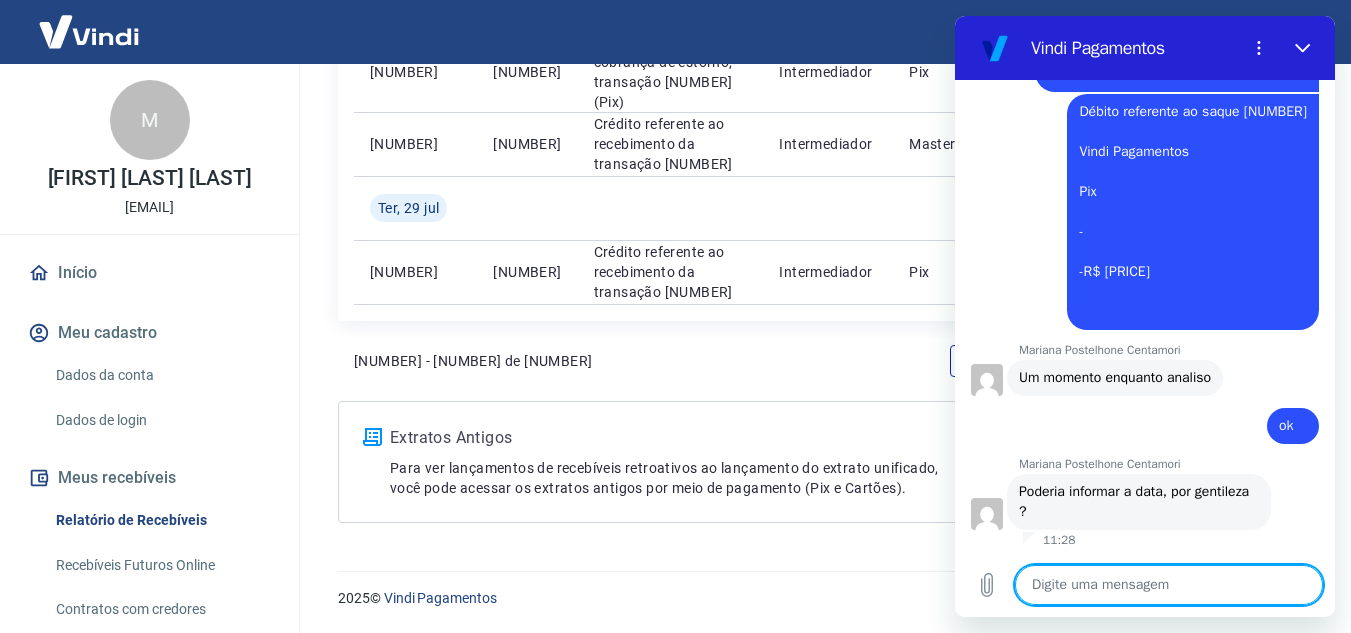 scroll, scrollTop: 484, scrollLeft: 0, axis: vertical 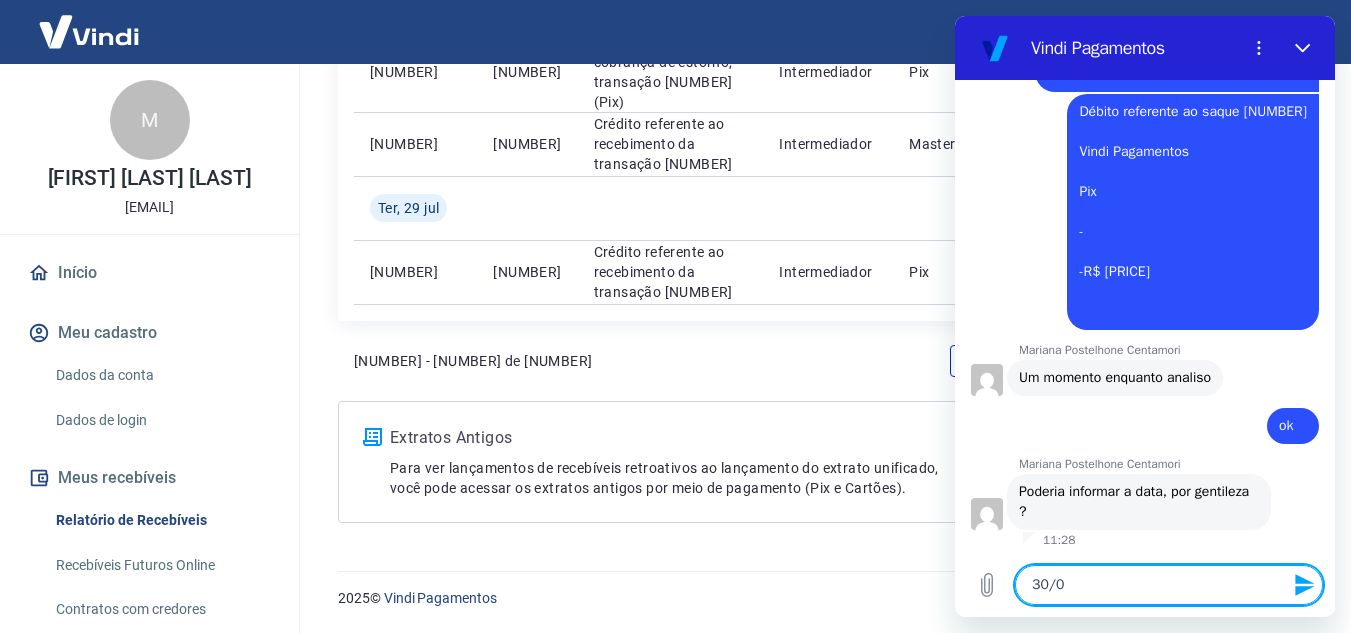 type on "[DATE]" 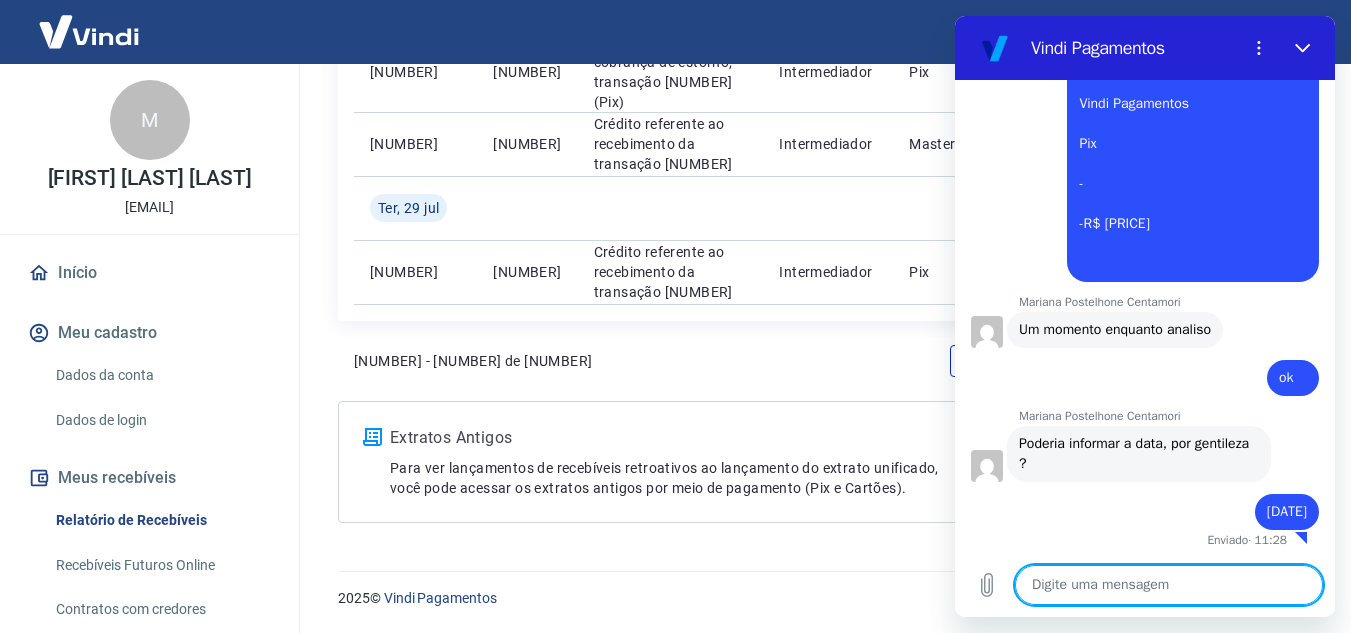 scroll, scrollTop: 532, scrollLeft: 0, axis: vertical 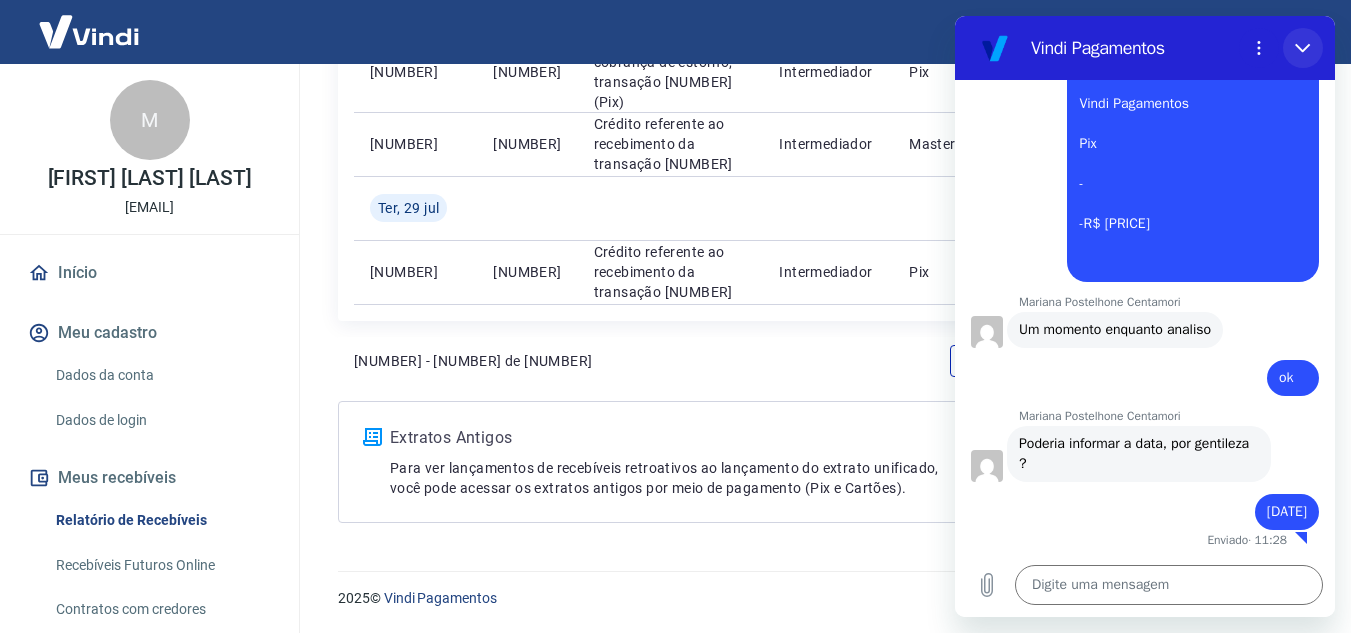 drag, startPoint x: 1305, startPoint y: 44, endPoint x: 2250, endPoint y: 76, distance: 945.5416 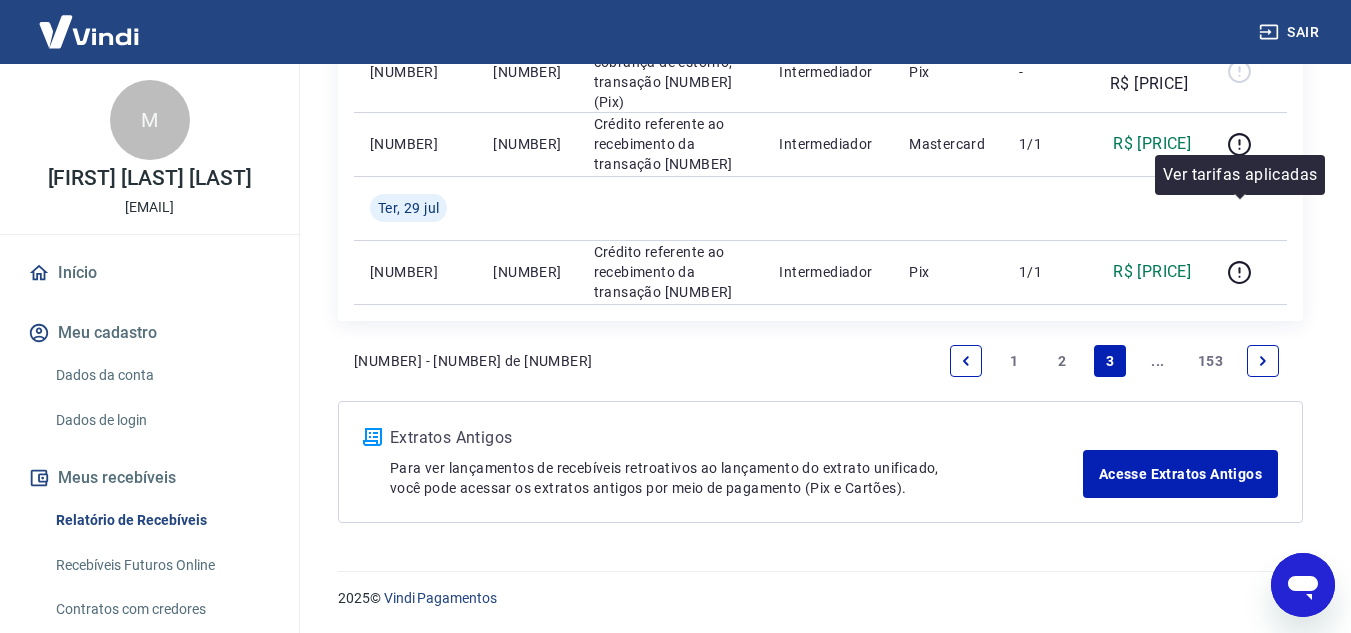 scroll, scrollTop: 534, scrollLeft: 0, axis: vertical 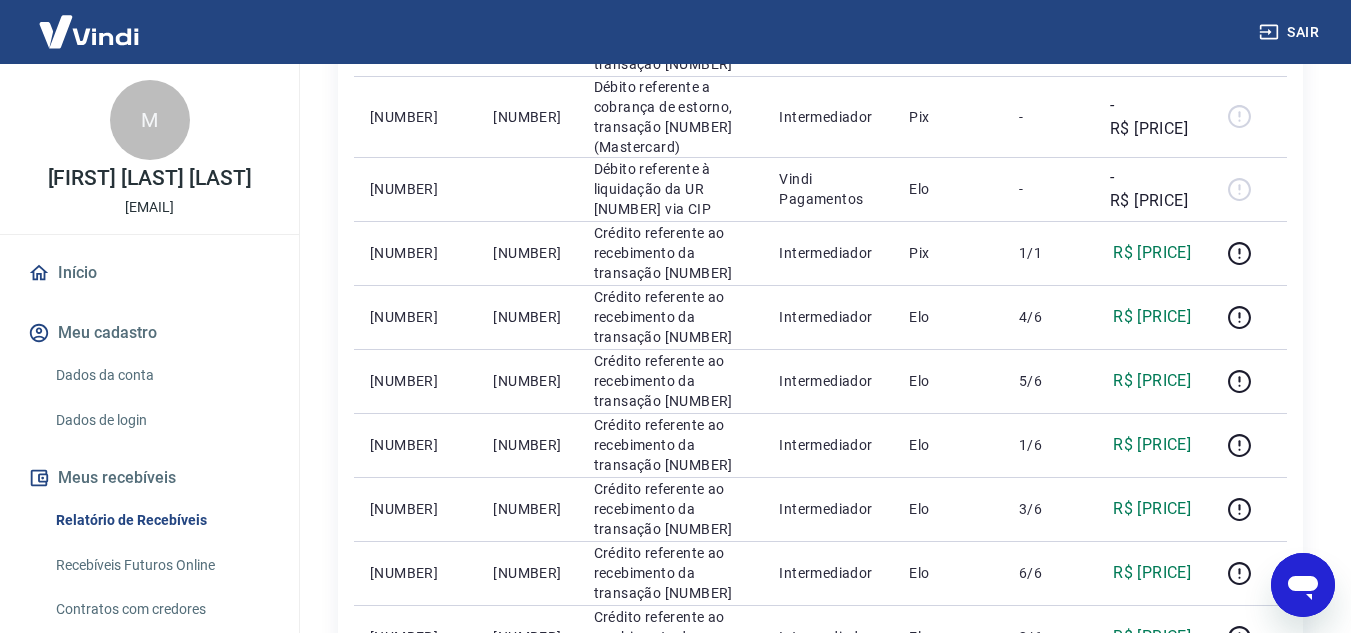 click on "ID Pedido Descrição Origem Pagamento Parcelas Valor Líq. Tarifas Sex, [DATE] [NUMBER] [NUMBER] Crédito referente ao recebimento da transação [NUMBER] Intermediador Visa [NUMBER]/[NUMBER] R$ [PRICE] Qui, [DATE] [NUMBER] Débito referente ao saque [NUMBER] Vindi Pagamentos Pix - -R$ [PRICE] [NUMBER] [NUMBER] Crédito referente ao recebimento da transação [NUMBER] Intermediador Pix [NUMBER]/[NUMBER] R$ [PRICE] [NUMBER] [NUMBER] Débito referente a cobrança de estorno, transação [NUMBER] (Mastercard) Intermediador Pix - -R$ [PRICE] [NUMBER] Débito referente à liquidação da UR [NUMBER] via CIP Vindi Pagamentos Elo - -R$ [PRICE] [NUMBER] [NUMBER] Crédito referente ao recebimento da transação [NUMBER] Intermediador Pix [NUMBER]/[NUMBER] R$ [PRICE] [NUMBER] [NUMBER] Crédito referente ao recebimento da transação [NUMBER] Intermediador Elo [NUMBER]/[NUMBER] [NUMBER] [NUMBER] Crédito referente ao recebimento da transação [NUMBER]" at bounding box center (820, 509) 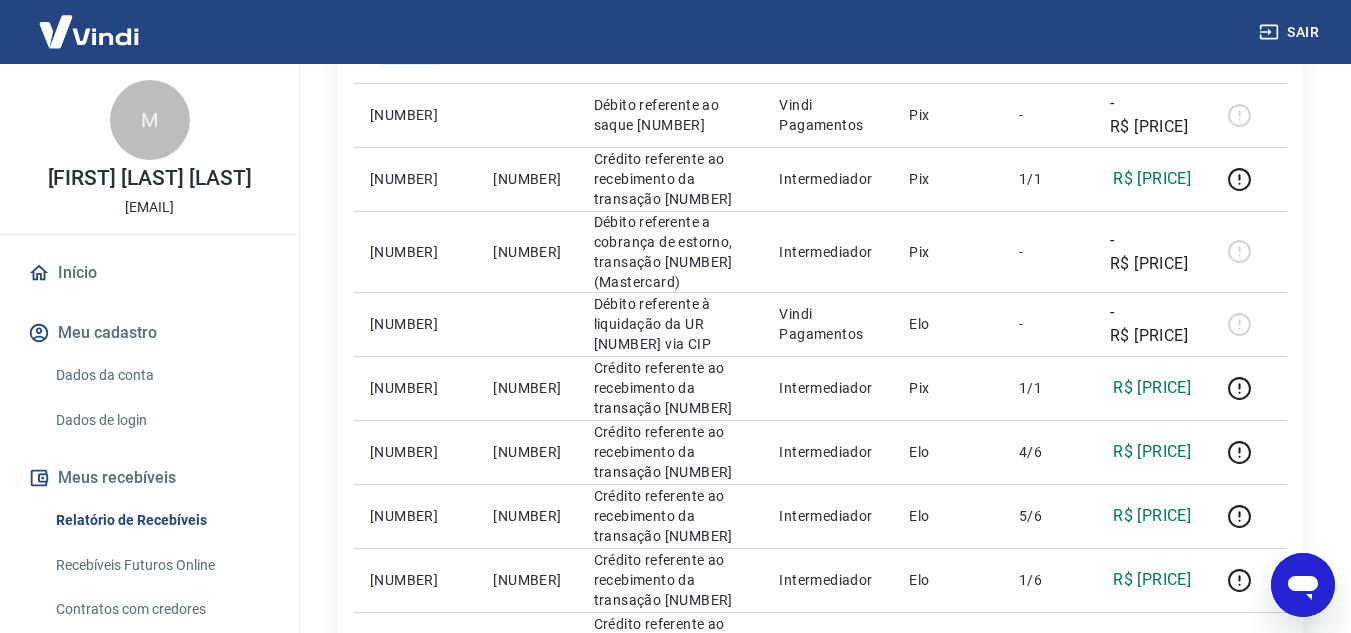 scroll, scrollTop: 553, scrollLeft: 0, axis: vertical 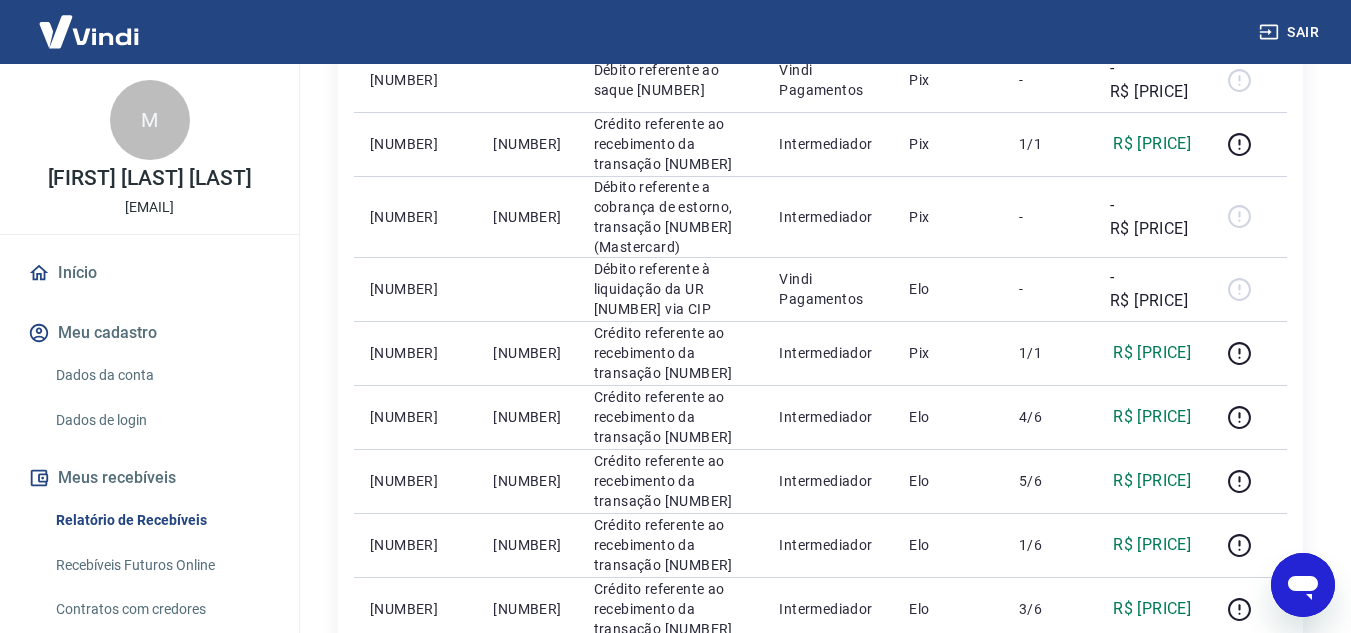 click on "Início / Meus Recebíveis / Relatório de Recebíveis Relatório de Recebíveis Saiba como funciona a programação dos recebimentos Saiba como funciona a programação dos recebimentos Filtros Exportar ID Pedido Descrição Origem Pagamento Parcelas Valor Líq. Tarifas Sex, [DATE] [NUMBER] [NUMBER] Crédito referente ao recebimento da transação [NUMBER] Intermediador Visa [NUMBER]/[NUMBER] R$ [PRICE] Qui, [DATE] [NUMBER] [NUMBER] Débito referente ao saque [NUMBER] Vindi Pagamentos Pix - -R$ [PRICE] [NUMBER] [NUMBER] Crédito referente ao recebimento da transação [NUMBER] Intermediador Pix [NUMBER]/[NUMBER] R$ [PRICE] [NUMBER] [NUMBER] Débito referente a cobrança de estorno, transação [NUMBER] (Mastercard) Intermediador Pix - -R$ [PRICE] [NUMBER] Débito referente à liquidação da UR [NUMBER] via CIP Vindi Pagamentos Elo - -R$ [PRICE] [NUMBER] [NUMBER] Crédito referente ao recebimento da transação [NUMBER] Intermediador Pix [NUMBER]/[NUMBER] R$ [PRICE] [NUMBER] [NUMBER] Crédito referente ao recebimento da transação [NUMBER] Intermediador Elo [NUMBER]/[NUMBER] [NUMBER] [NUMBER] Crédito referente ao recebimento da transação [NUMBER]" at bounding box center (820, 590) 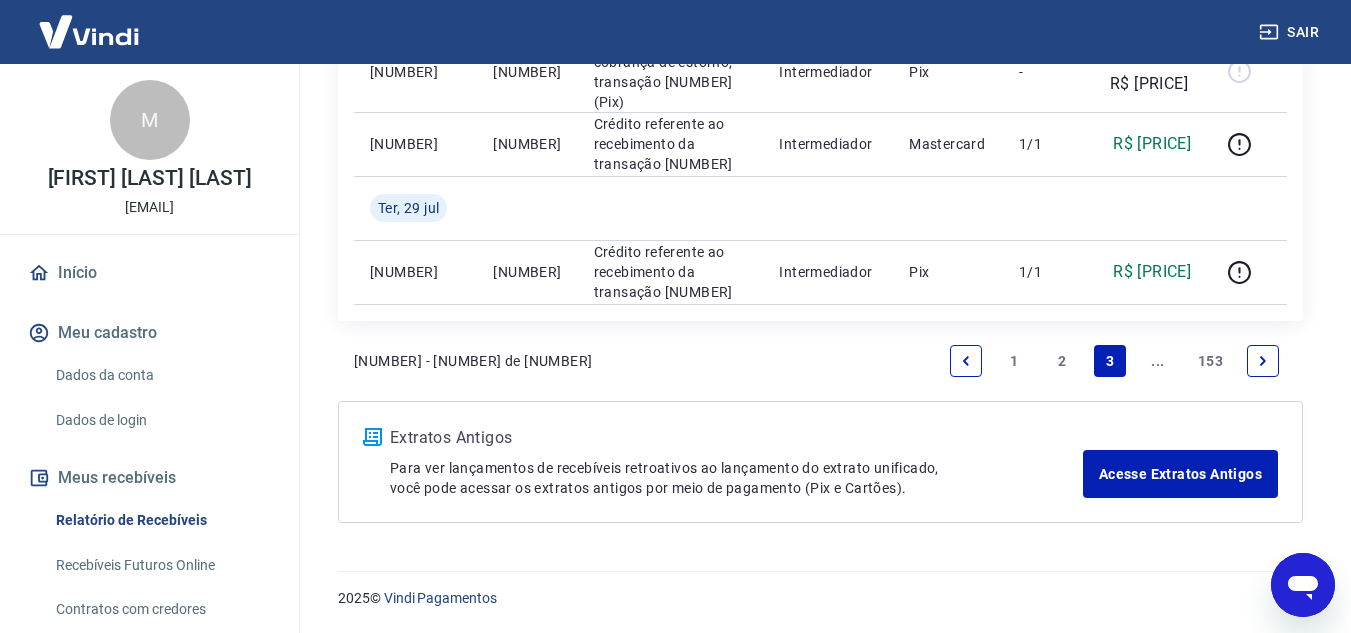 scroll, scrollTop: 2270, scrollLeft: 0, axis: vertical 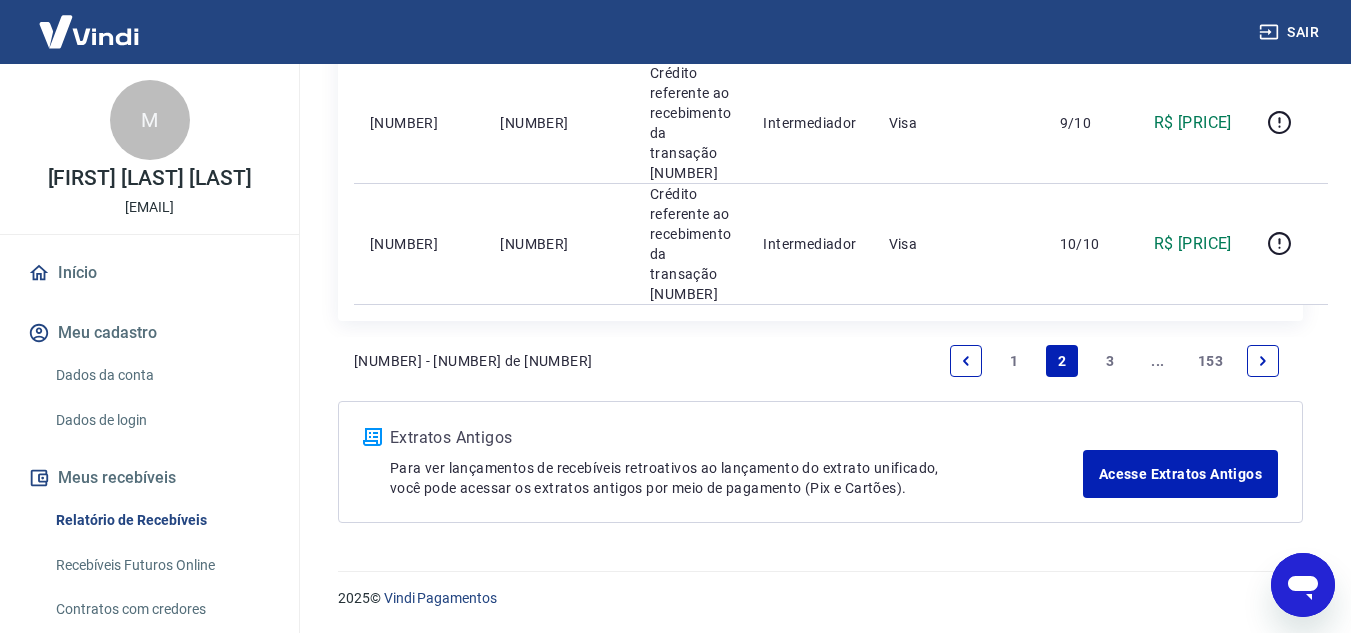 click on "3" at bounding box center [1110, 361] 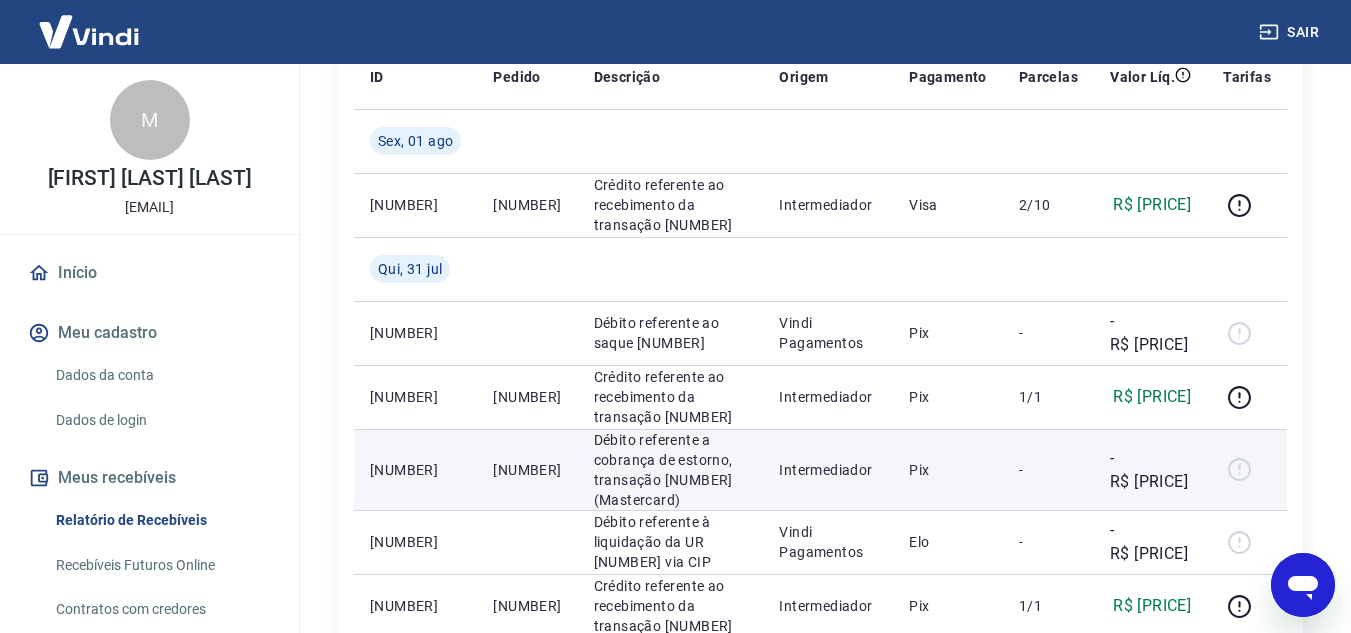 scroll, scrollTop: 400, scrollLeft: 0, axis: vertical 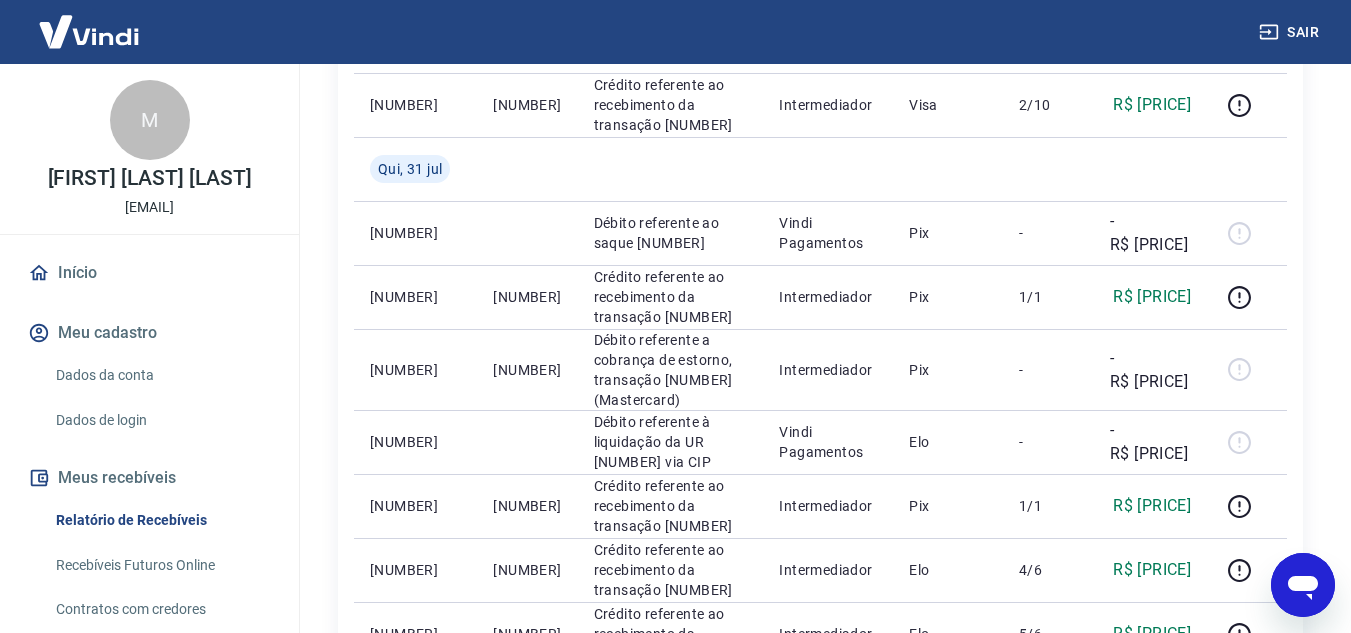 click 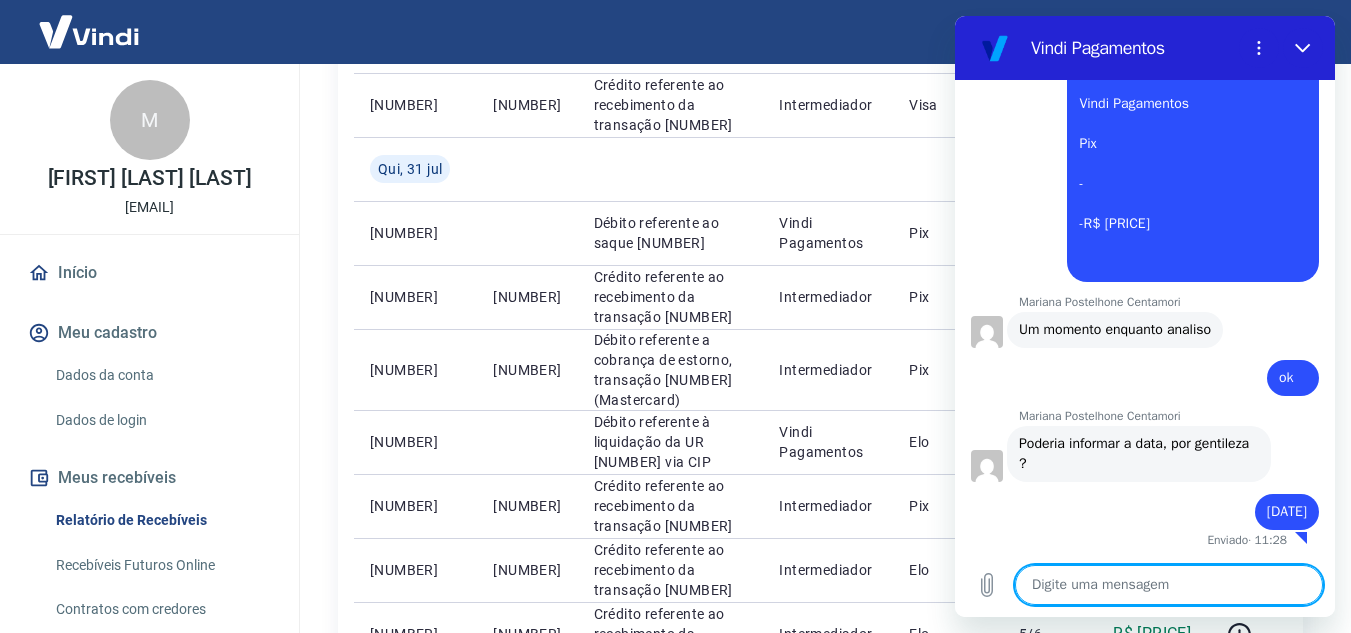 scroll, scrollTop: 532, scrollLeft: 0, axis: vertical 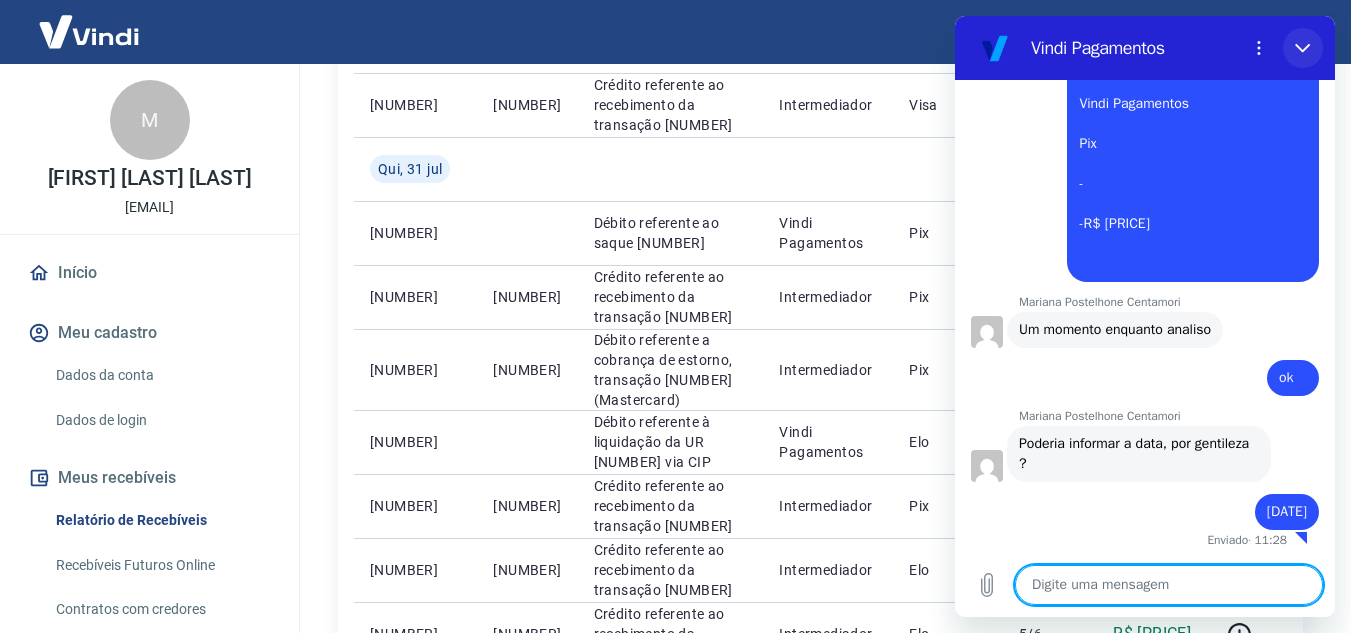 click at bounding box center (1303, 48) 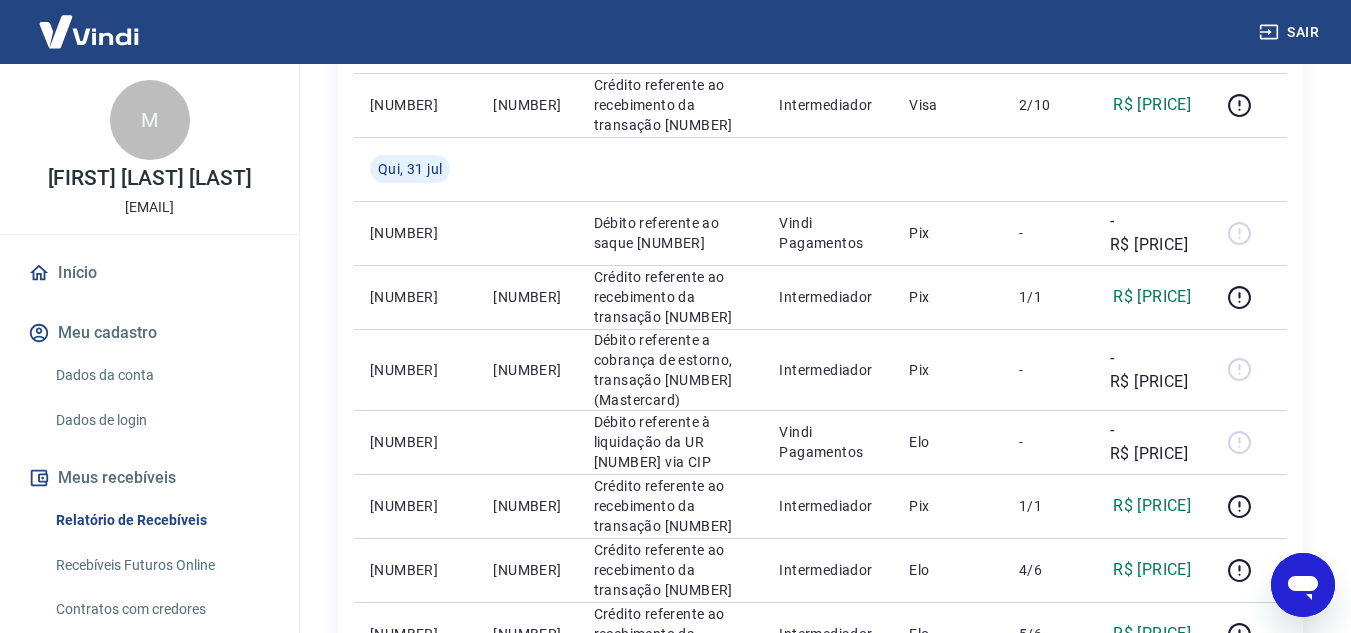 scroll, scrollTop: 534, scrollLeft: 0, axis: vertical 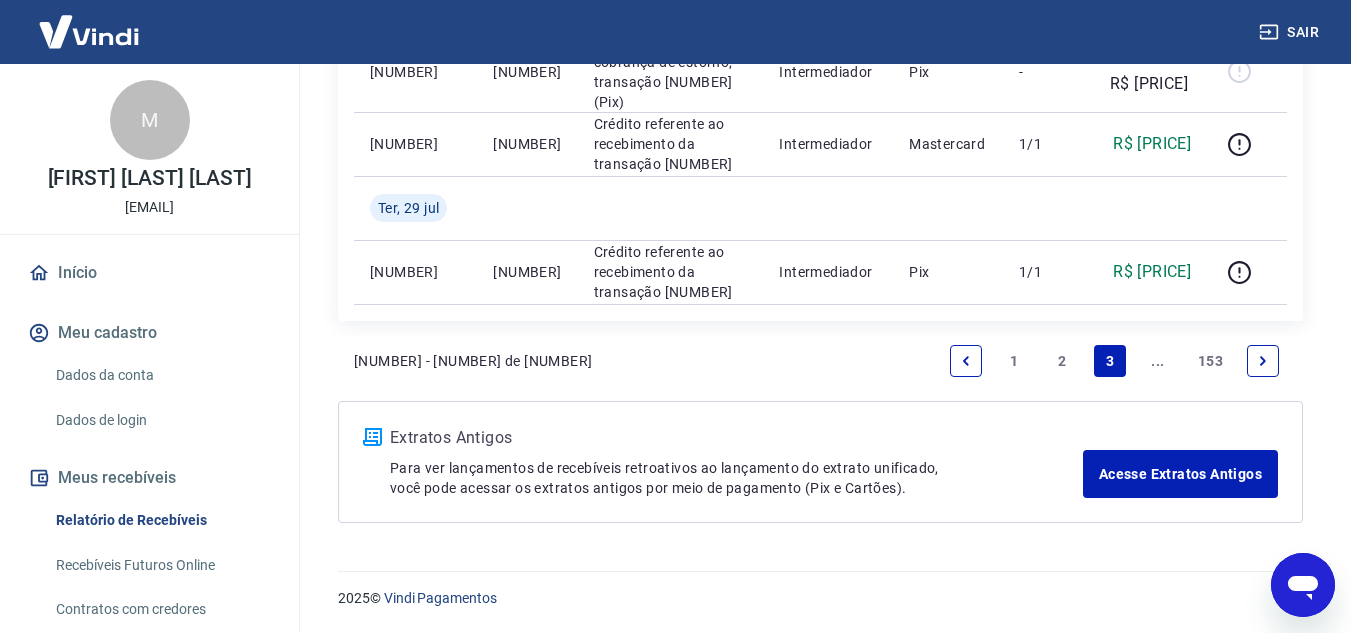 click on "2" at bounding box center (1062, 361) 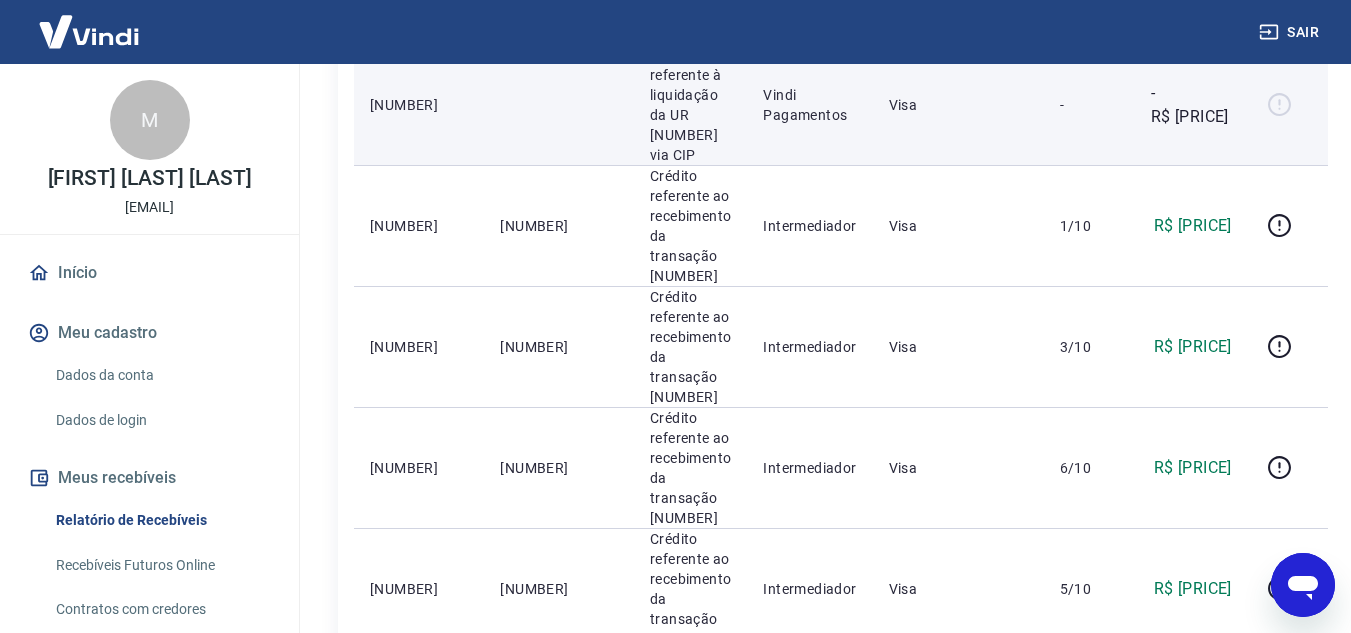 scroll, scrollTop: 1777, scrollLeft: 0, axis: vertical 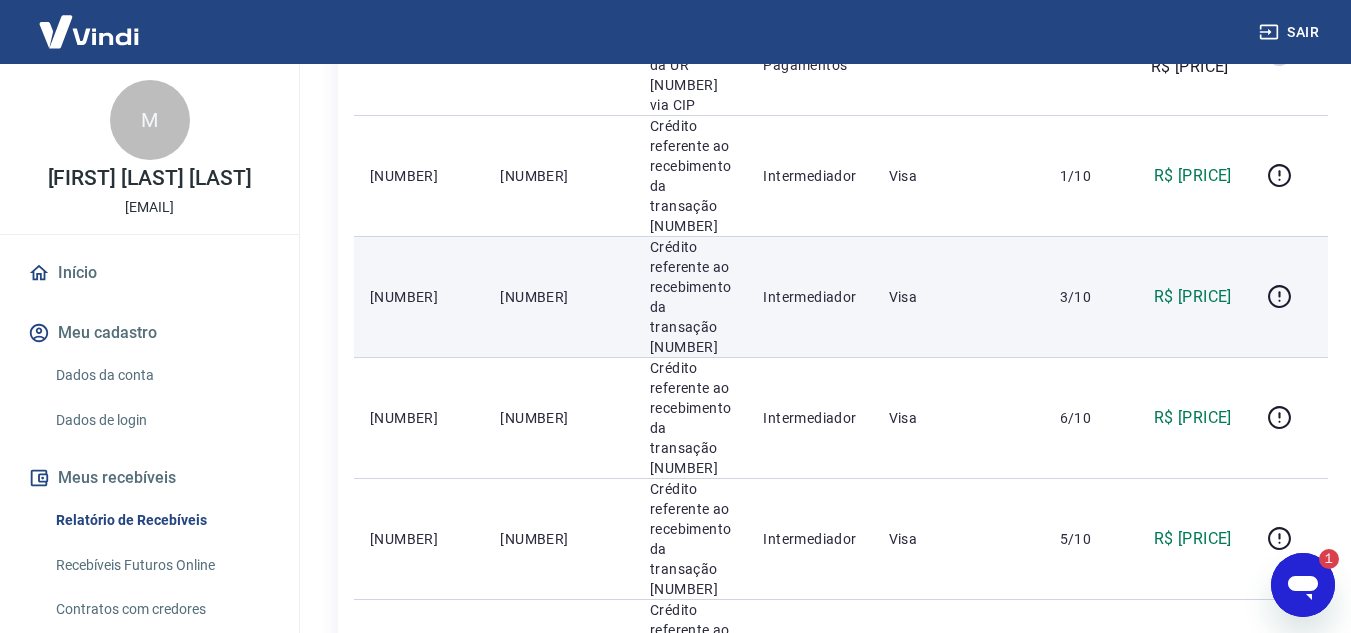click on "R$ [PRICE]" at bounding box center [1191, 296] 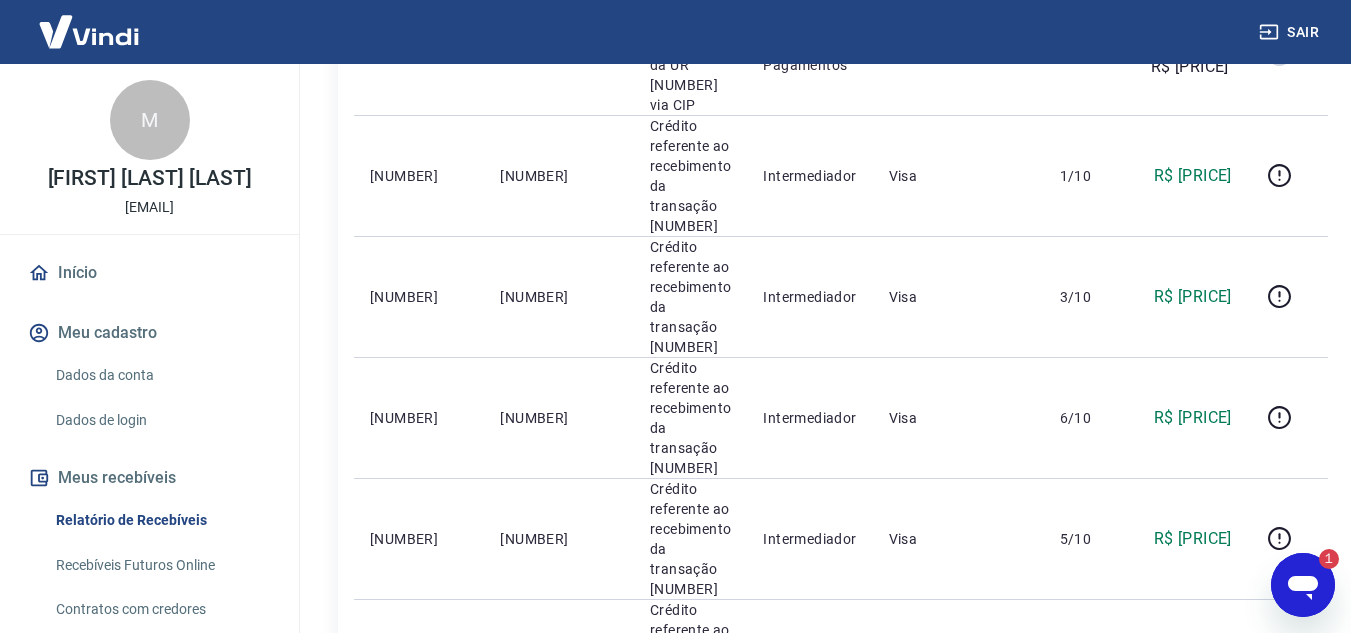 click 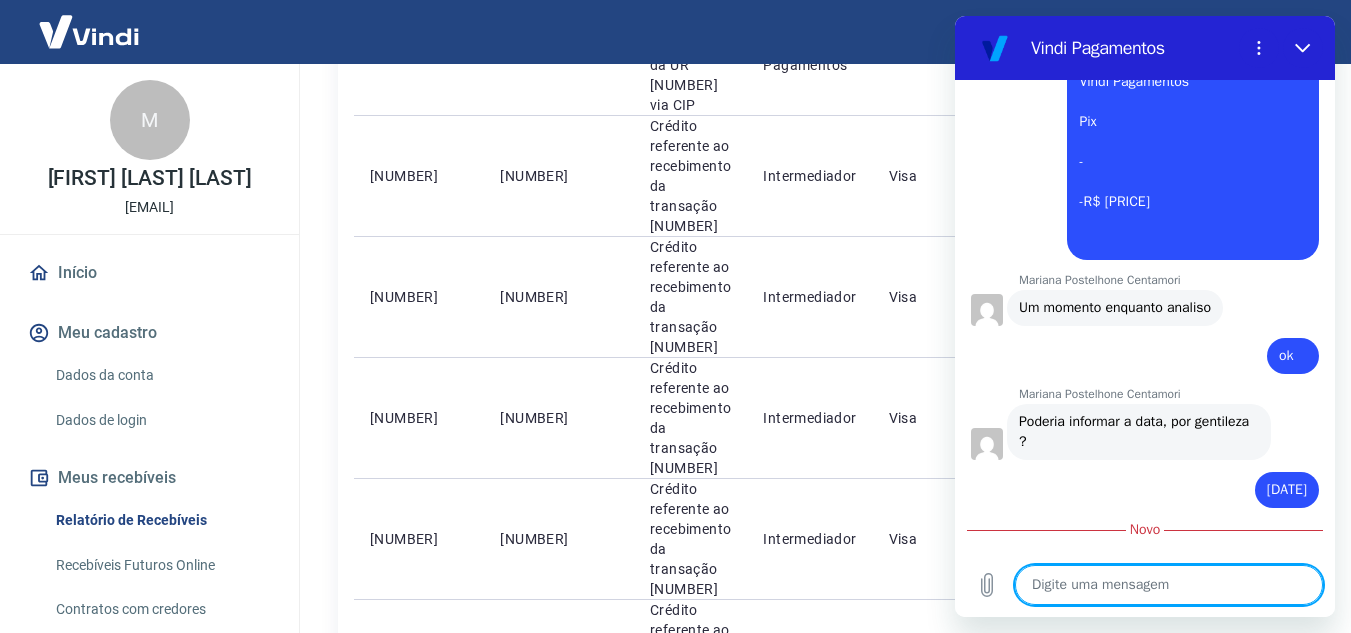 scroll, scrollTop: 630, scrollLeft: 0, axis: vertical 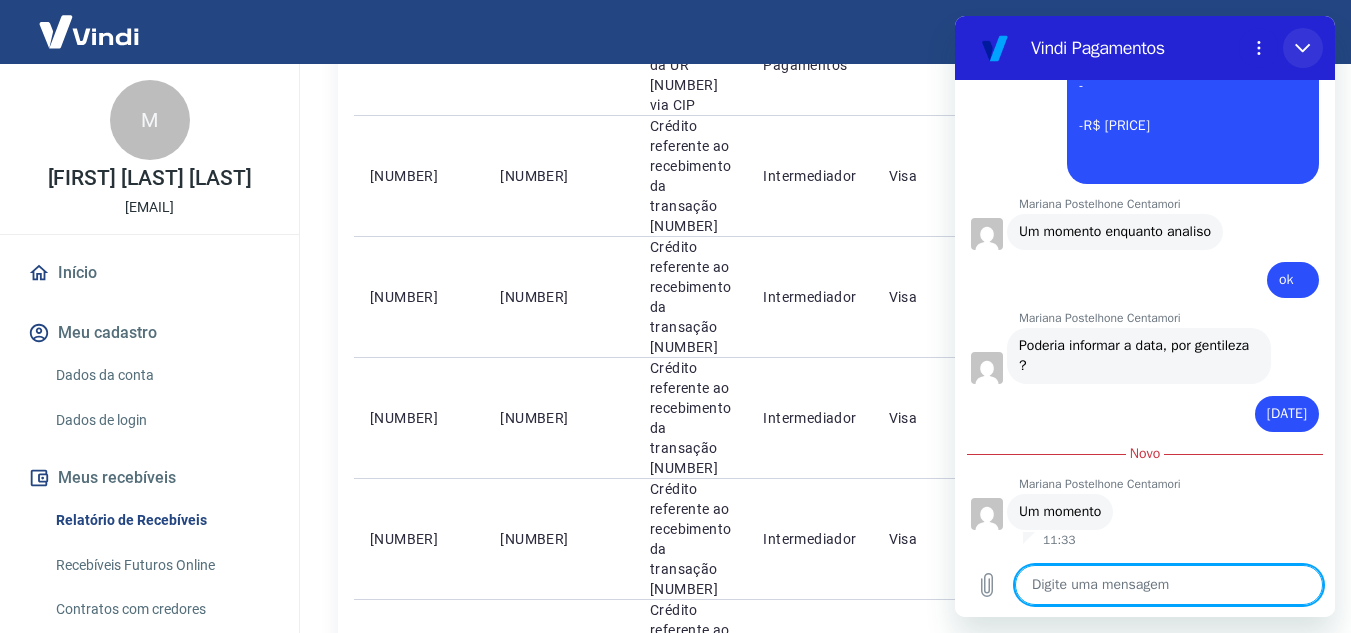 drag, startPoint x: 1302, startPoint y: 46, endPoint x: 2125, endPoint y: 150, distance: 829.54504 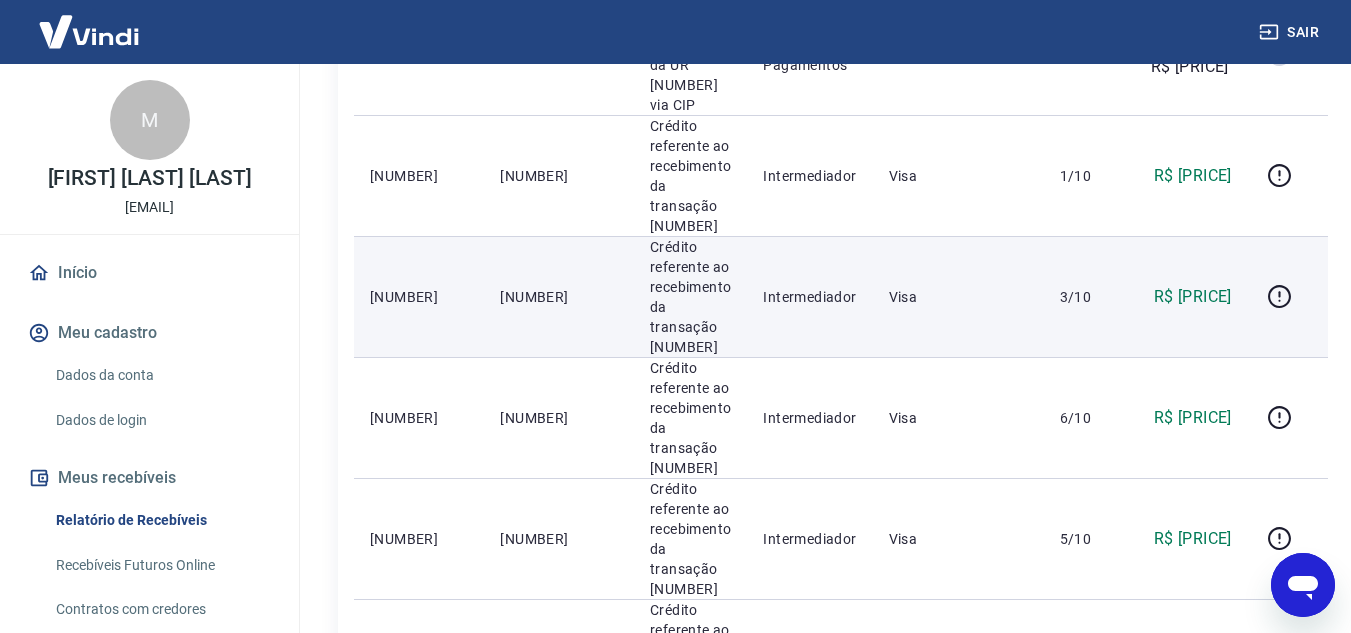 drag, startPoint x: 493, startPoint y: 289, endPoint x: 622, endPoint y: 293, distance: 129.062 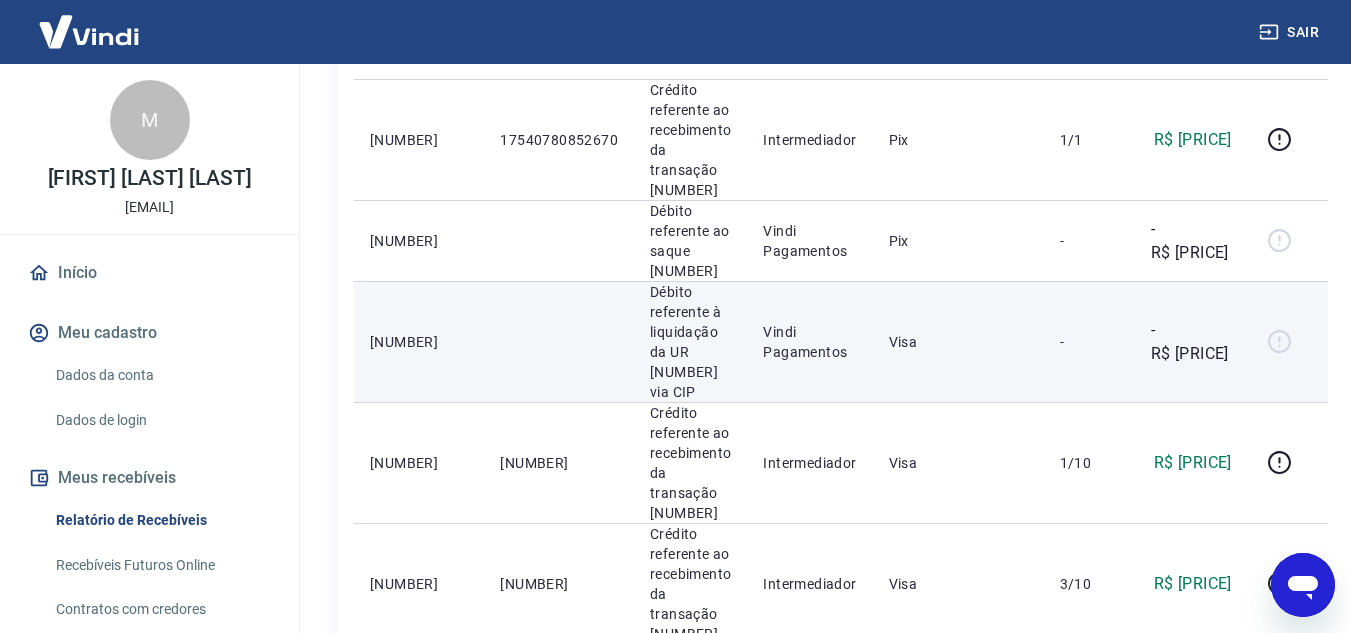 scroll, scrollTop: 1477, scrollLeft: 0, axis: vertical 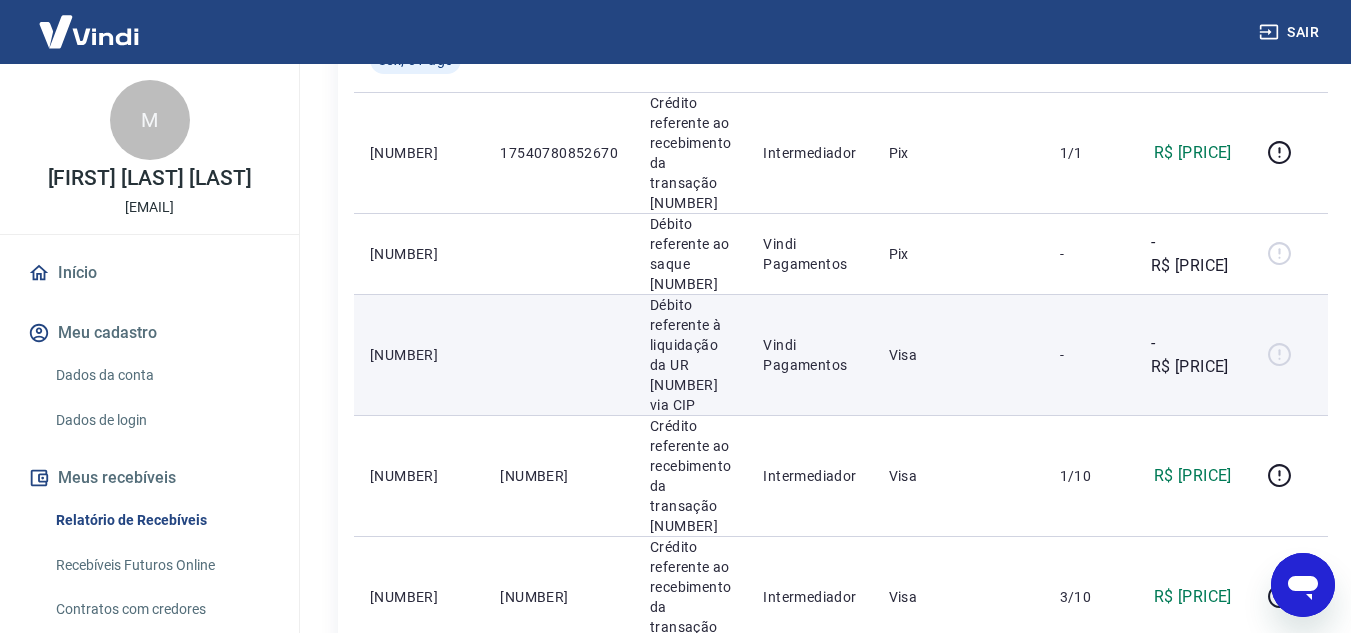drag, startPoint x: 1241, startPoint y: 362, endPoint x: 1172, endPoint y: 367, distance: 69.18092 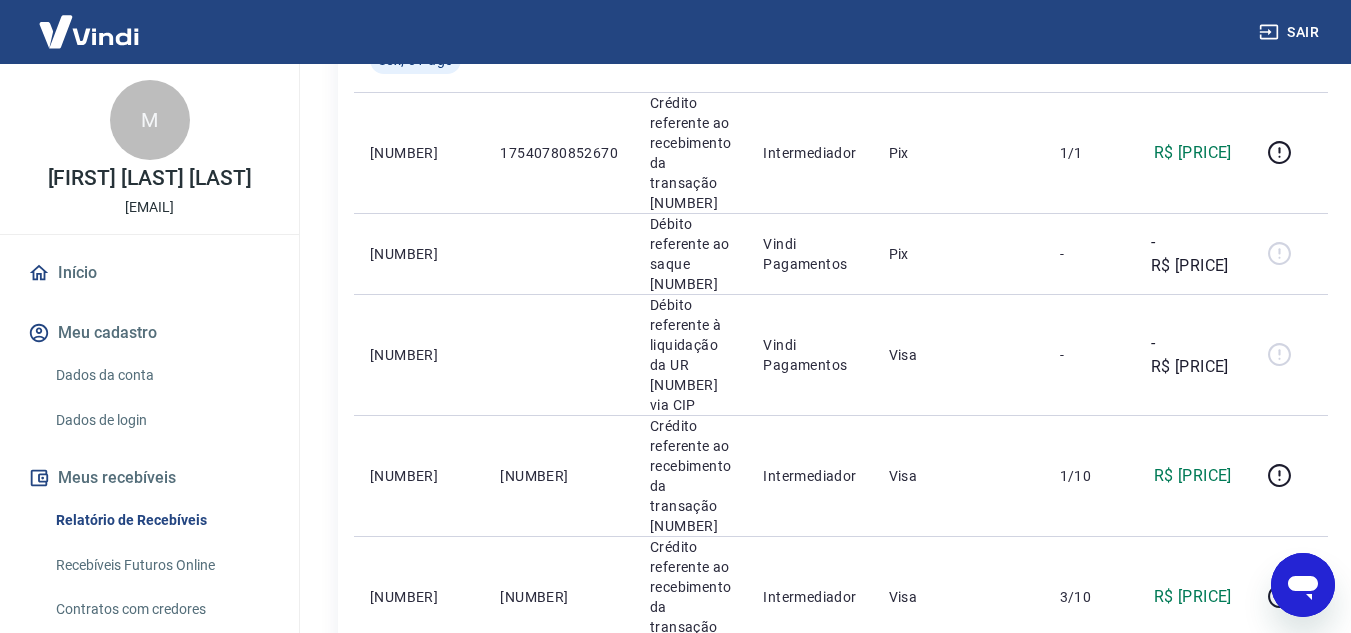 copy on "[PRICE]" 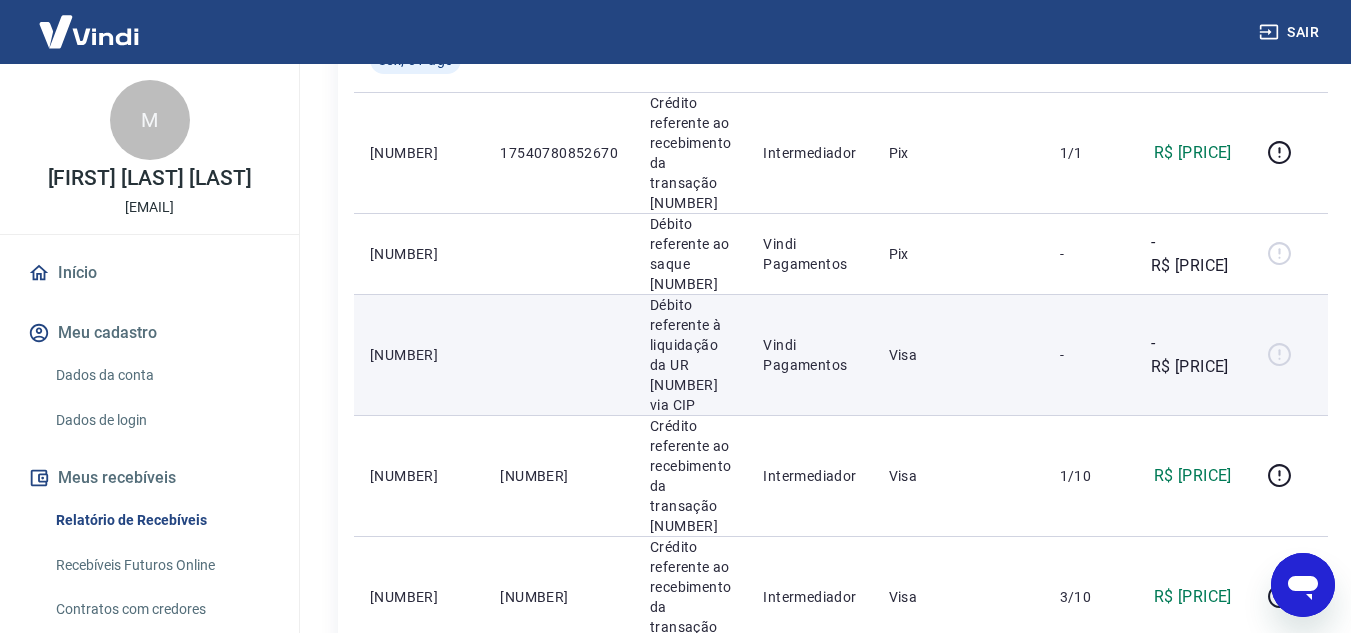 click on "-R$ [PRICE]" at bounding box center [1191, 355] 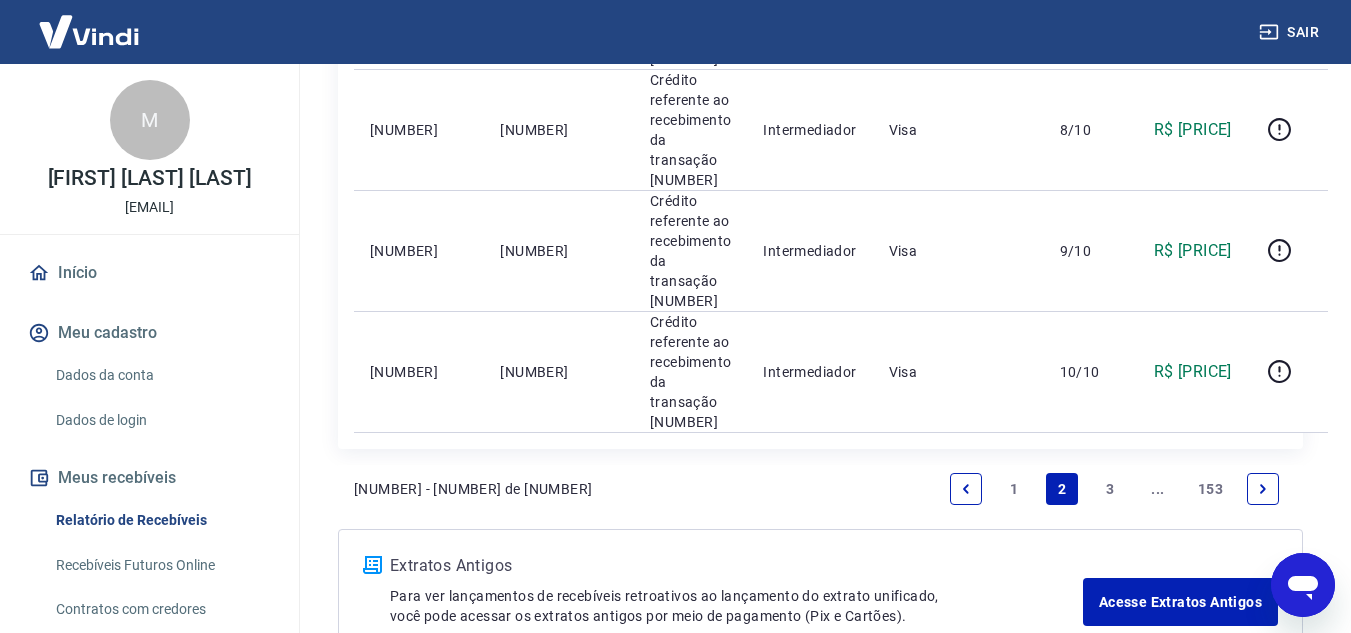 scroll, scrollTop: 2577, scrollLeft: 0, axis: vertical 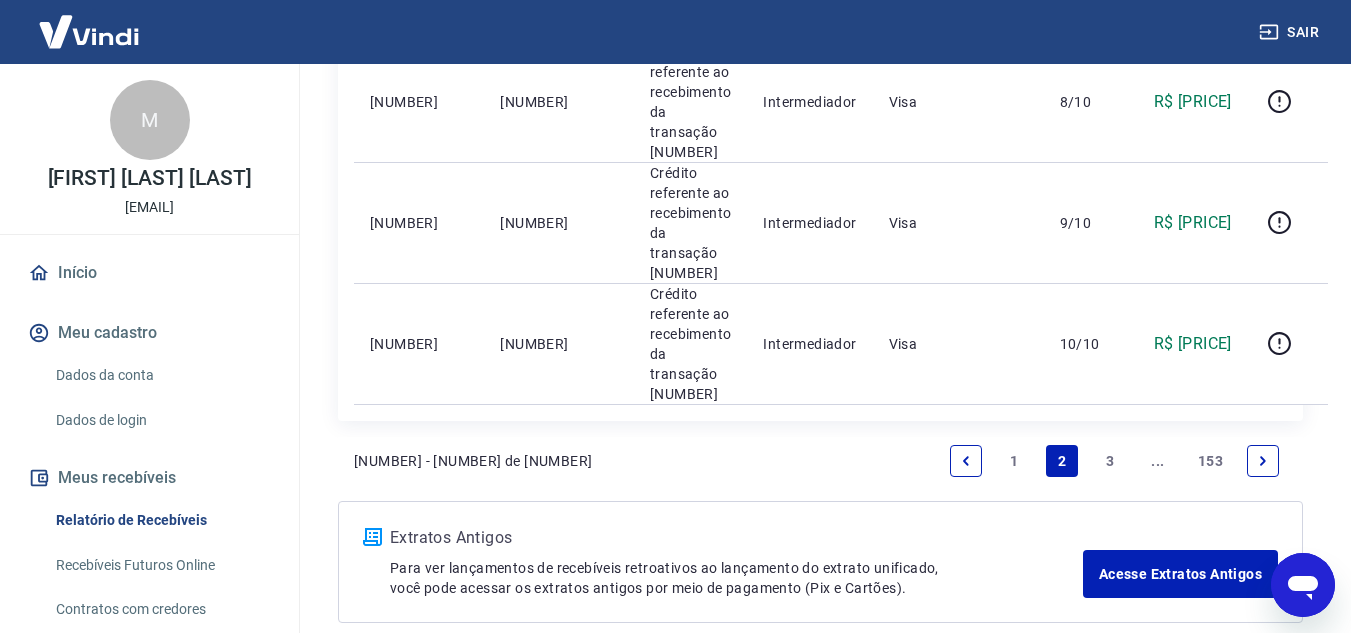 click on "3" at bounding box center (1110, 461) 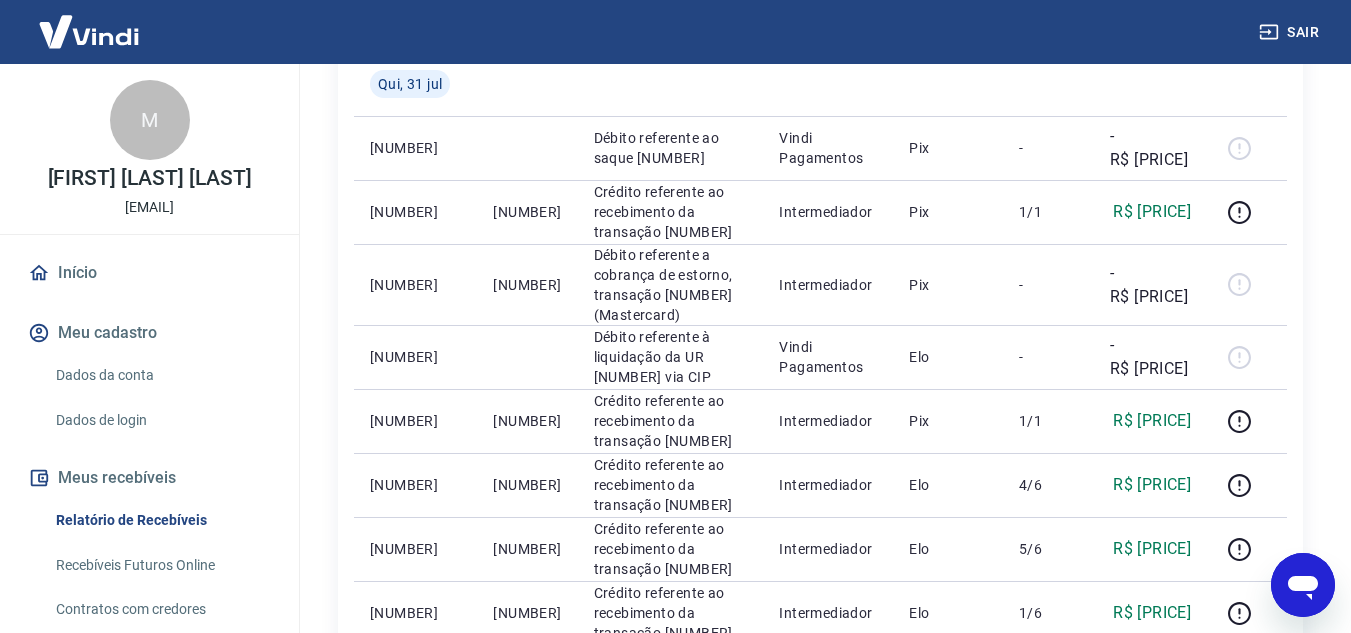 scroll, scrollTop: 500, scrollLeft: 0, axis: vertical 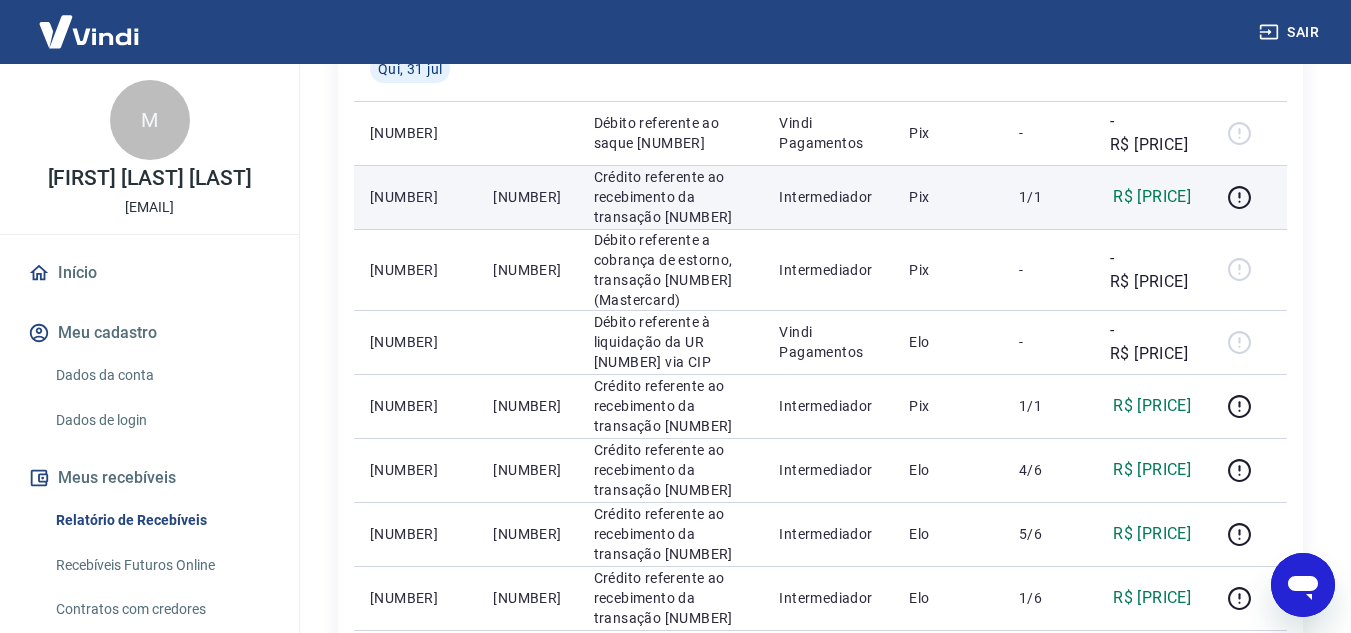 drag, startPoint x: 487, startPoint y: 247, endPoint x: 614, endPoint y: 251, distance: 127.06297 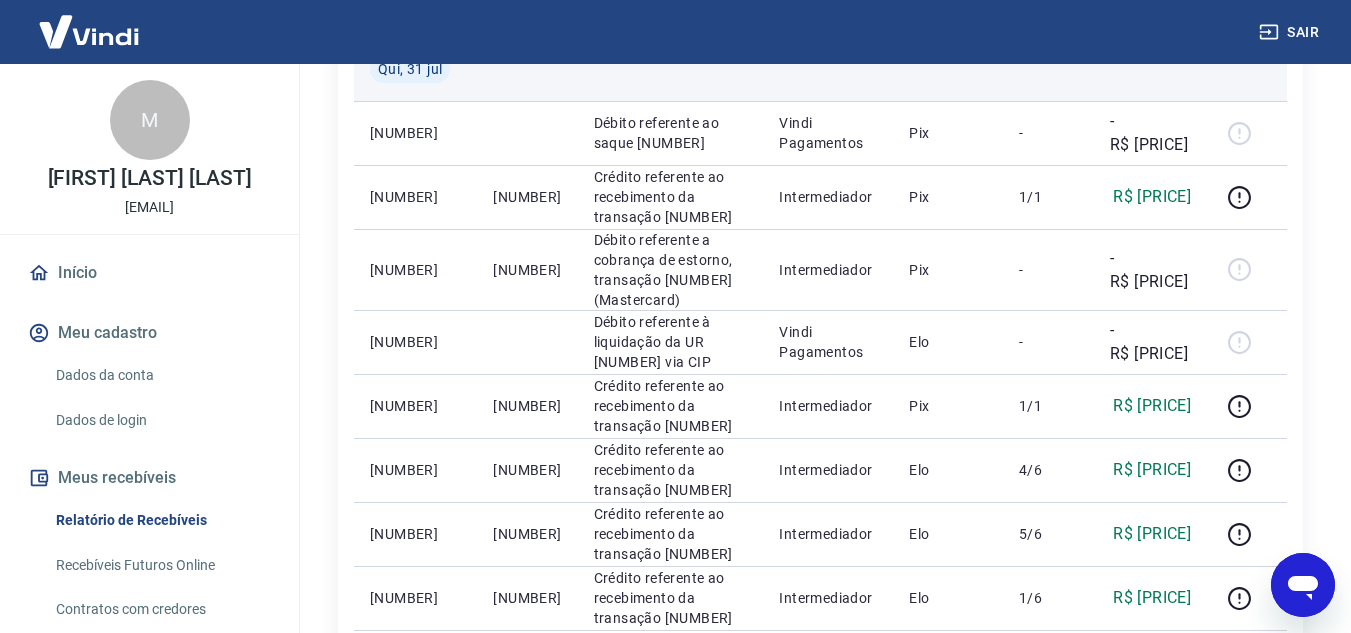 copy on "[PRICE]" 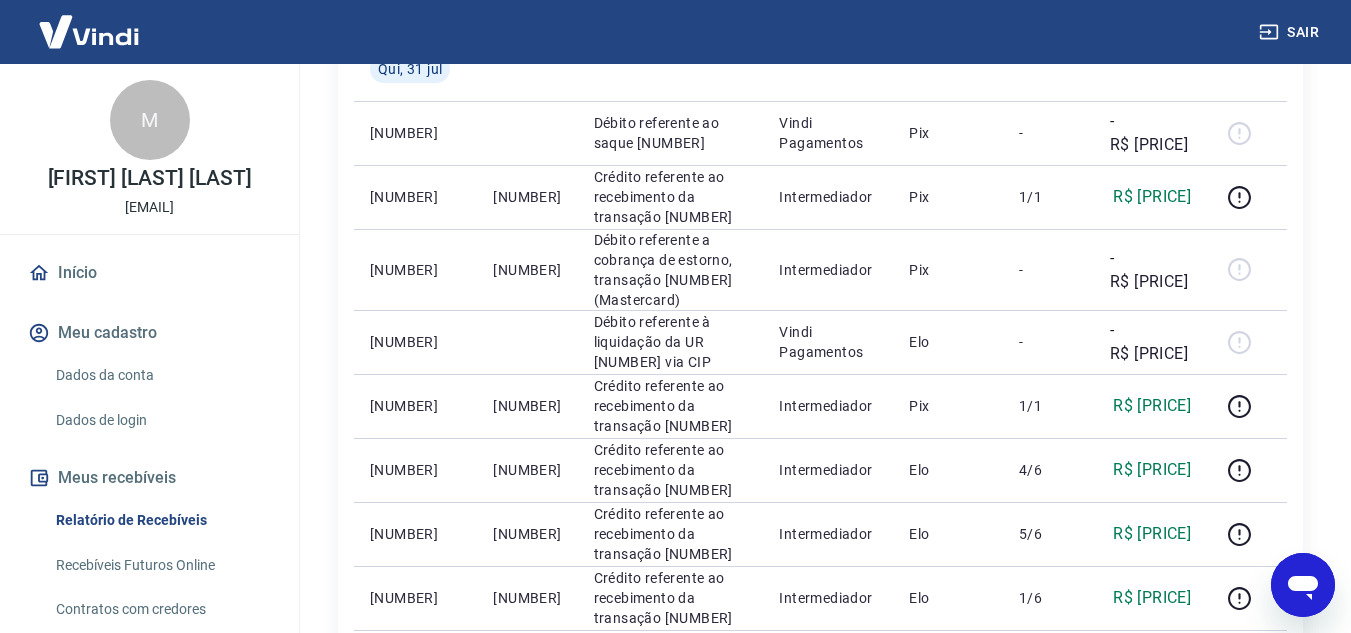 click 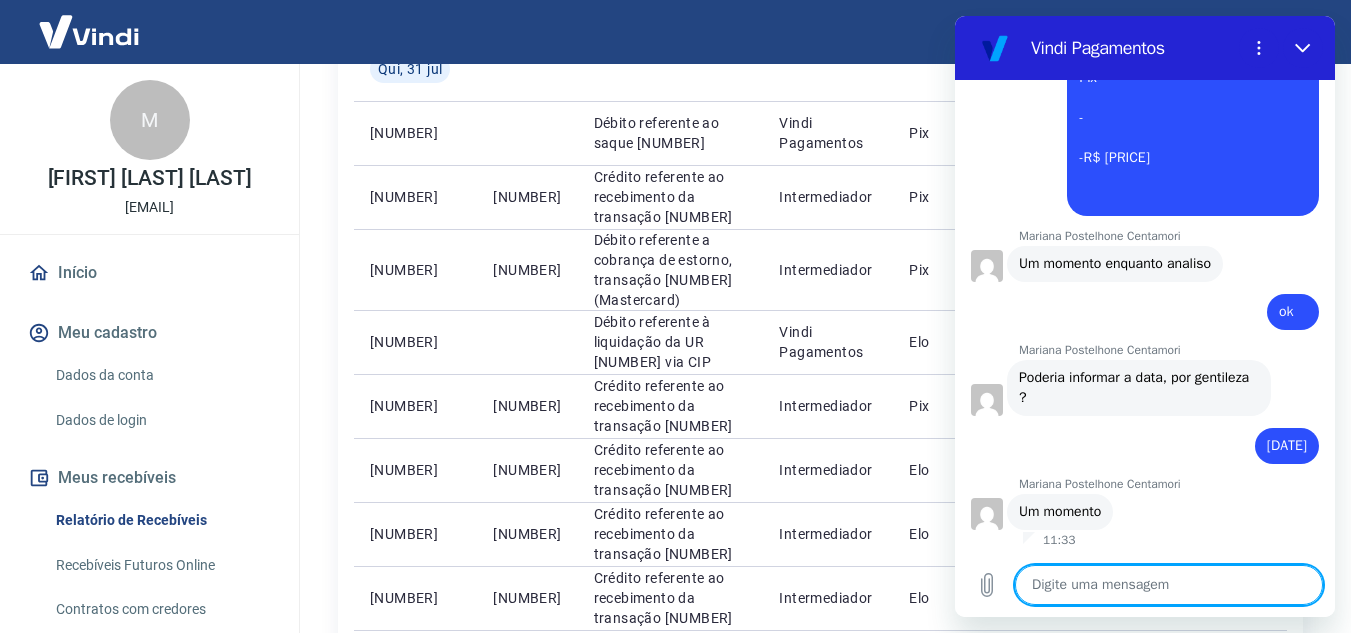 scroll, scrollTop: 598, scrollLeft: 0, axis: vertical 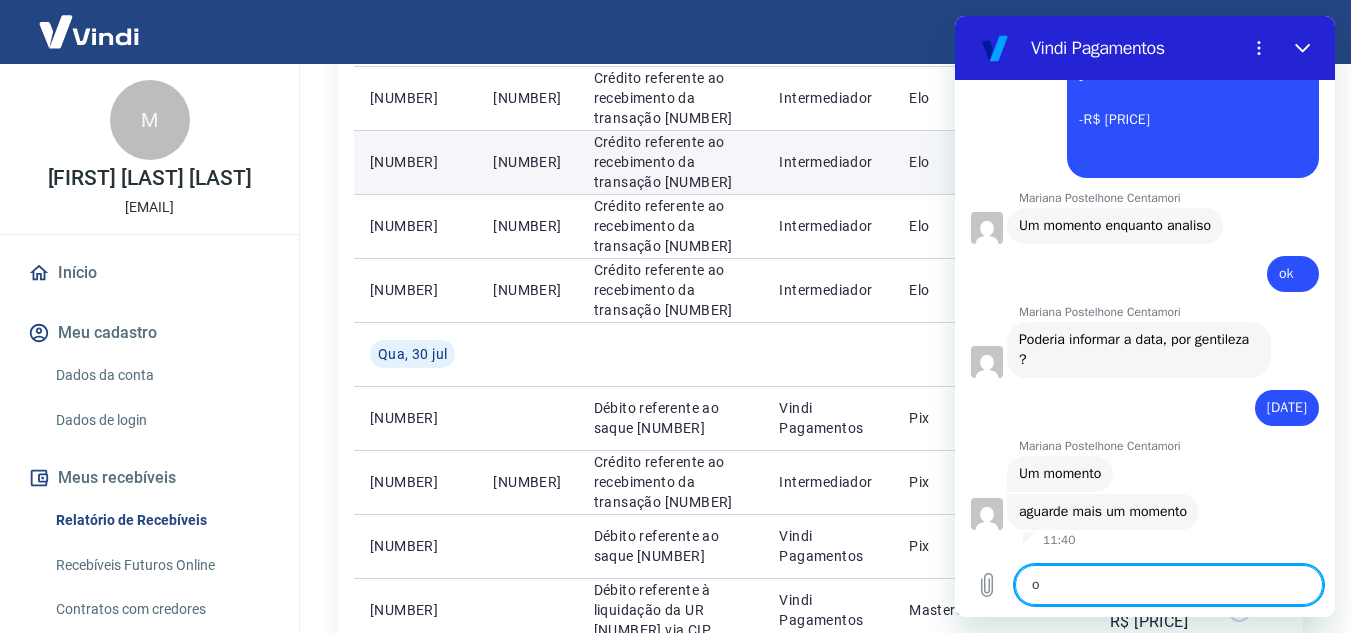 type on "ok" 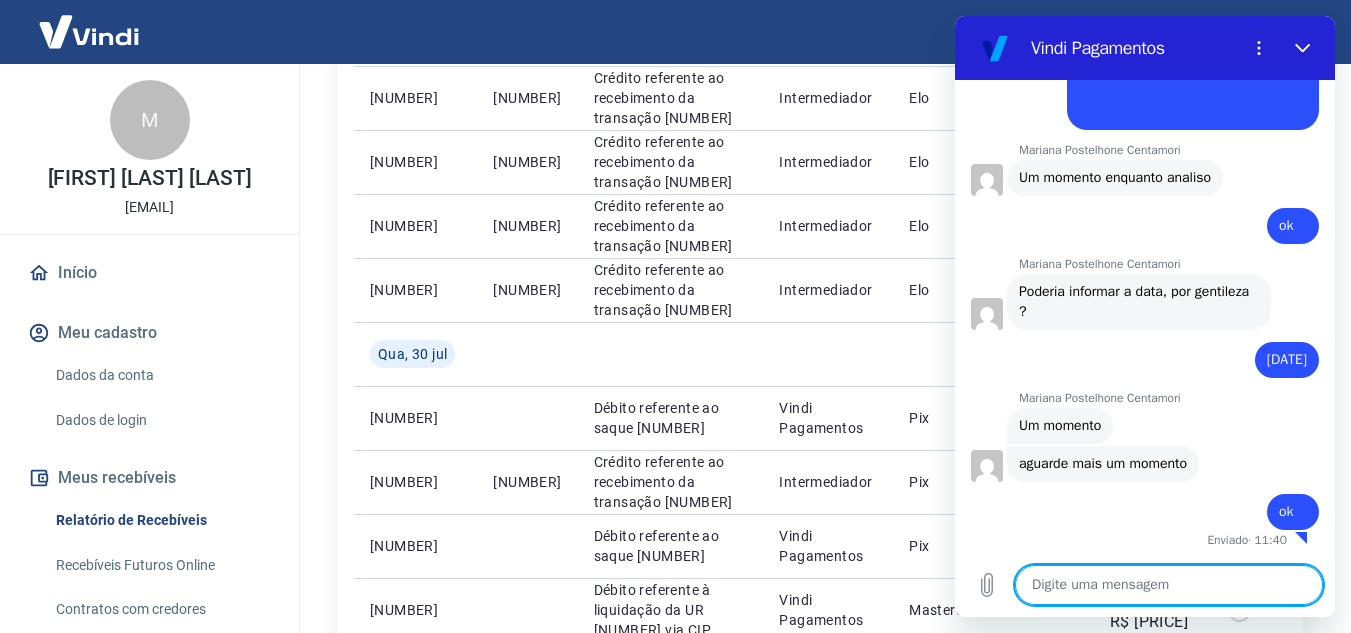 scroll, scrollTop: 684, scrollLeft: 0, axis: vertical 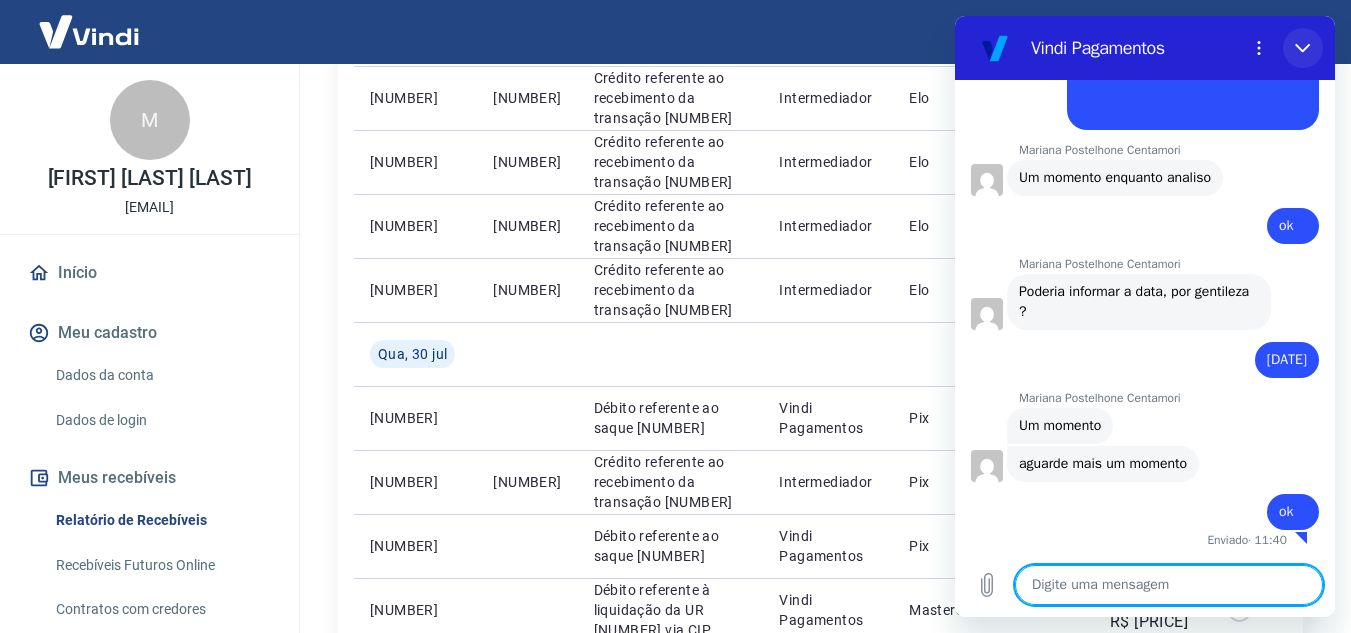 click 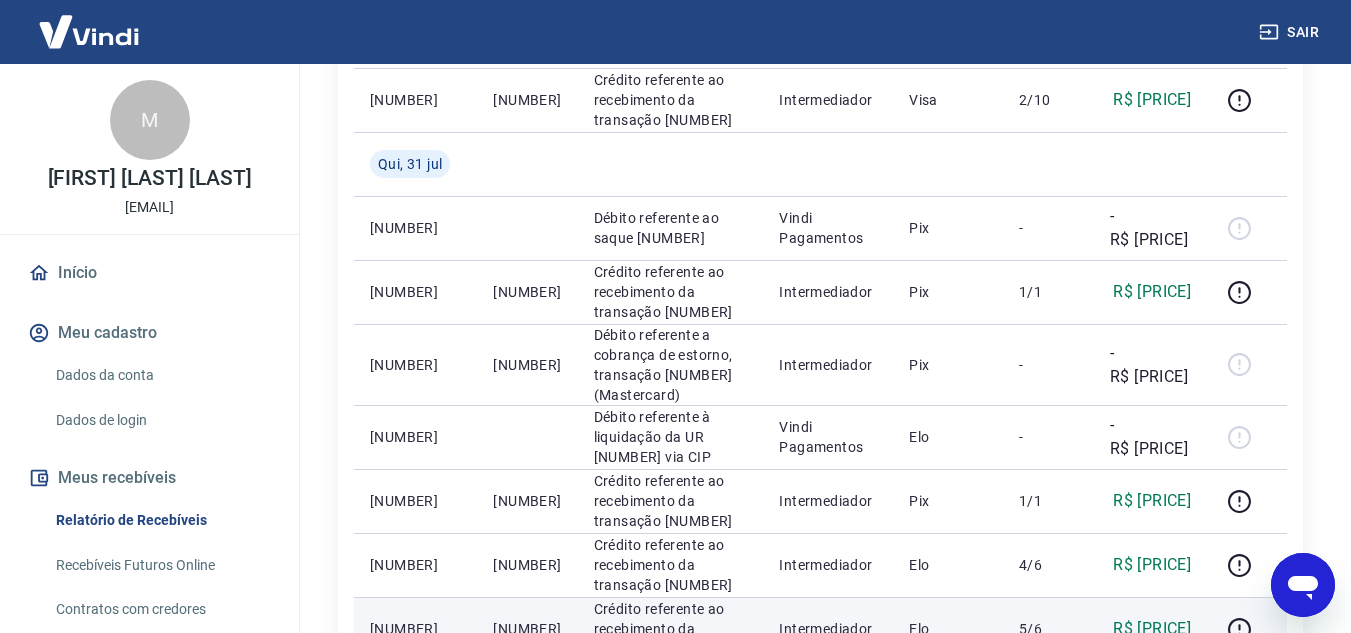 scroll, scrollTop: 400, scrollLeft: 0, axis: vertical 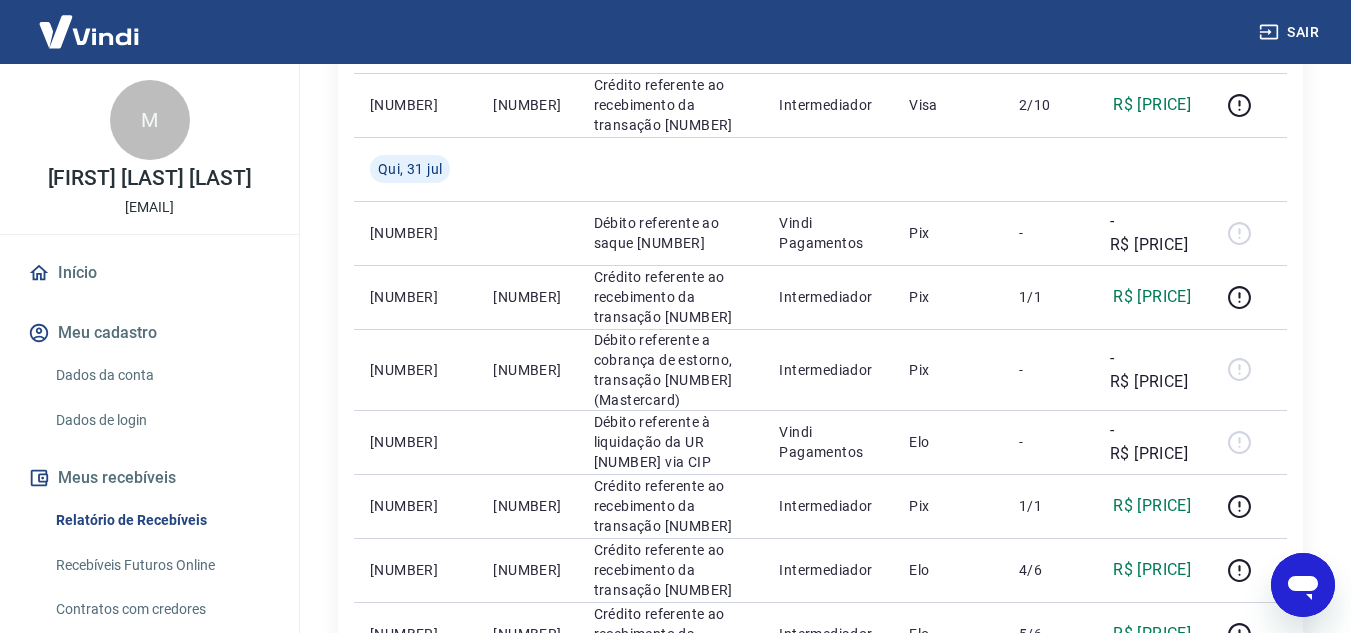 click 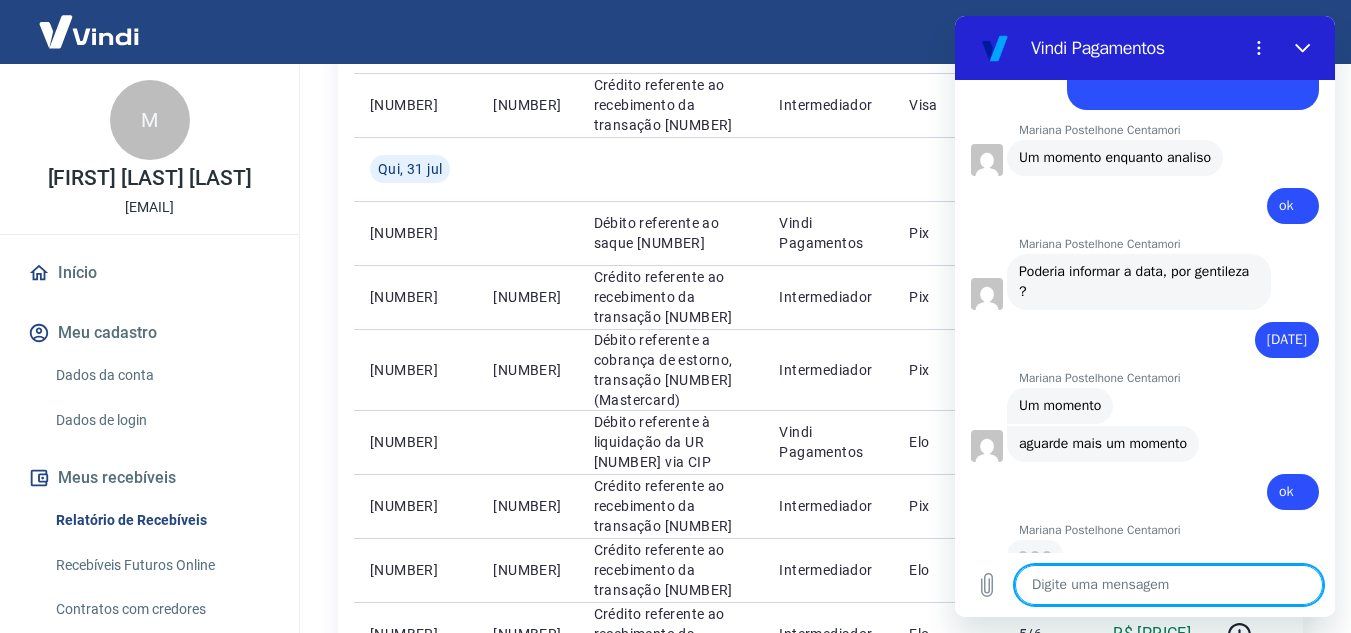 scroll, scrollTop: 722, scrollLeft: 0, axis: vertical 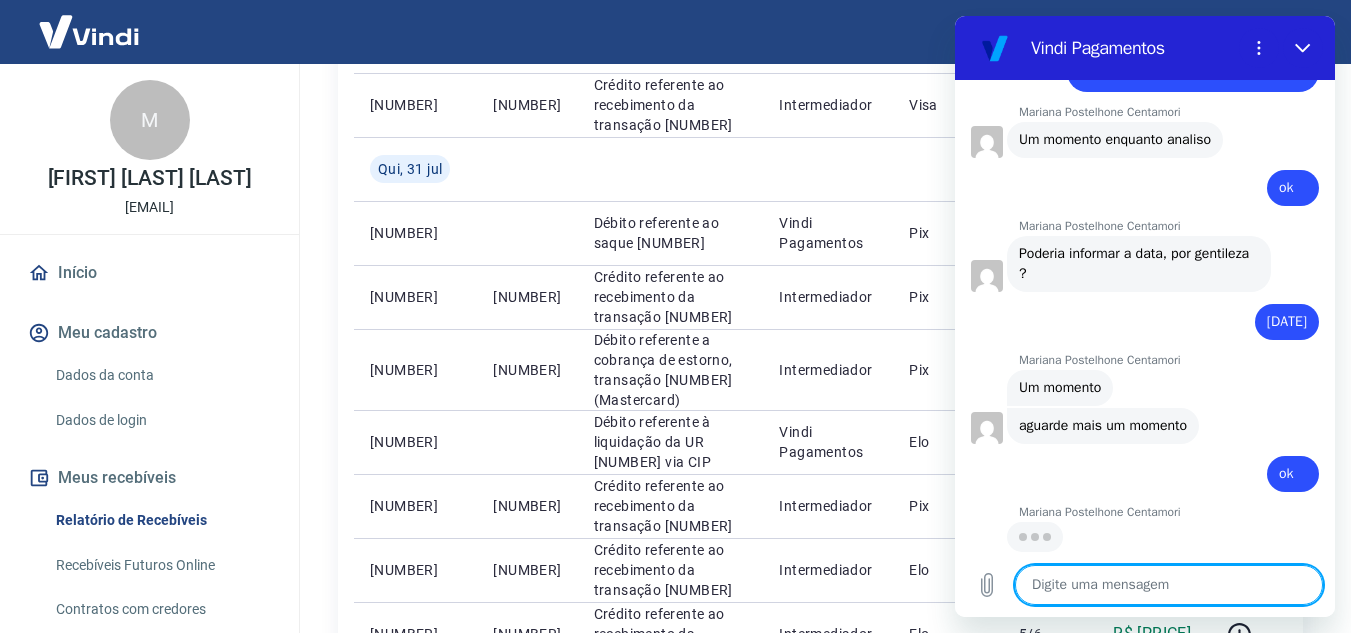 click at bounding box center [1169, 585] 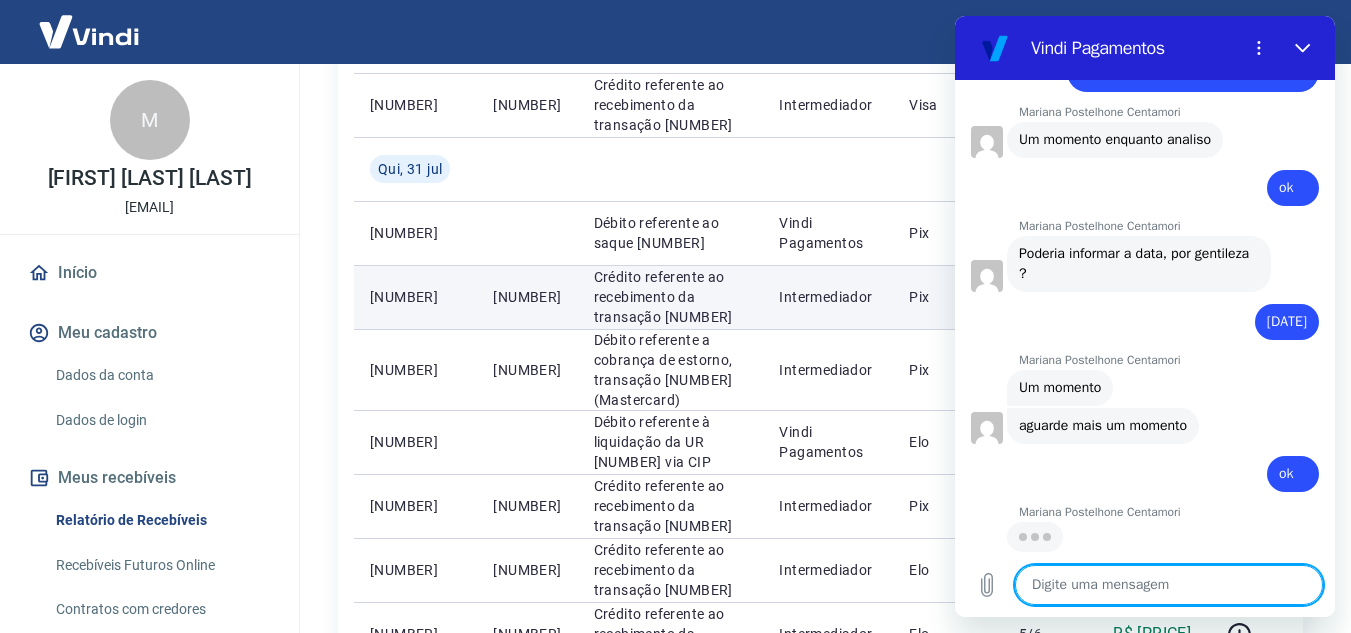 scroll, scrollTop: 722, scrollLeft: 0, axis: vertical 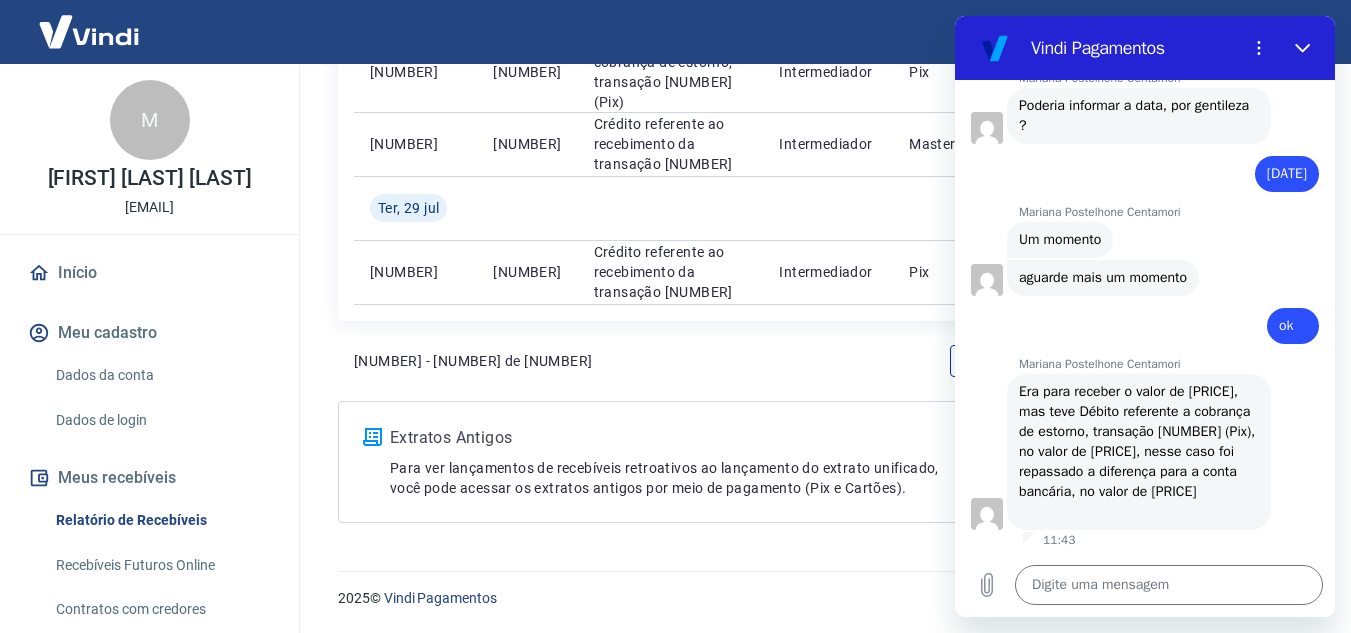 drag, startPoint x: 1015, startPoint y: 429, endPoint x: 1030, endPoint y: 434, distance: 15.811388 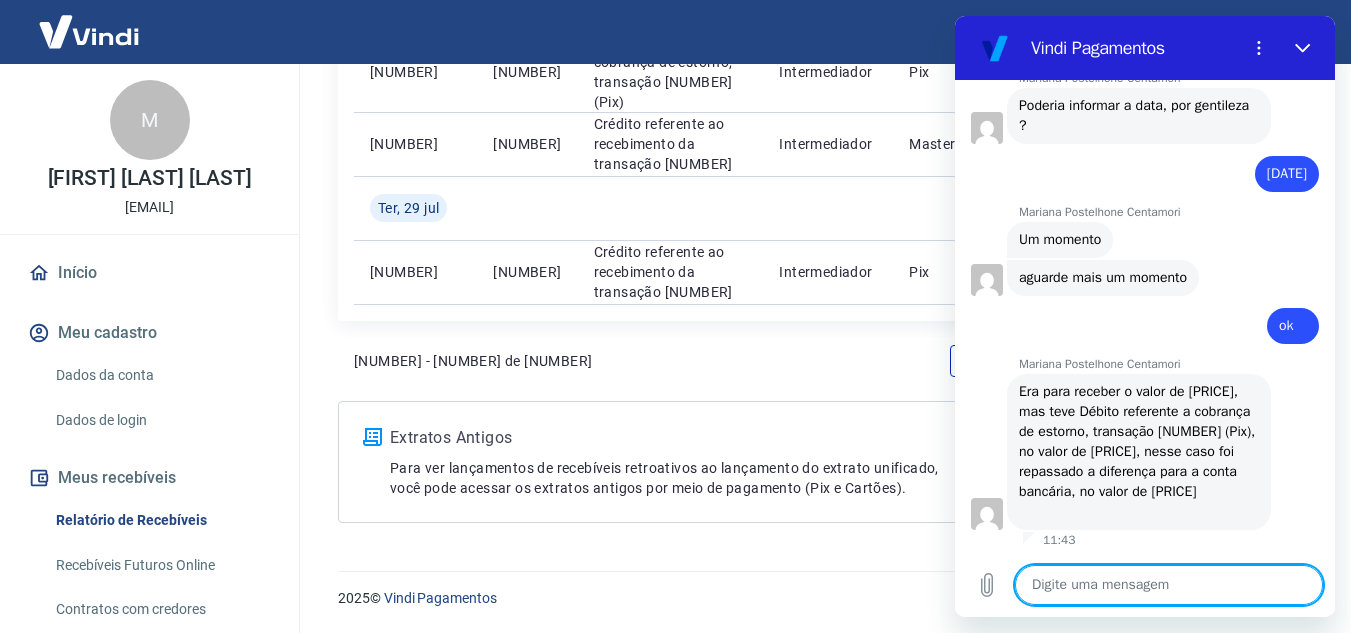 click at bounding box center [1169, 585] 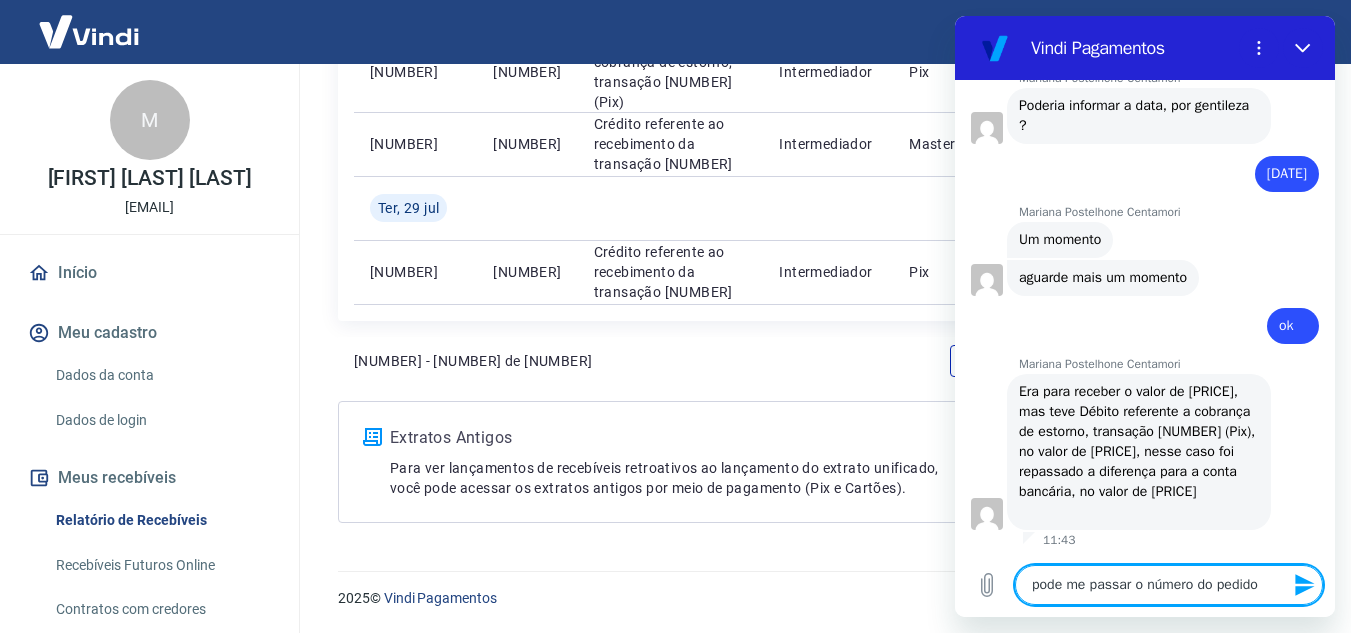 type on "pode me passar o número do pedido?" 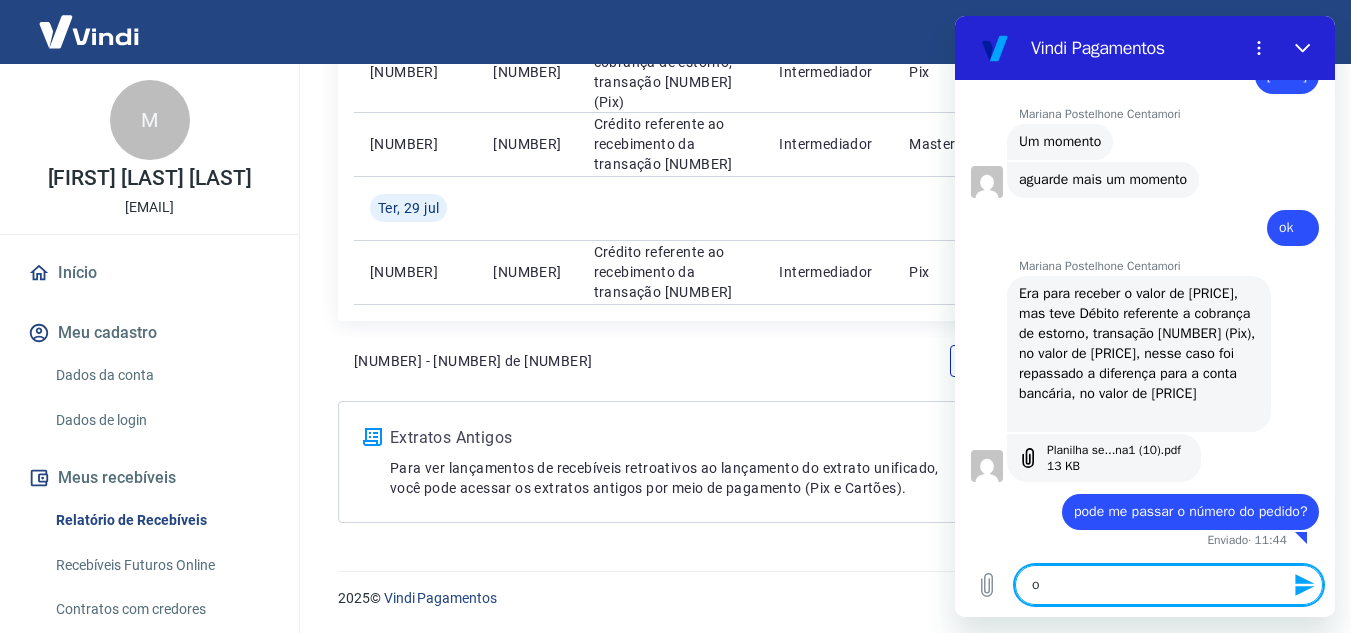 scroll, scrollTop: 988, scrollLeft: 0, axis: vertical 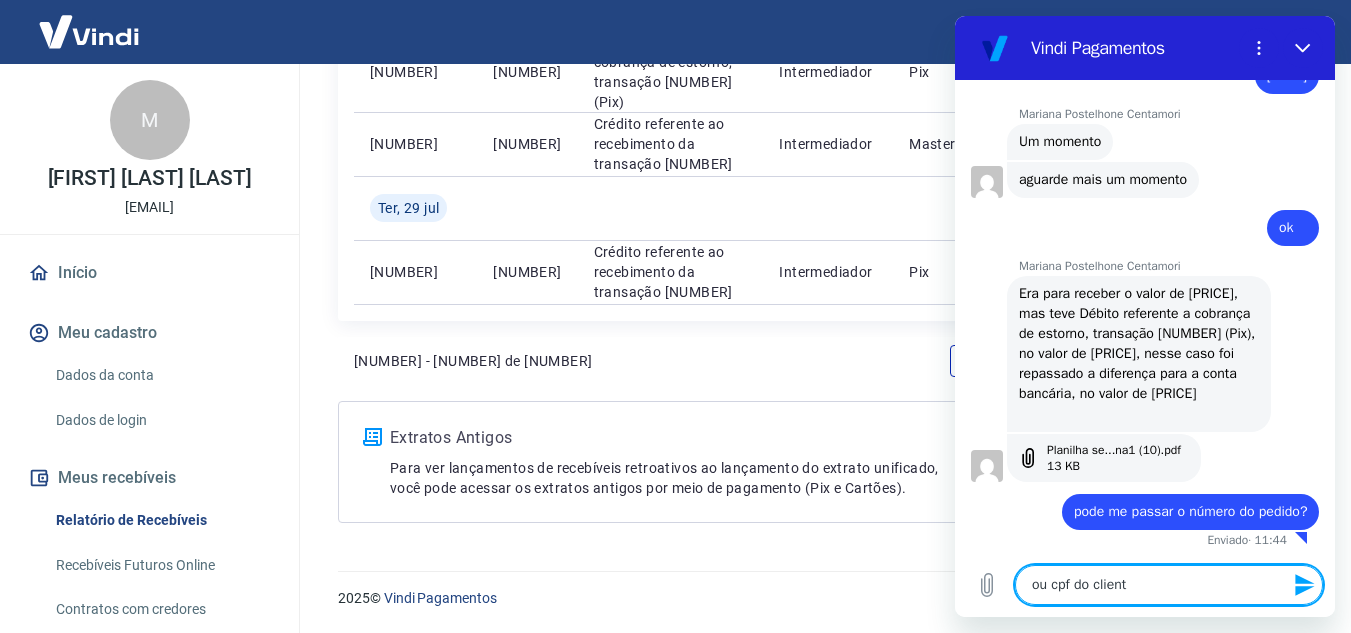 type on "ou cpf do cliente" 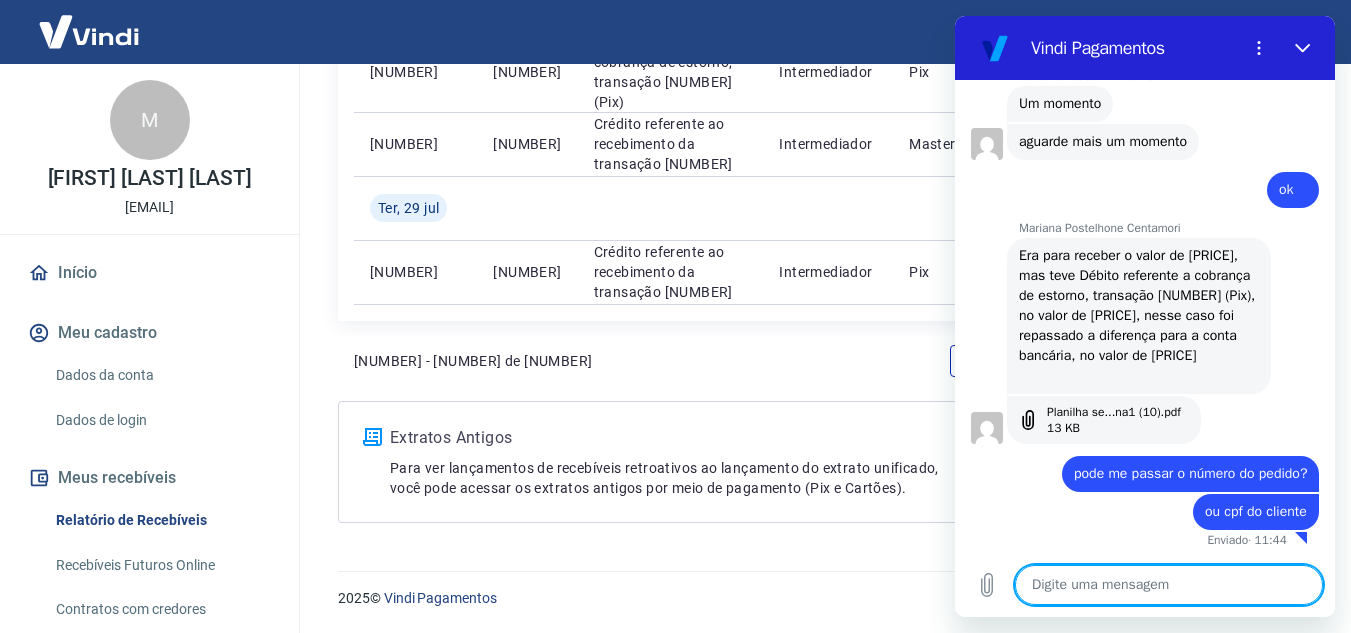 scroll, scrollTop: 1026, scrollLeft: 0, axis: vertical 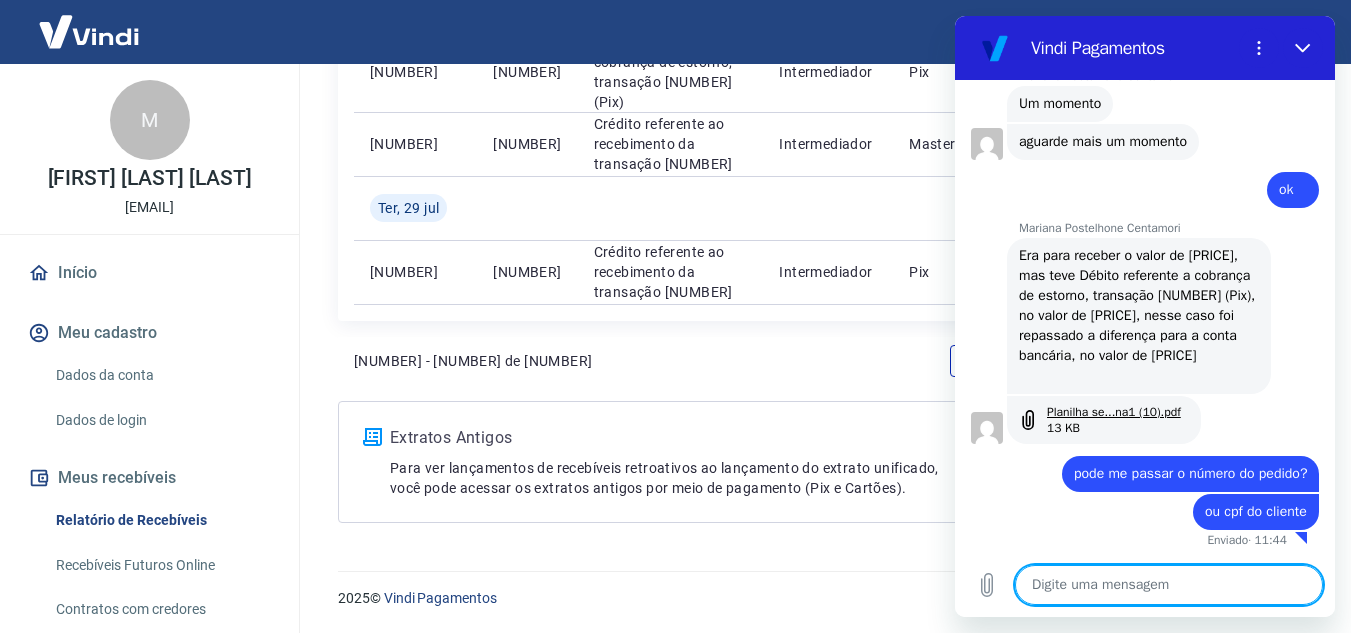 click on "Planilha se...na1 (10).pdf" at bounding box center [1114, 412] 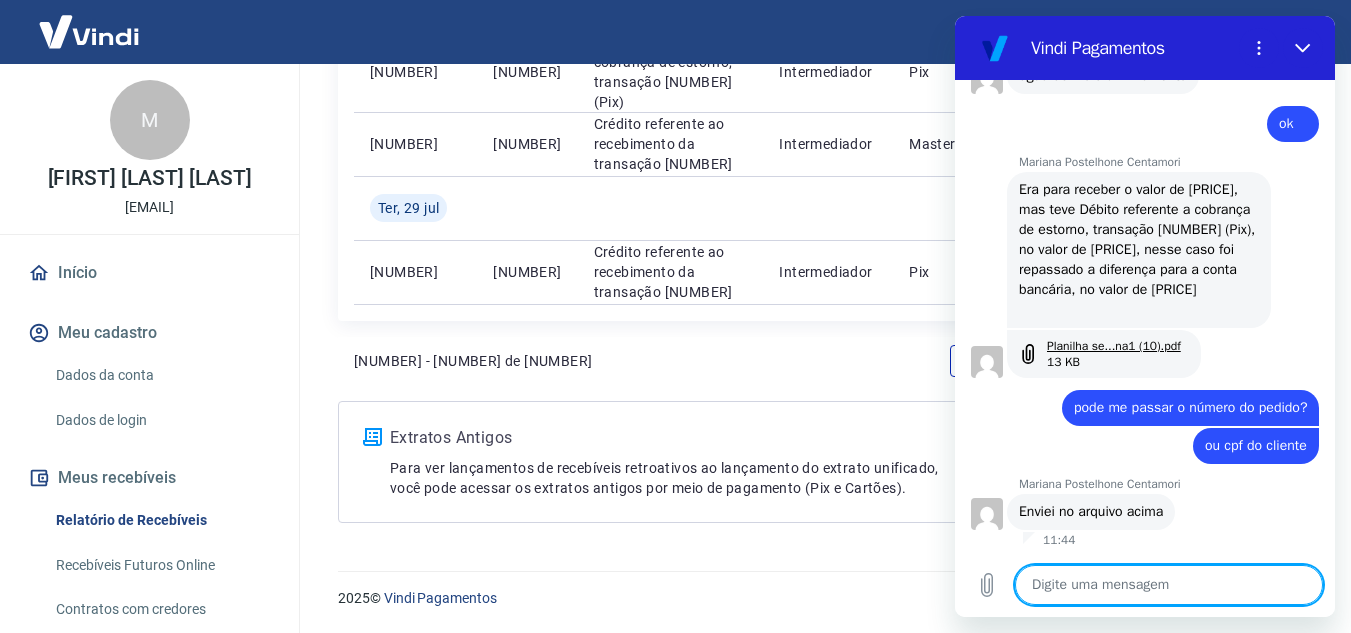 scroll, scrollTop: 1092, scrollLeft: 0, axis: vertical 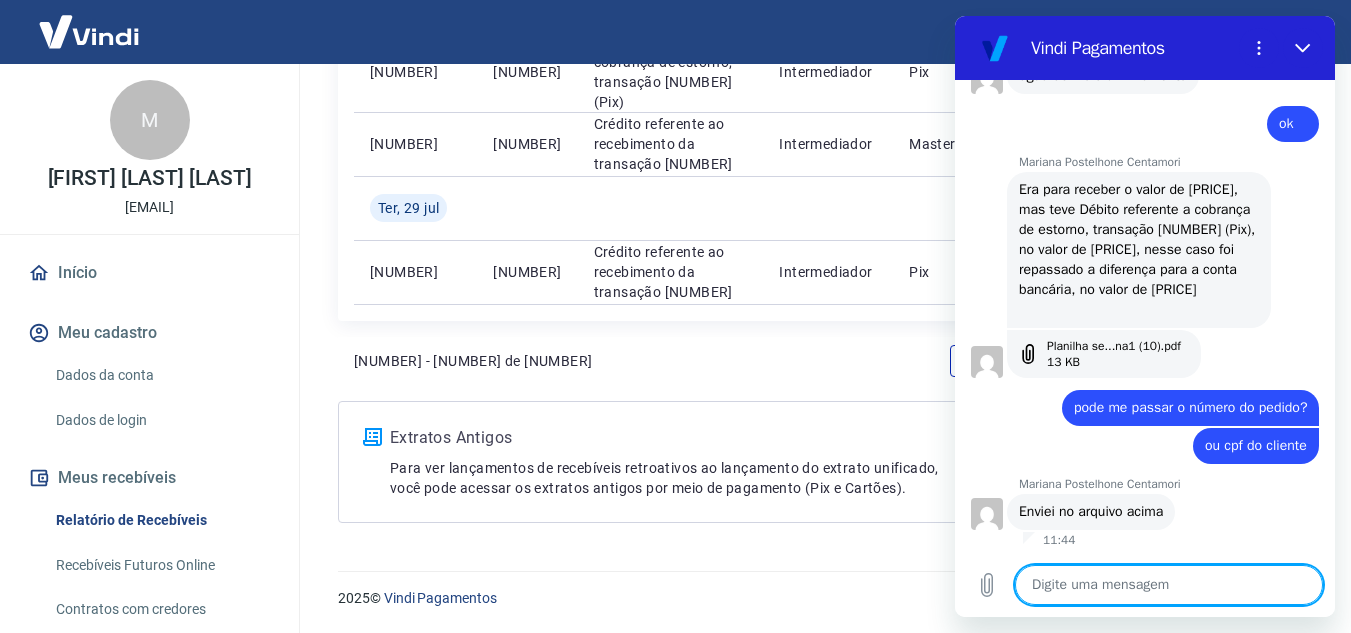 click at bounding box center [1169, 585] 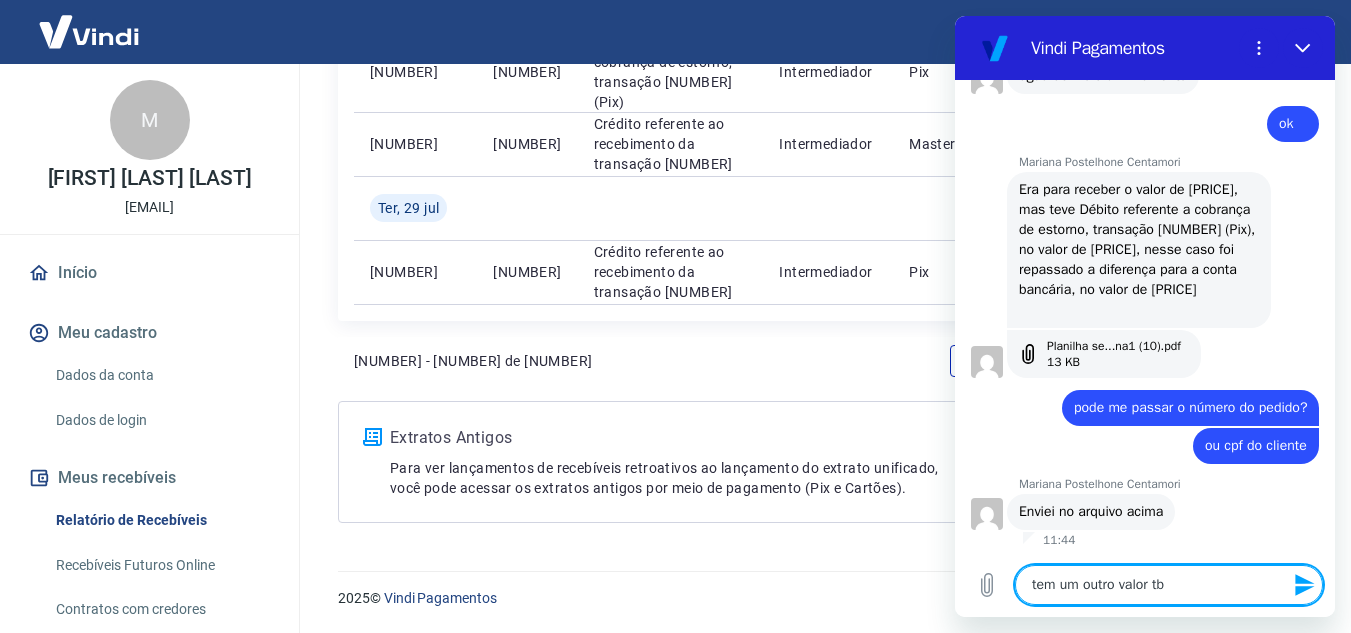 type on "tem um outro valor tbm" 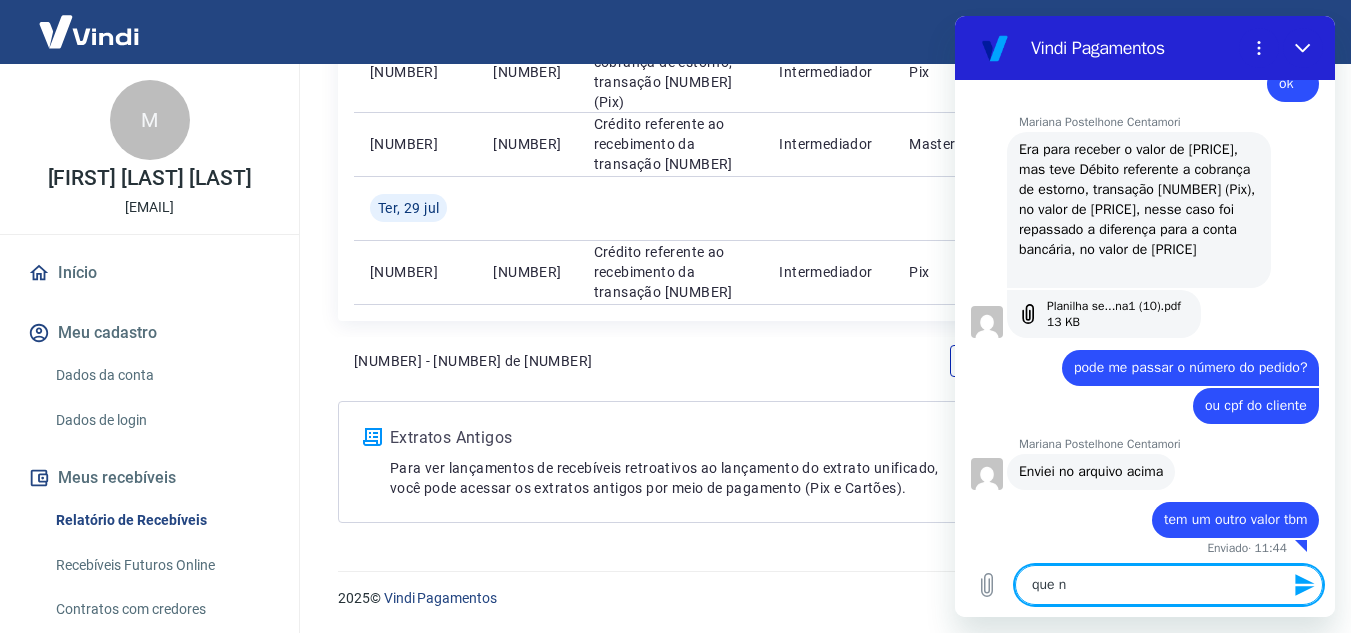 scroll, scrollTop: 1140, scrollLeft: 0, axis: vertical 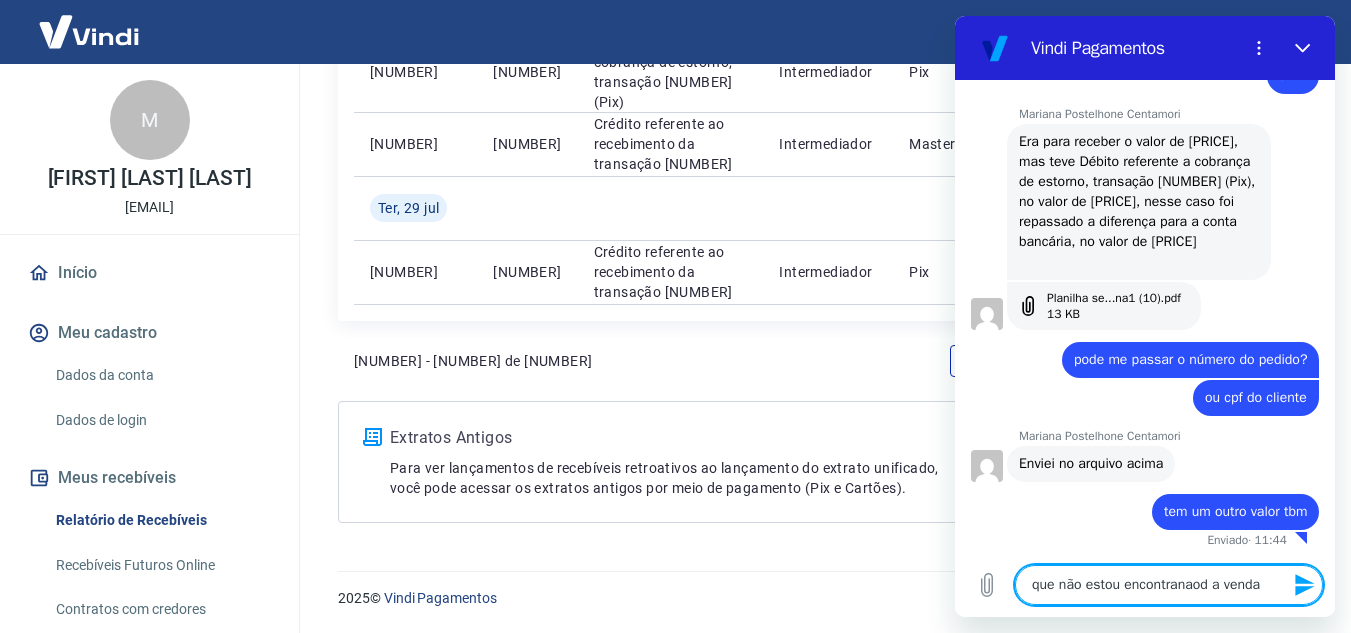 click on "que não estou encontranaod a venda" at bounding box center (1169, 585) 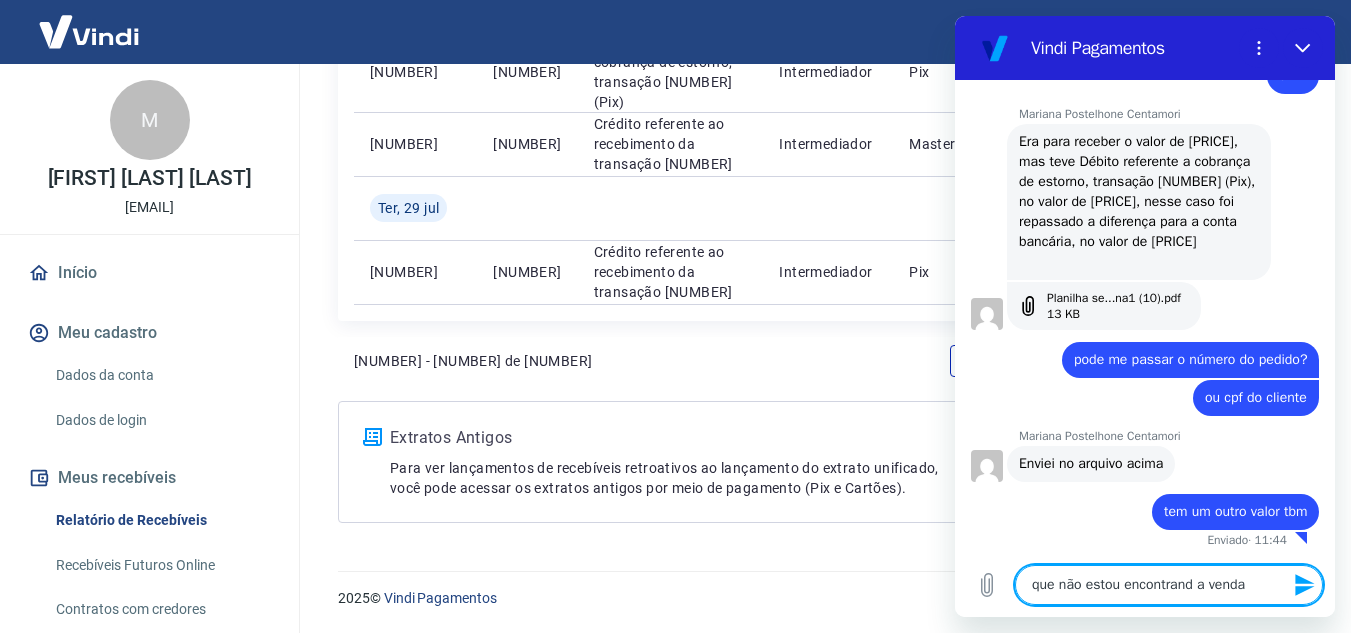 type on "que não estou encontrando a venda" 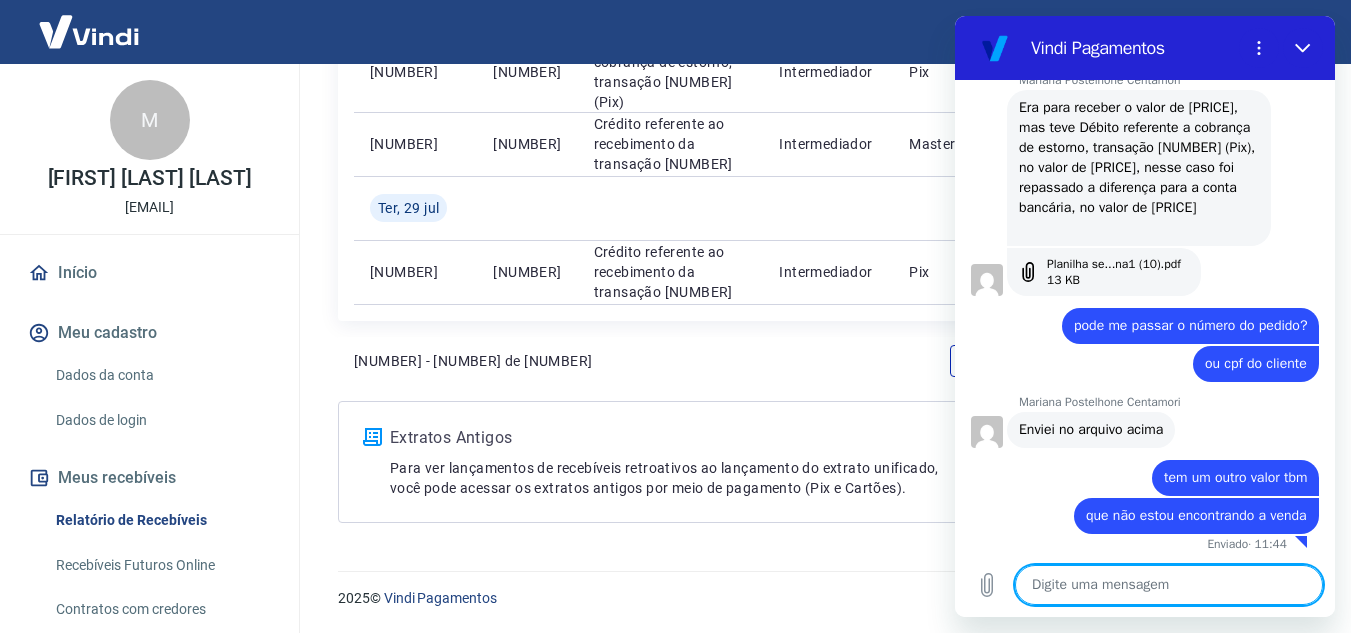scroll, scrollTop: 1178, scrollLeft: 0, axis: vertical 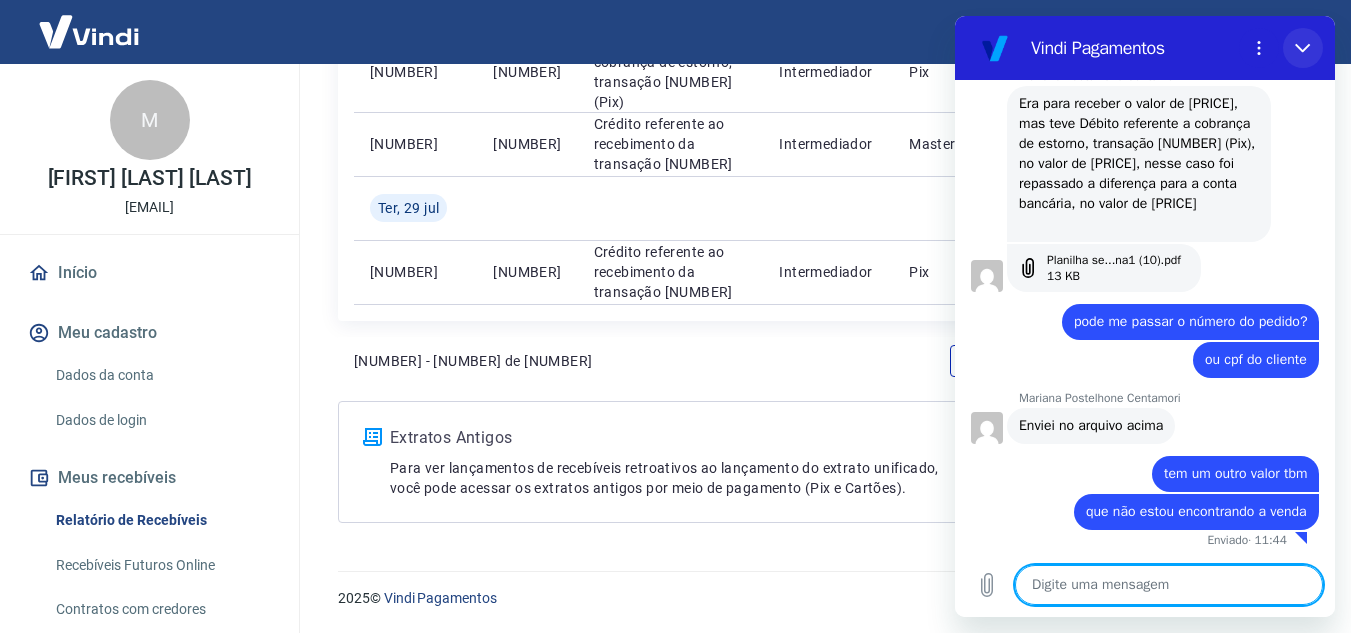 click 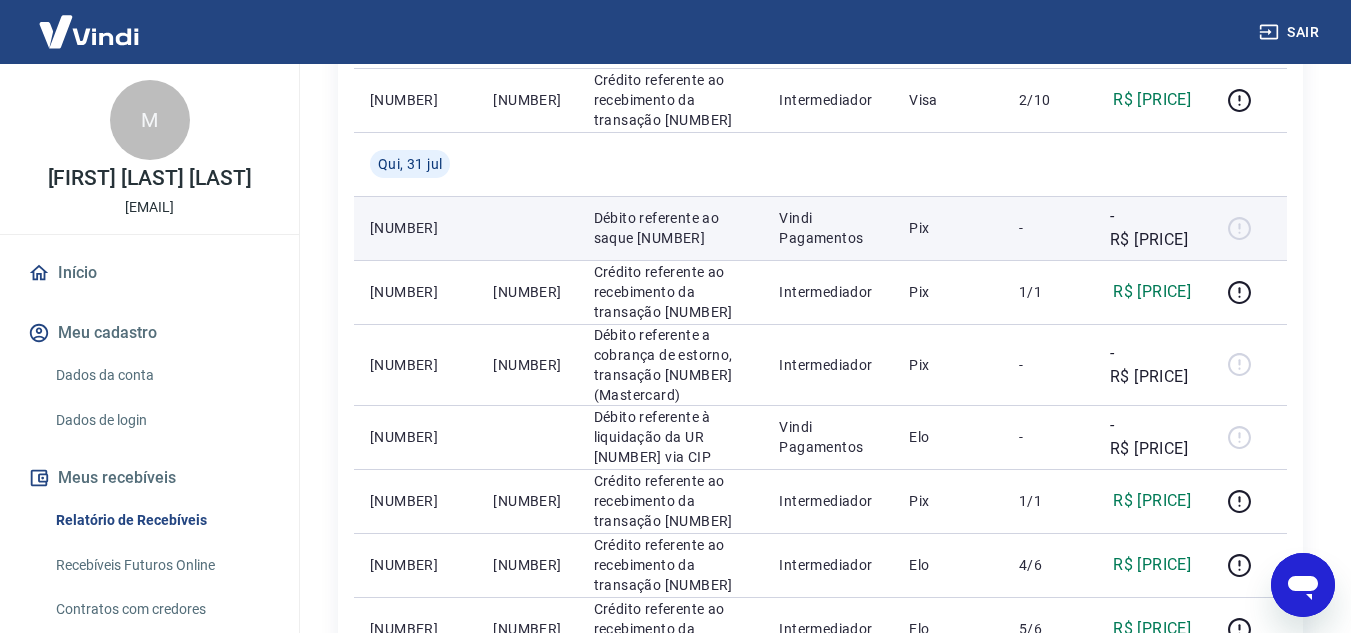 scroll, scrollTop: 370, scrollLeft: 0, axis: vertical 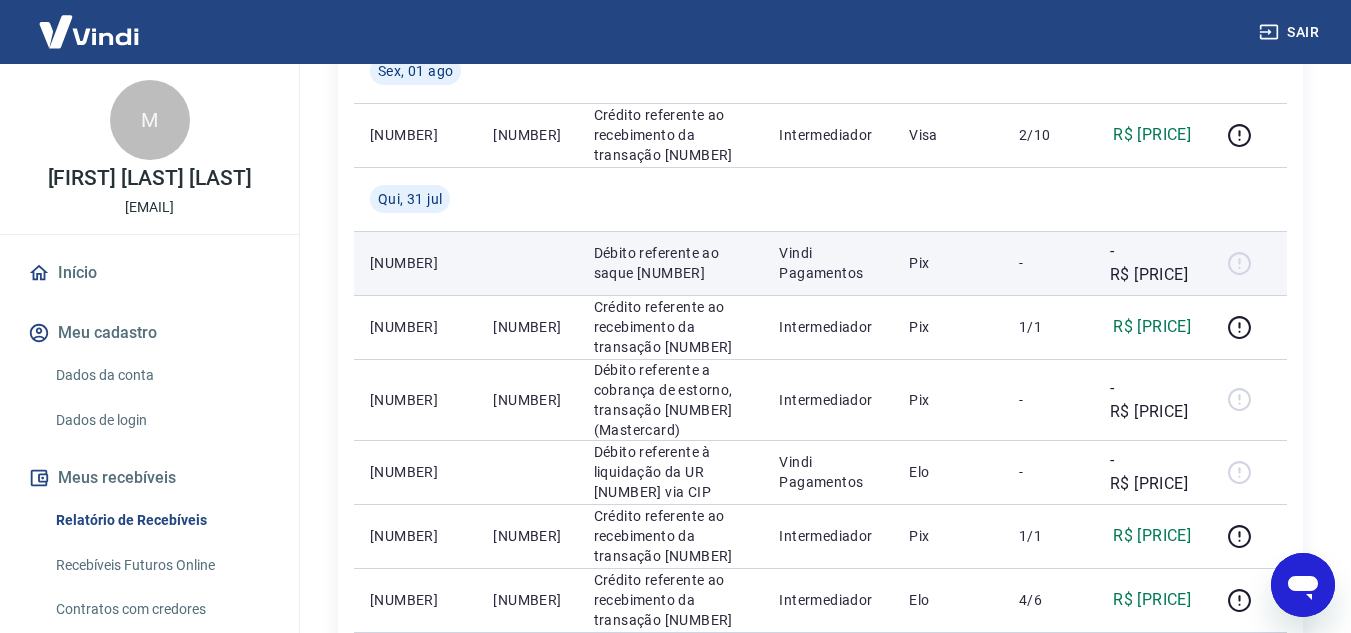 drag, startPoint x: 369, startPoint y: 285, endPoint x: 1192, endPoint y: 308, distance: 823.32135 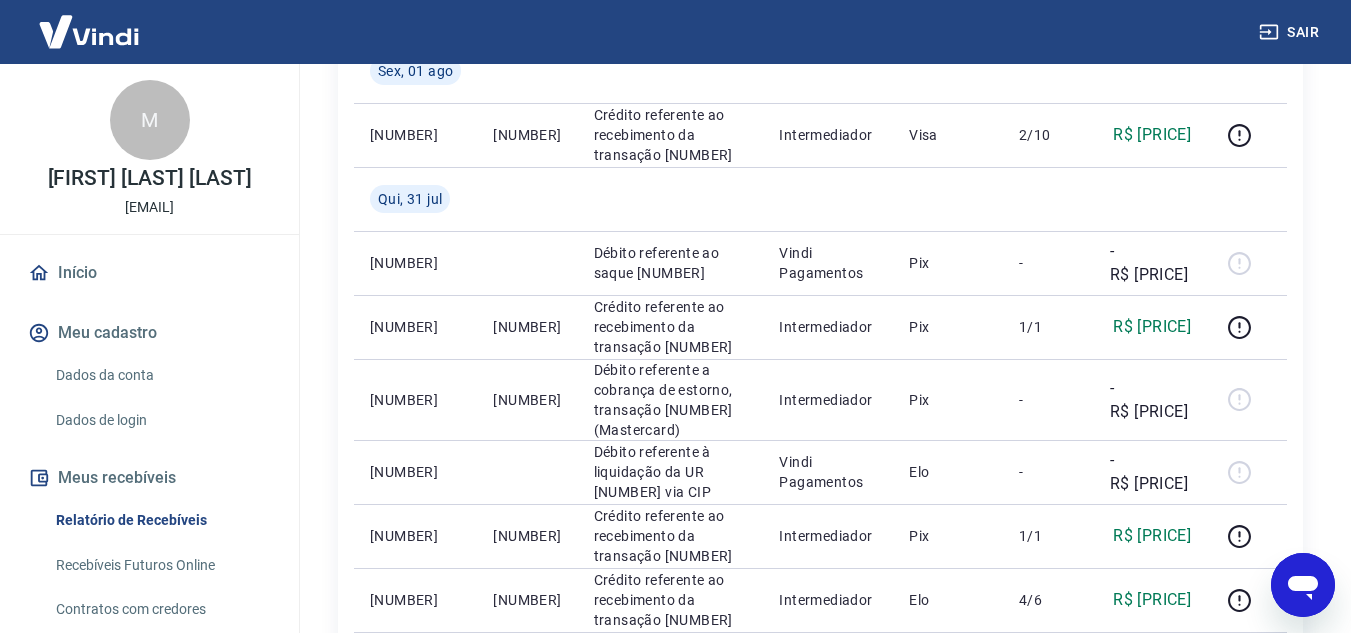 click 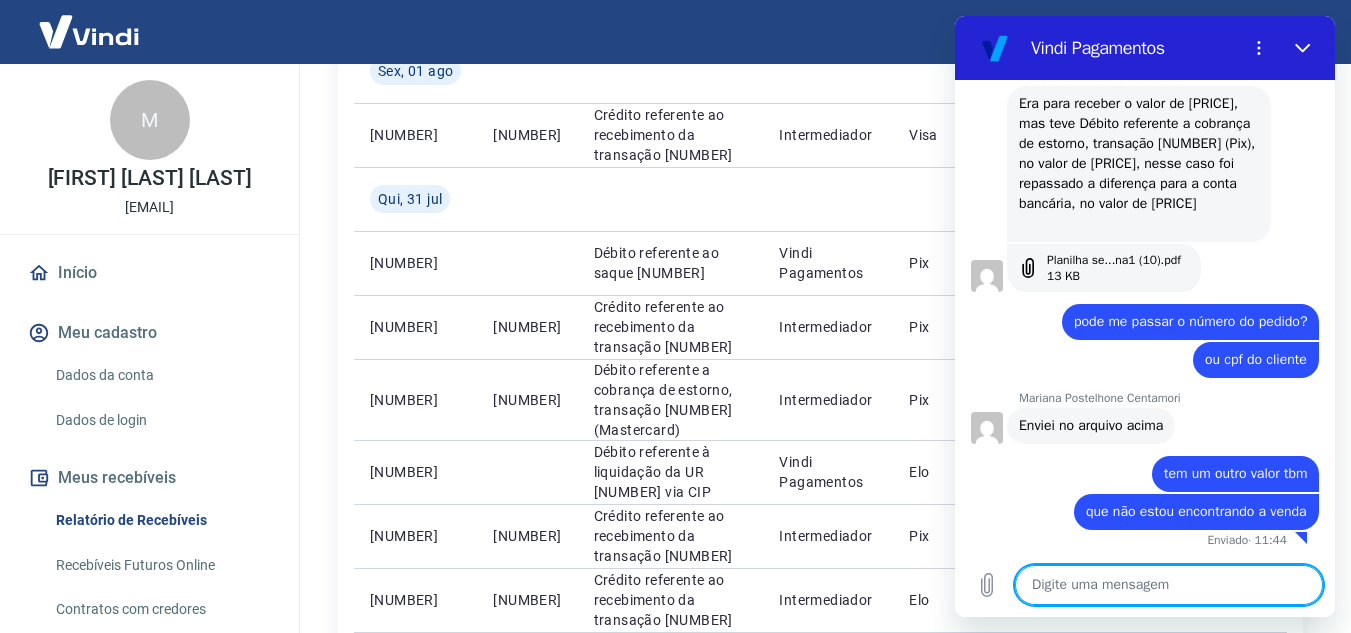 paste on "[NUMBER]
Débito referente ao saque [NUMBER]
Vindi Pagamentos
Pix
-
-R$ [PRICE]" 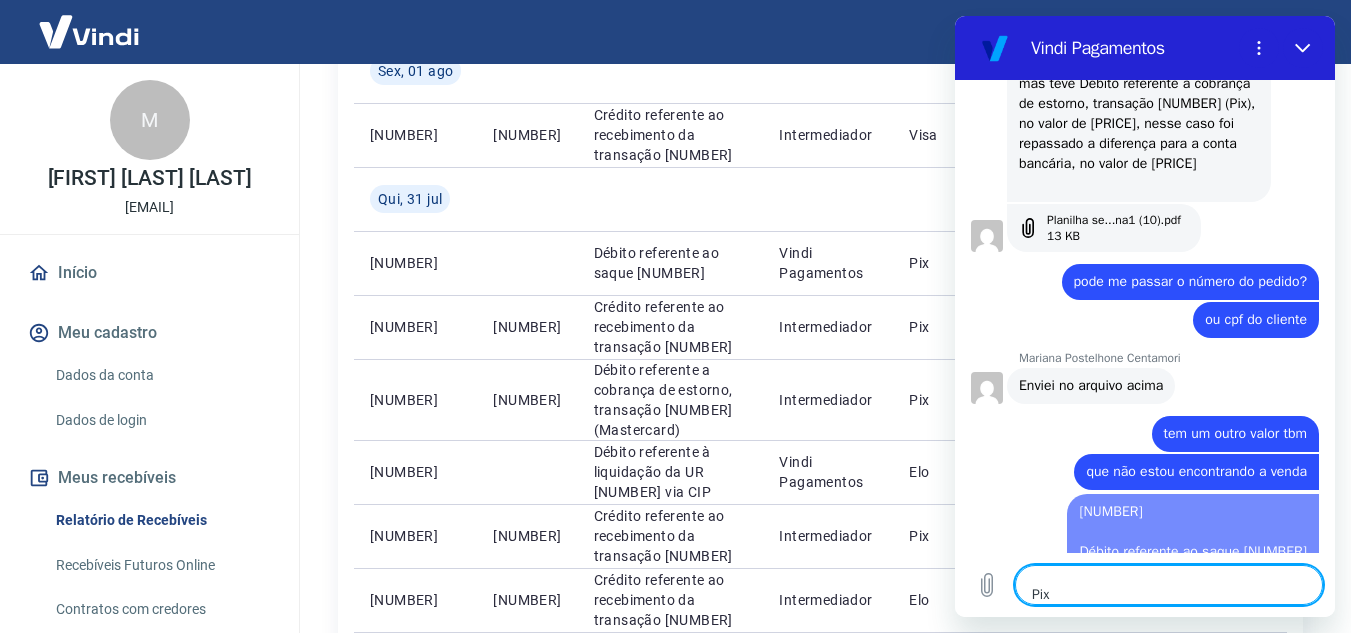scroll, scrollTop: 0, scrollLeft: 0, axis: both 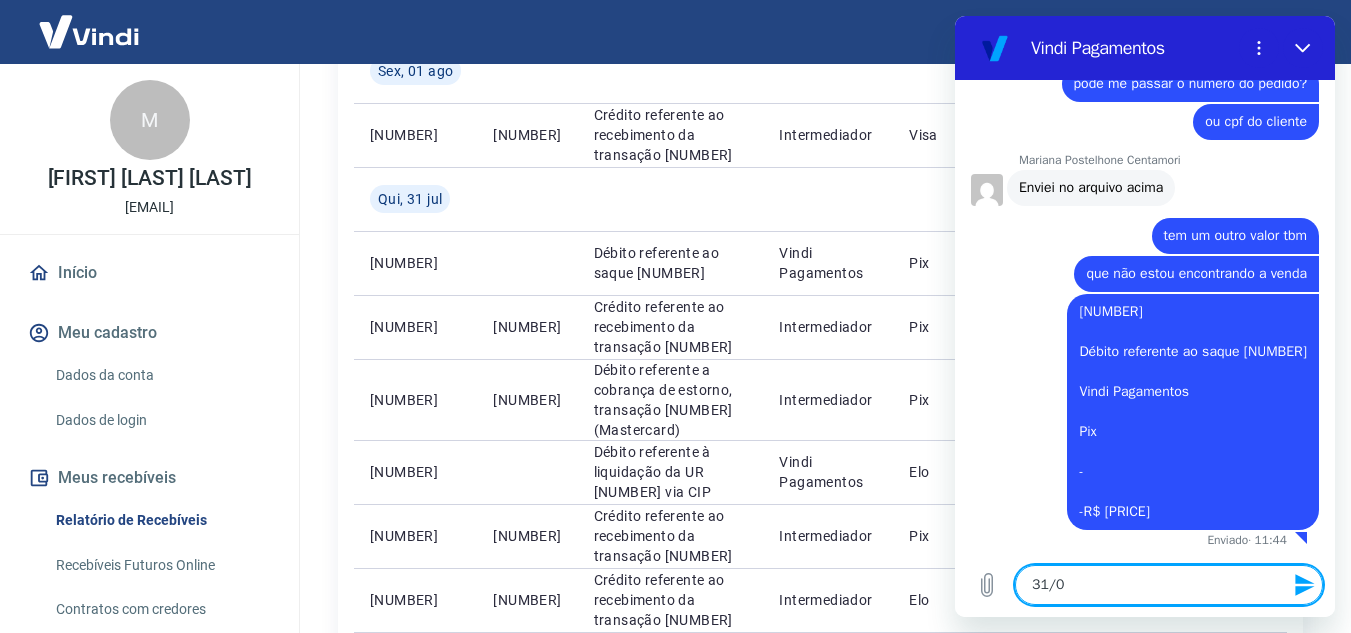 type on "[DATE]" 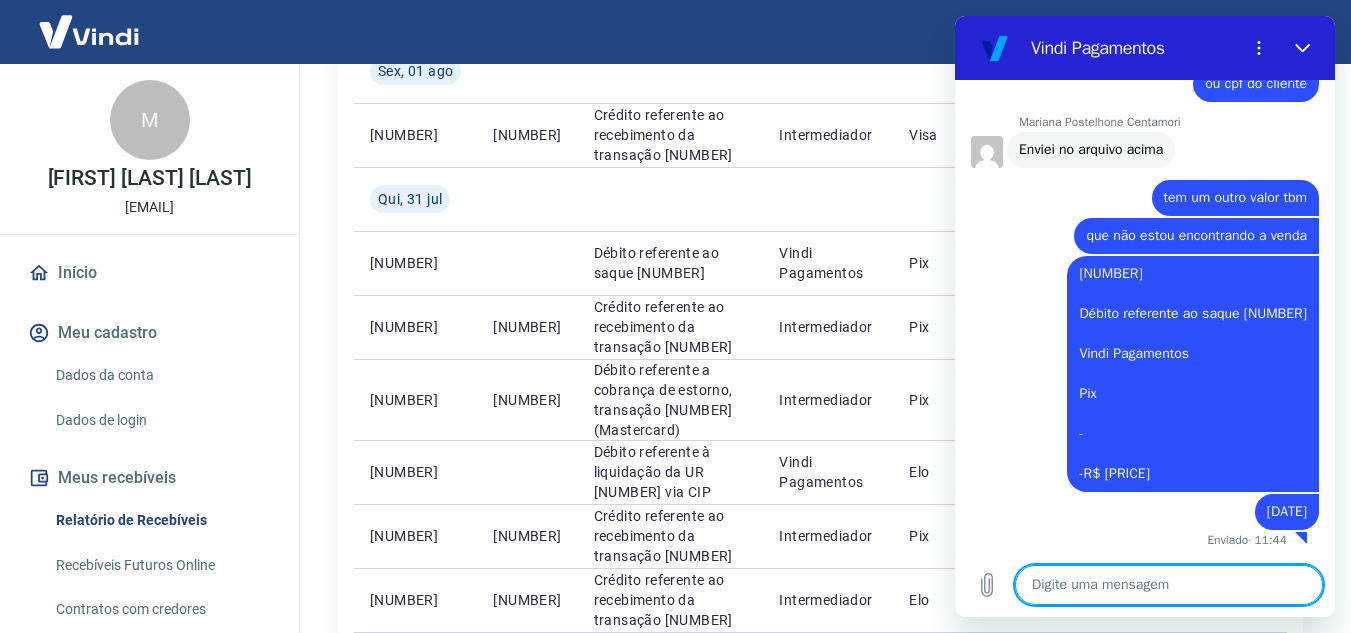 scroll, scrollTop: 1454, scrollLeft: 0, axis: vertical 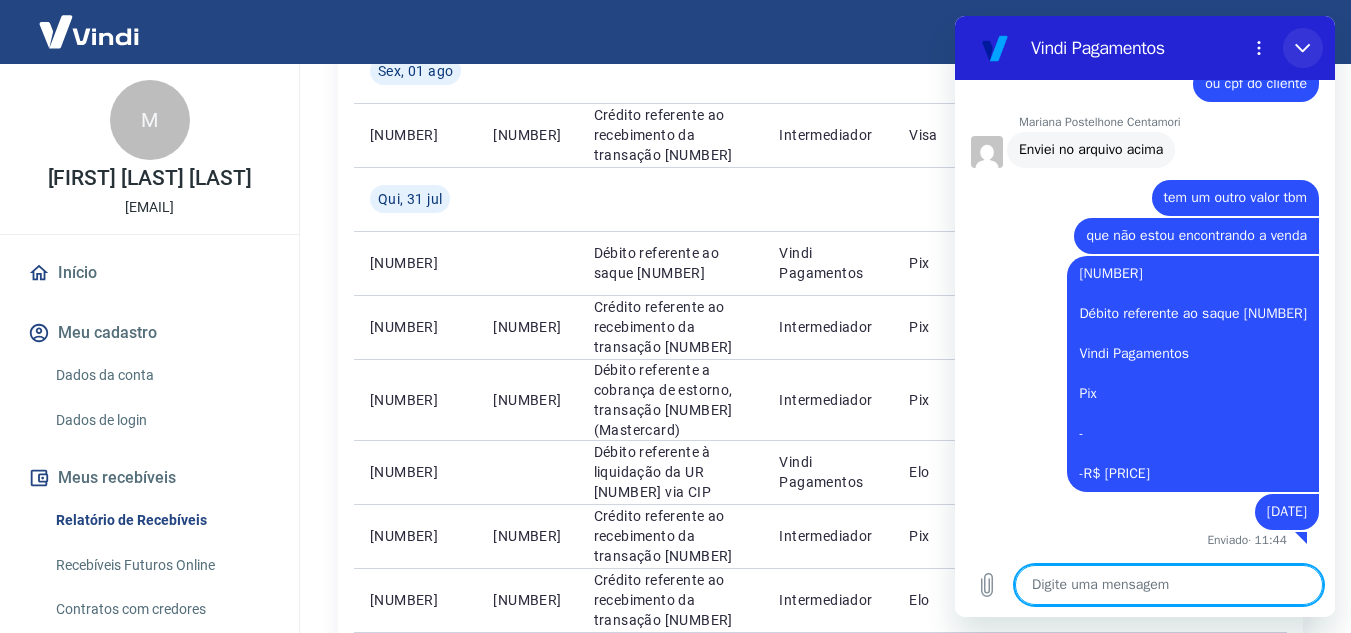 click 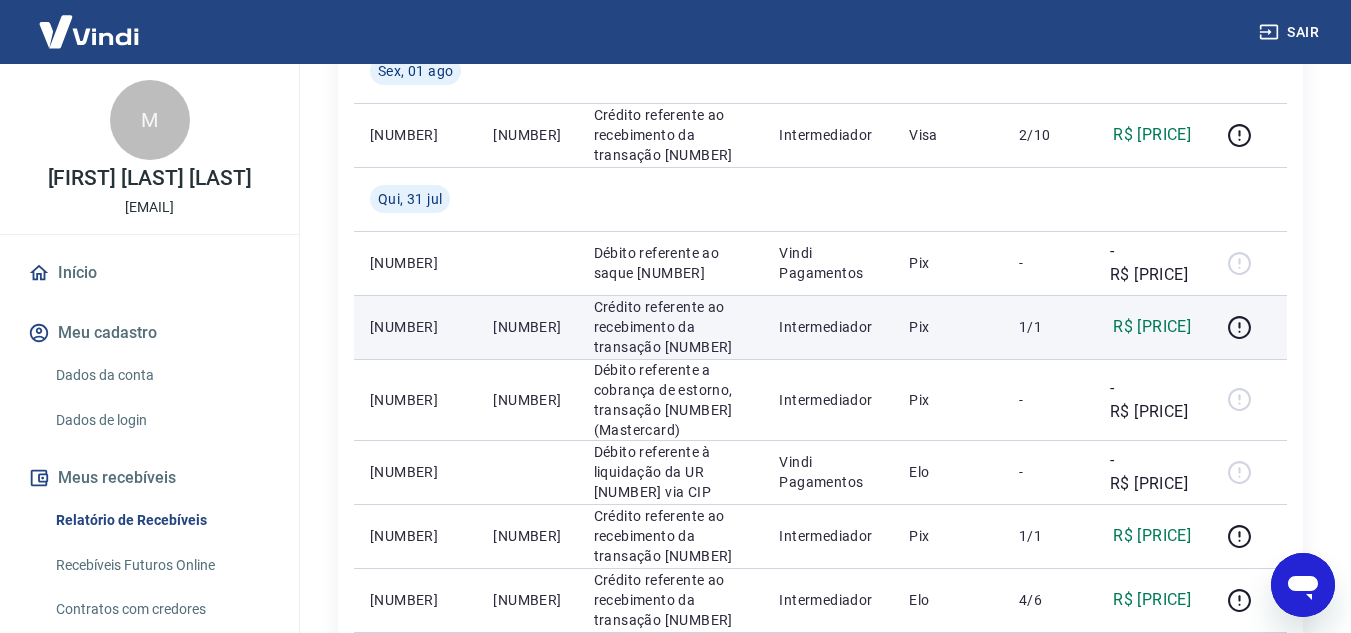 click on "R$ [PRICE]" at bounding box center [1150, 327] 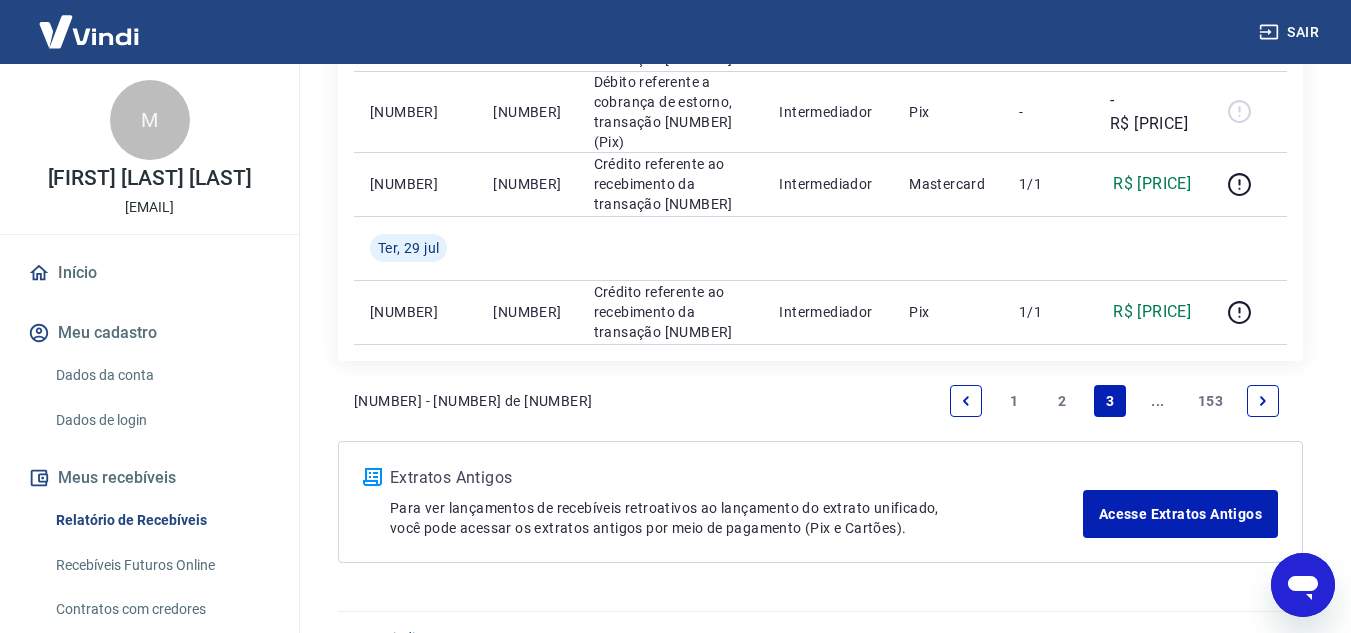 scroll, scrollTop: 1670, scrollLeft: 0, axis: vertical 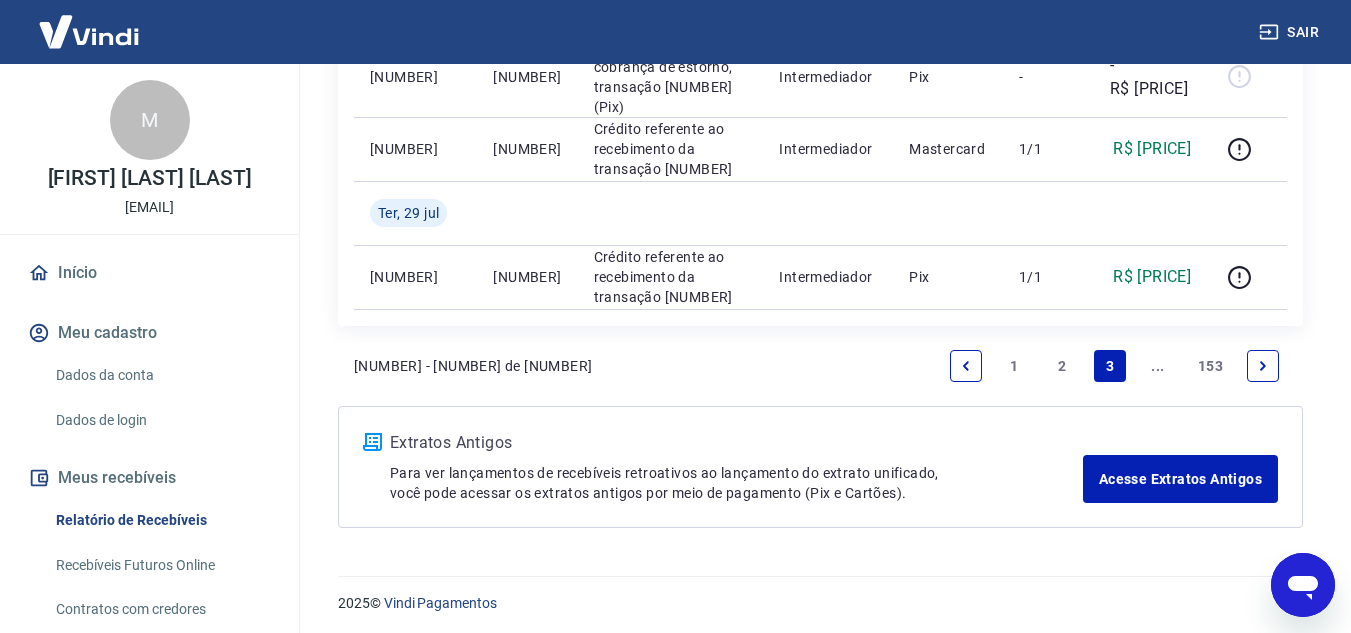 drag, startPoint x: 1204, startPoint y: 309, endPoint x: 1140, endPoint y: 304, distance: 64.195015 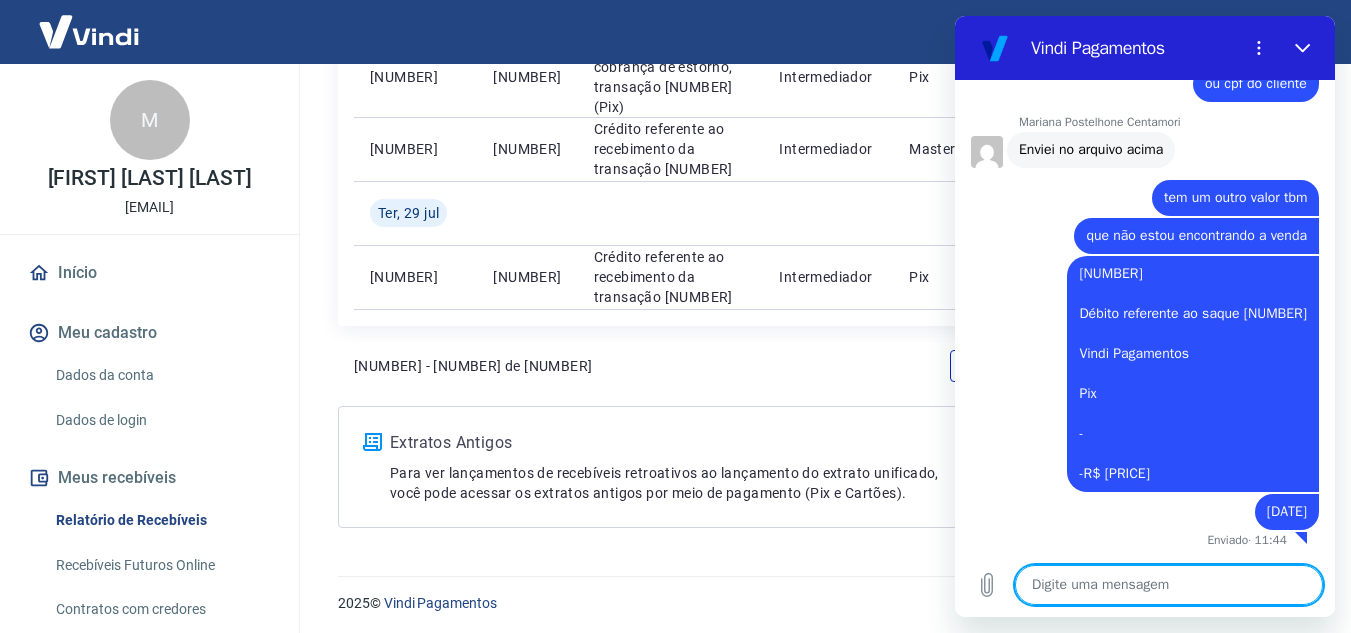 click at bounding box center (1169, 585) 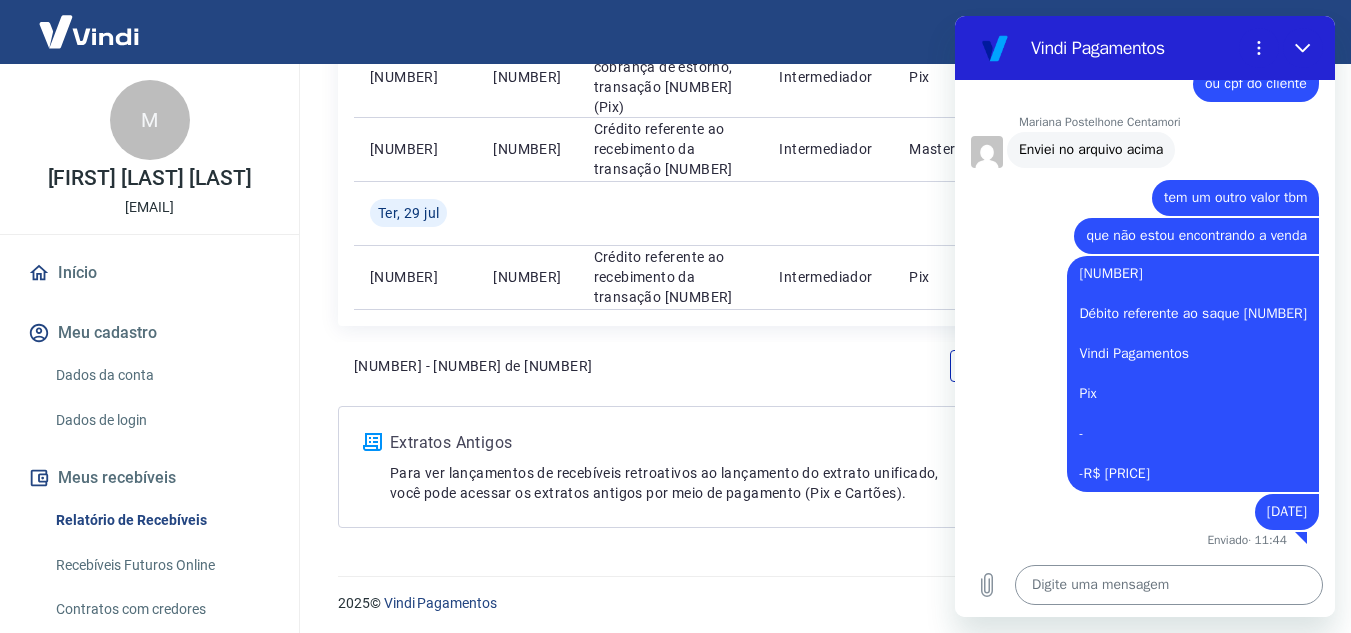 click at bounding box center (1169, 585) 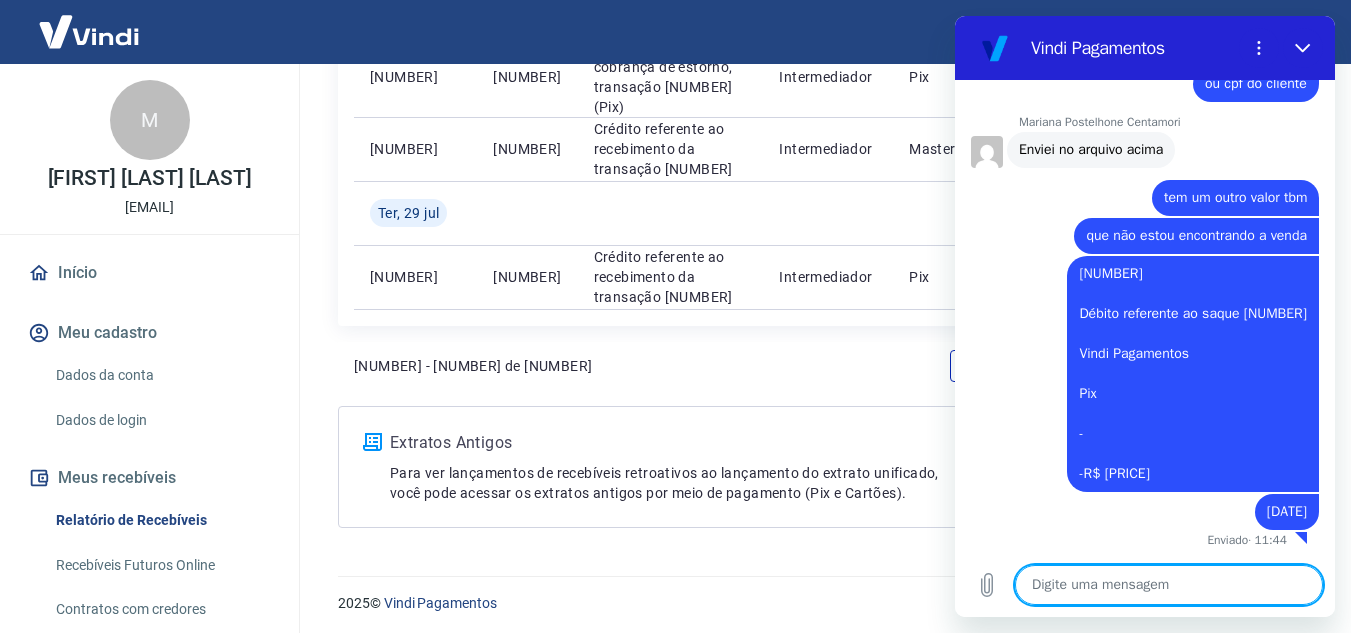 click at bounding box center (1169, 585) 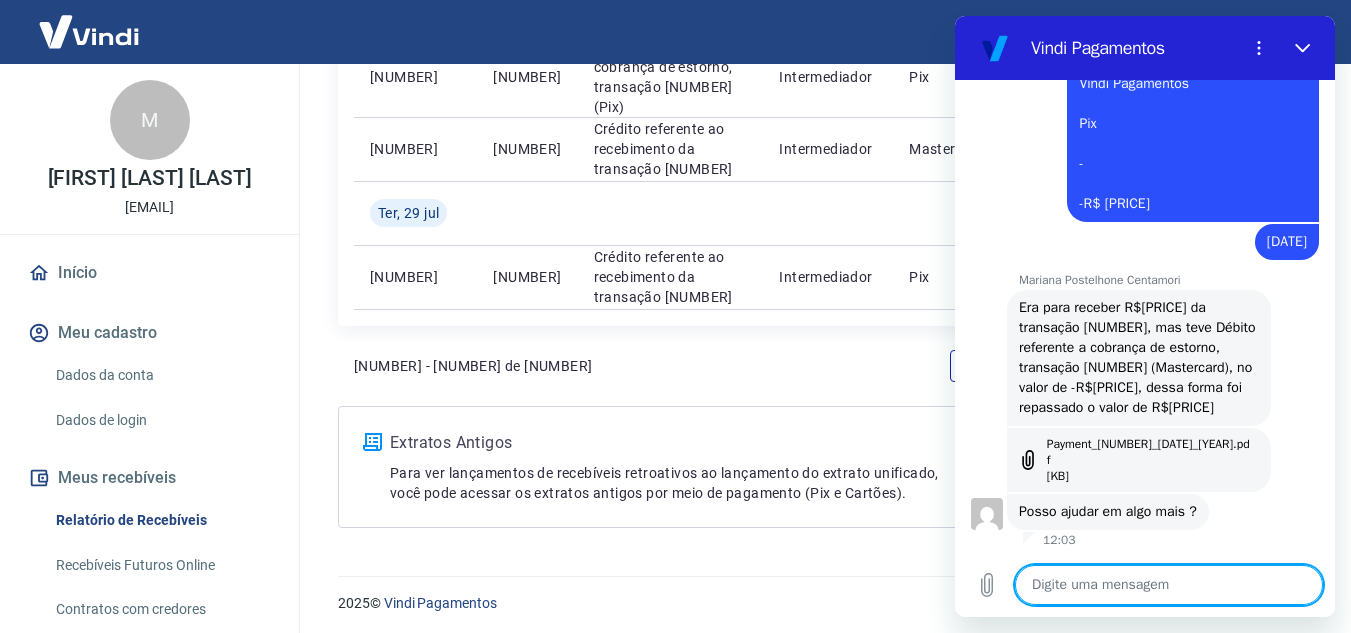 scroll, scrollTop: 1728, scrollLeft: 0, axis: vertical 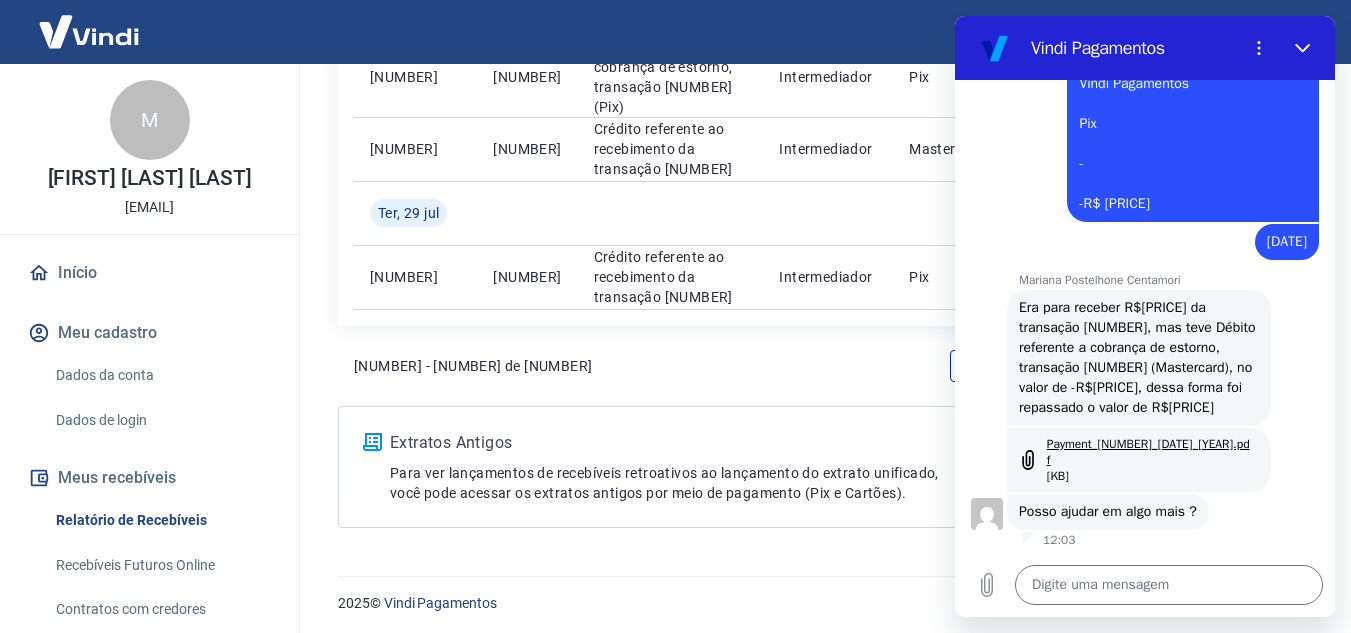click on "Payment_[NUMBER]_[DATE]_[YEAR].pdf" at bounding box center [1149, 452] 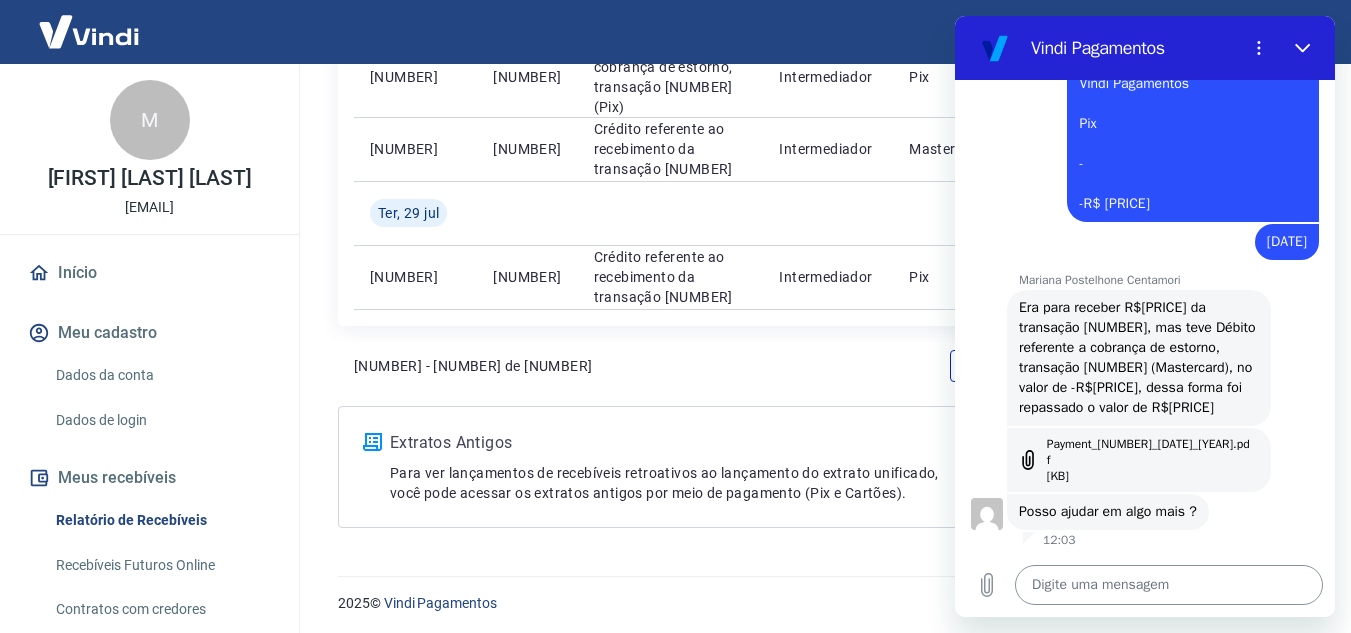 click at bounding box center [1169, 585] 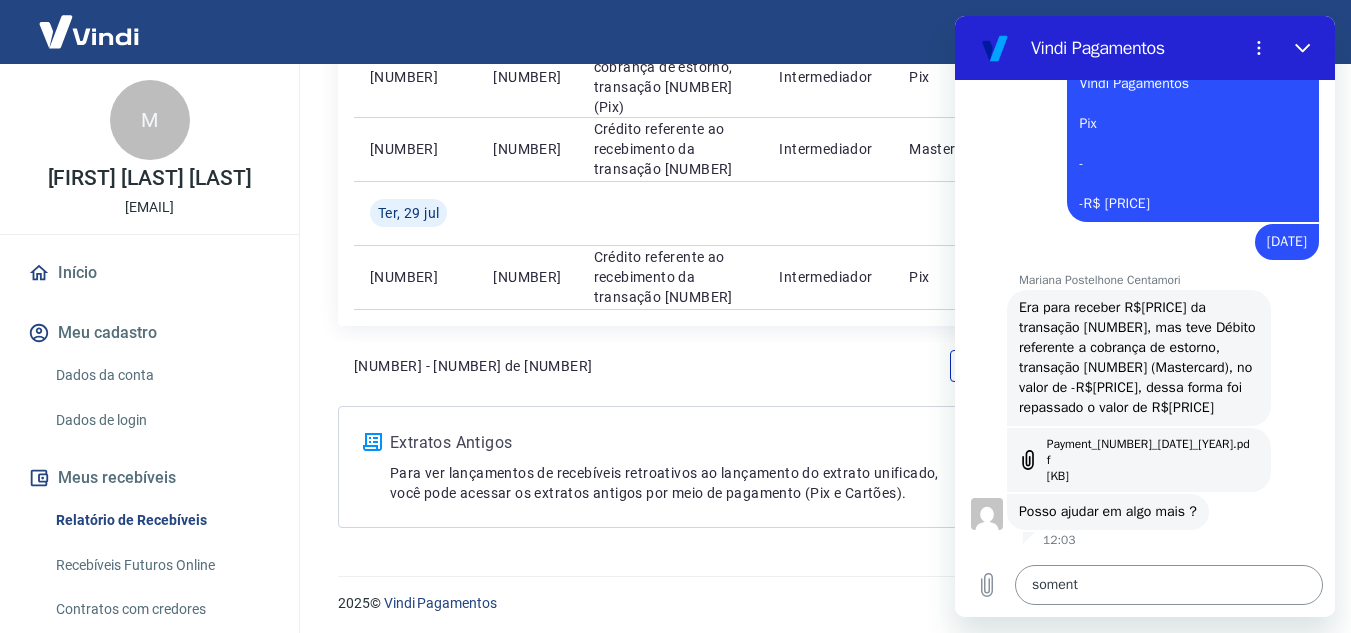 type on "somente" 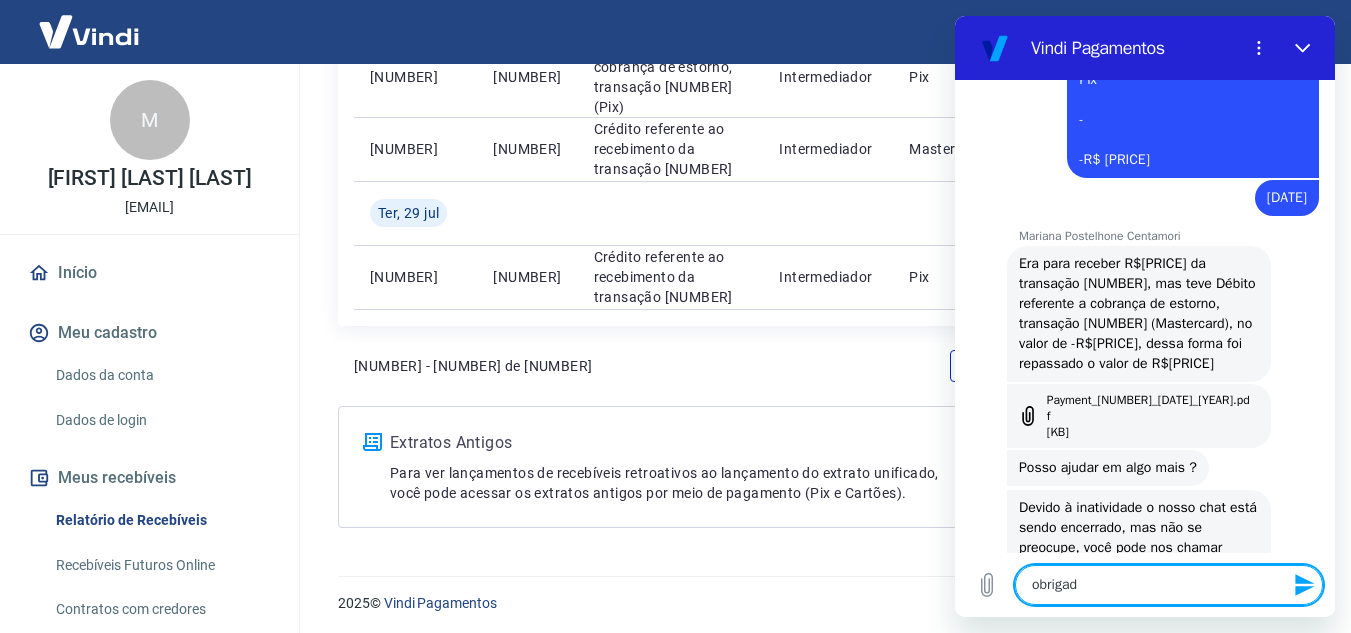 type on "obrigada" 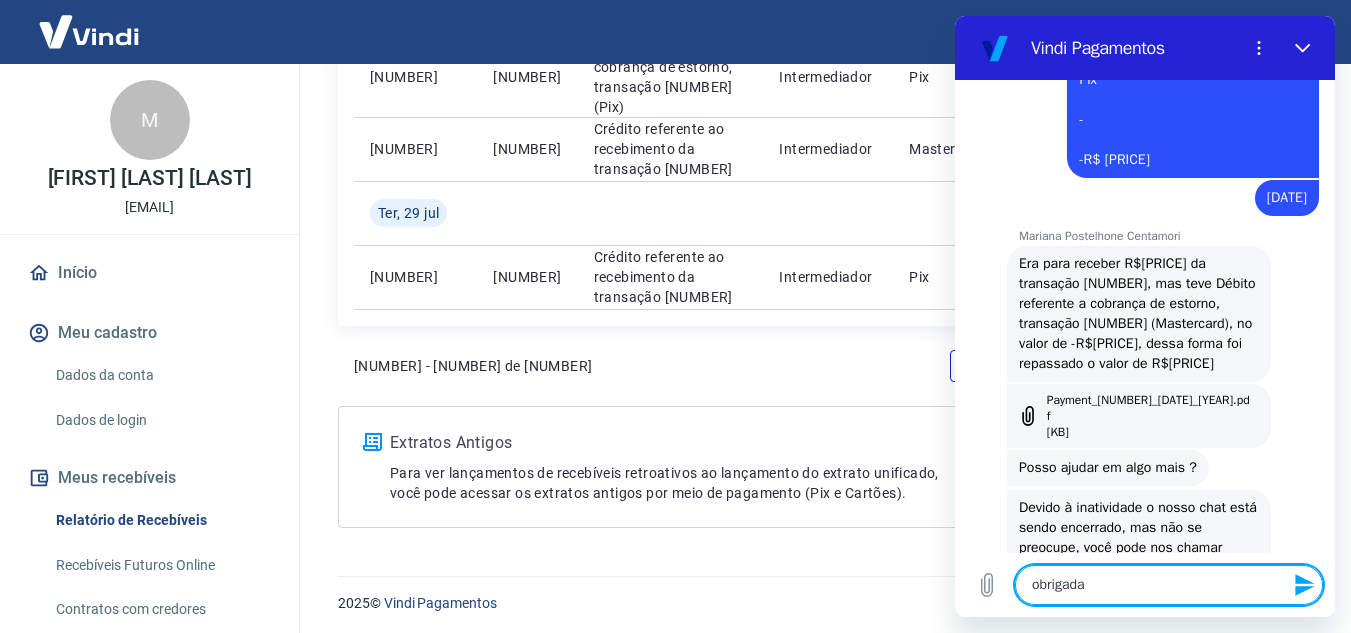 type 